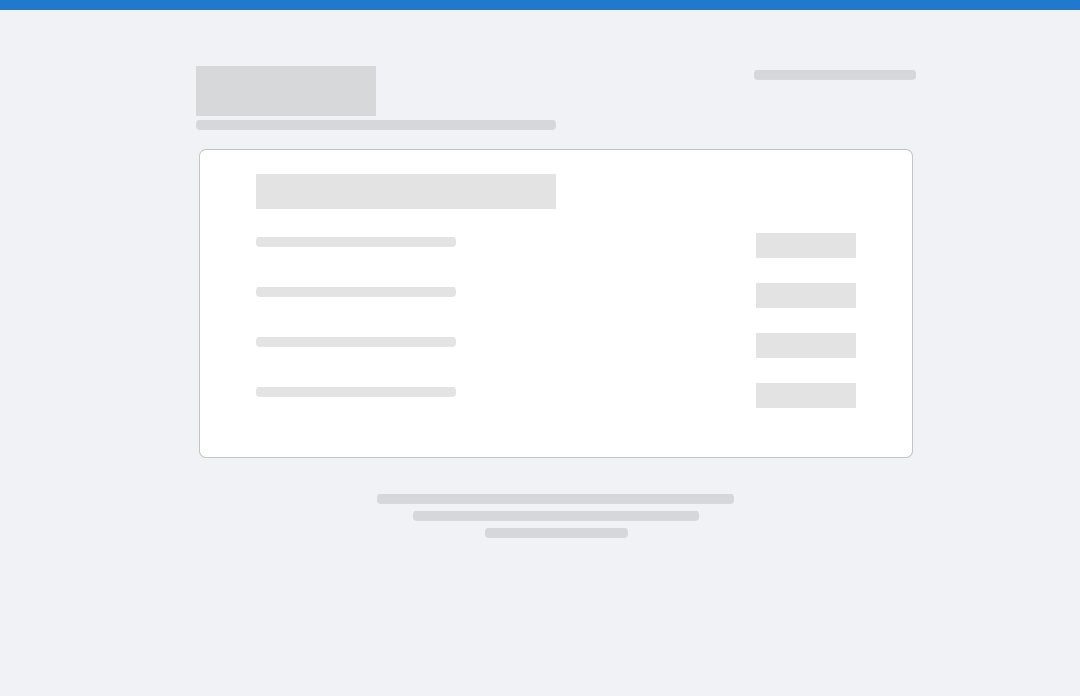scroll, scrollTop: 0, scrollLeft: 0, axis: both 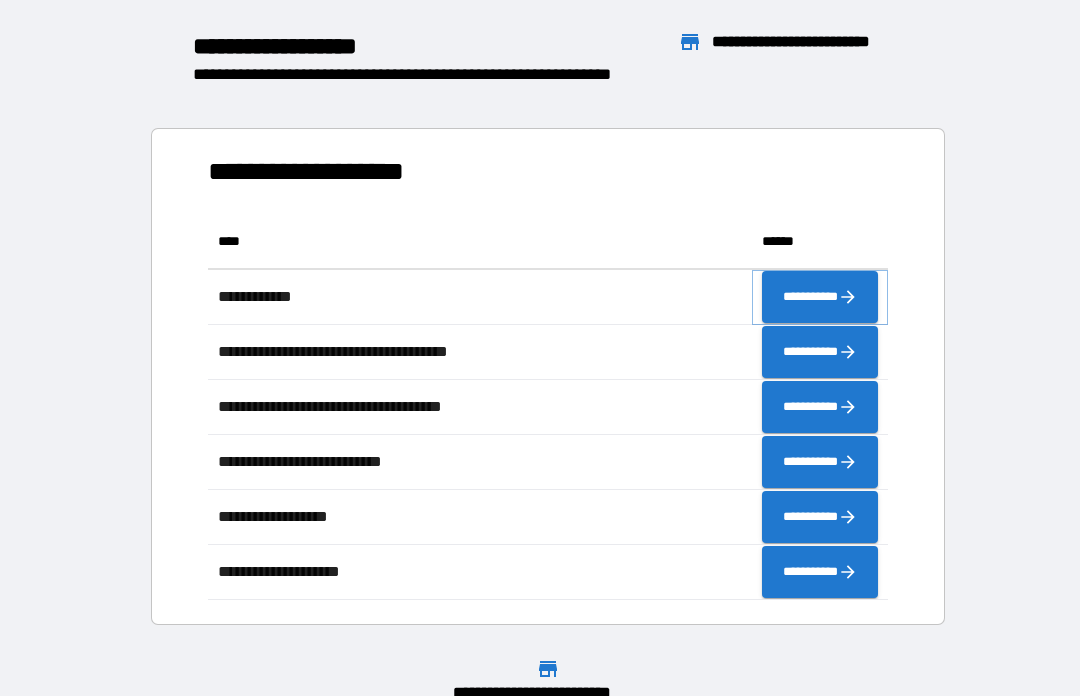 click 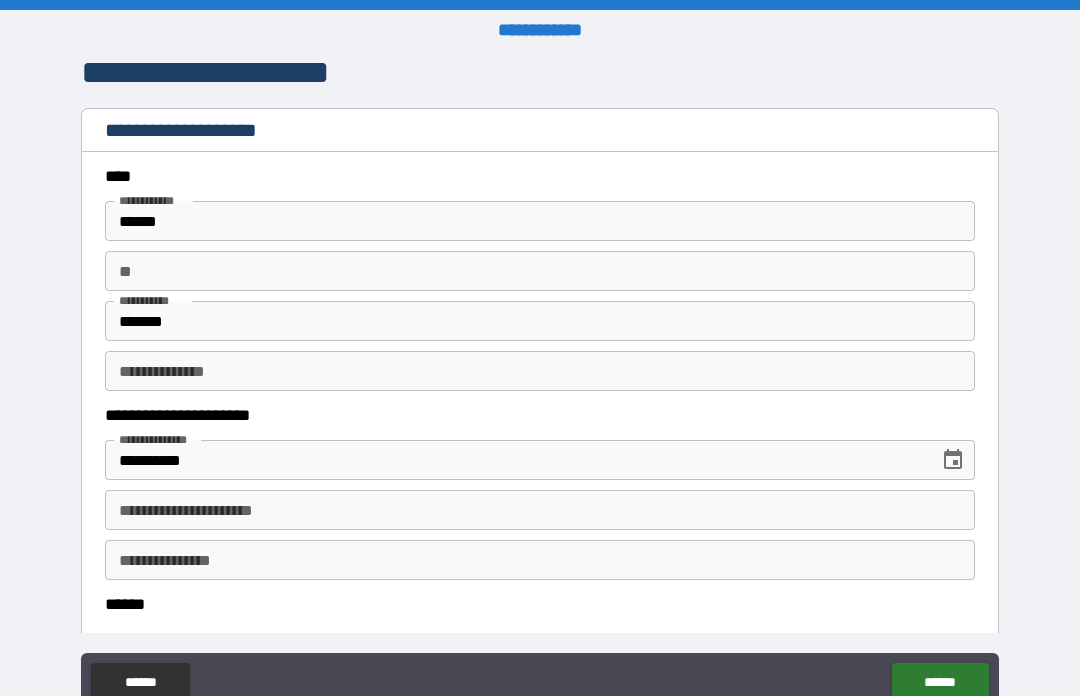 click on "**********" at bounding box center (540, 510) 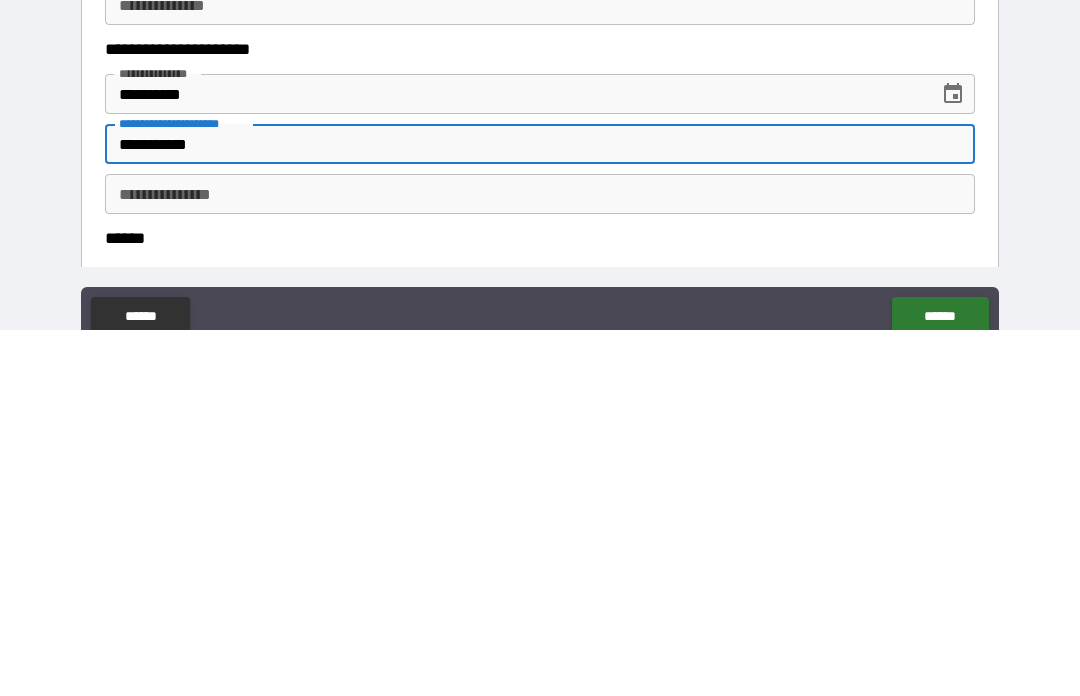 type on "**********" 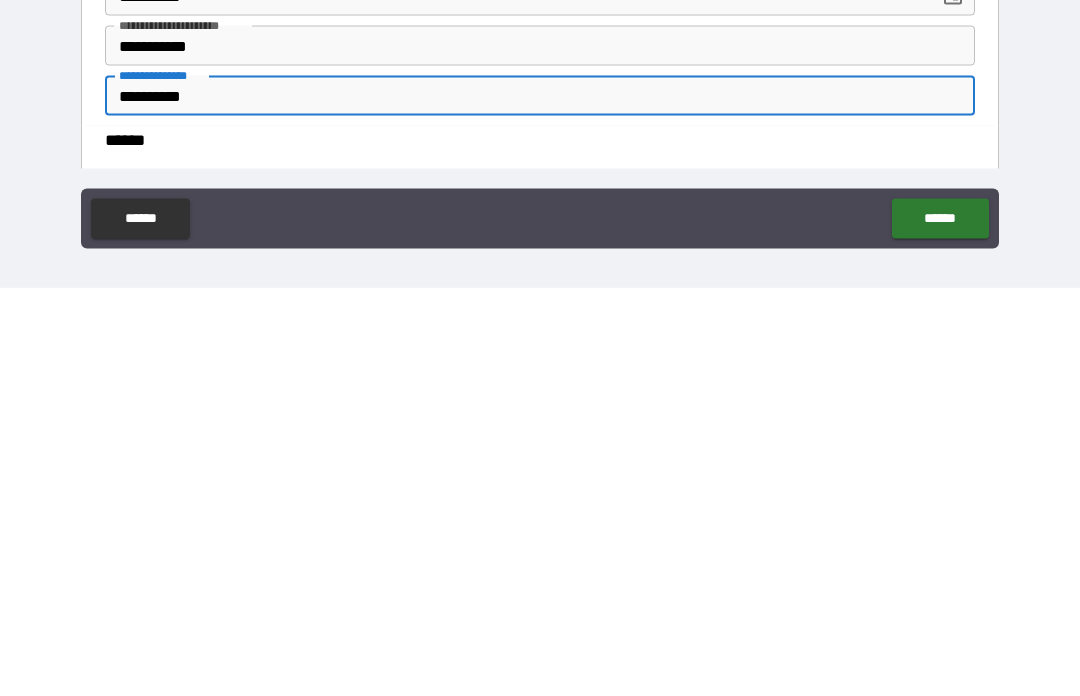 scroll, scrollTop: 61, scrollLeft: 0, axis: vertical 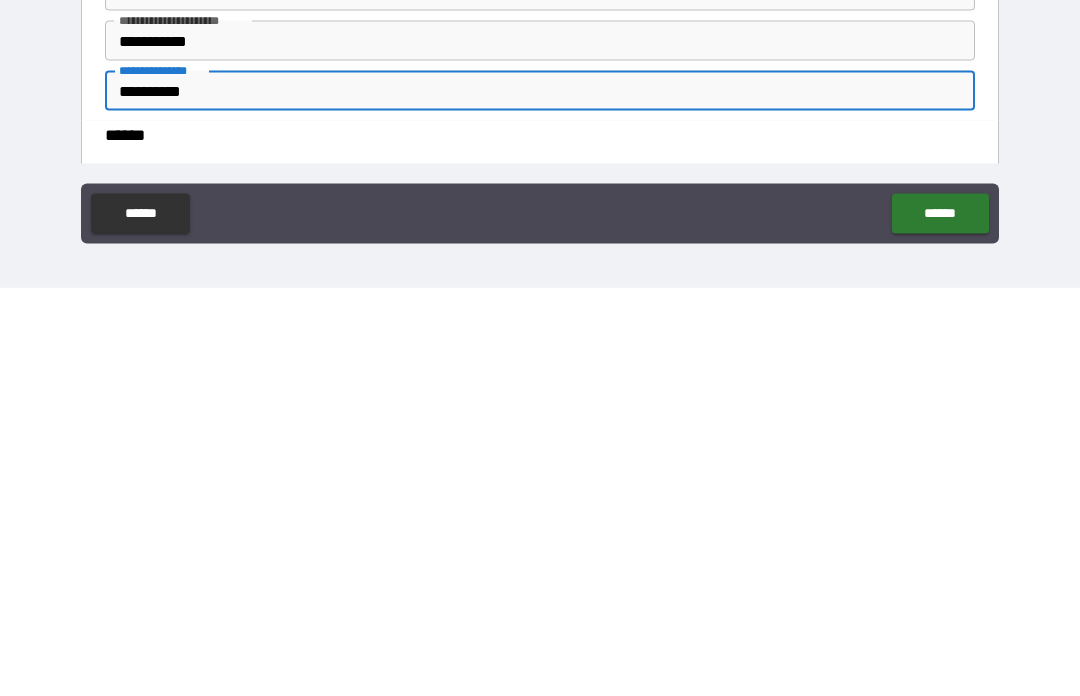 type on "**********" 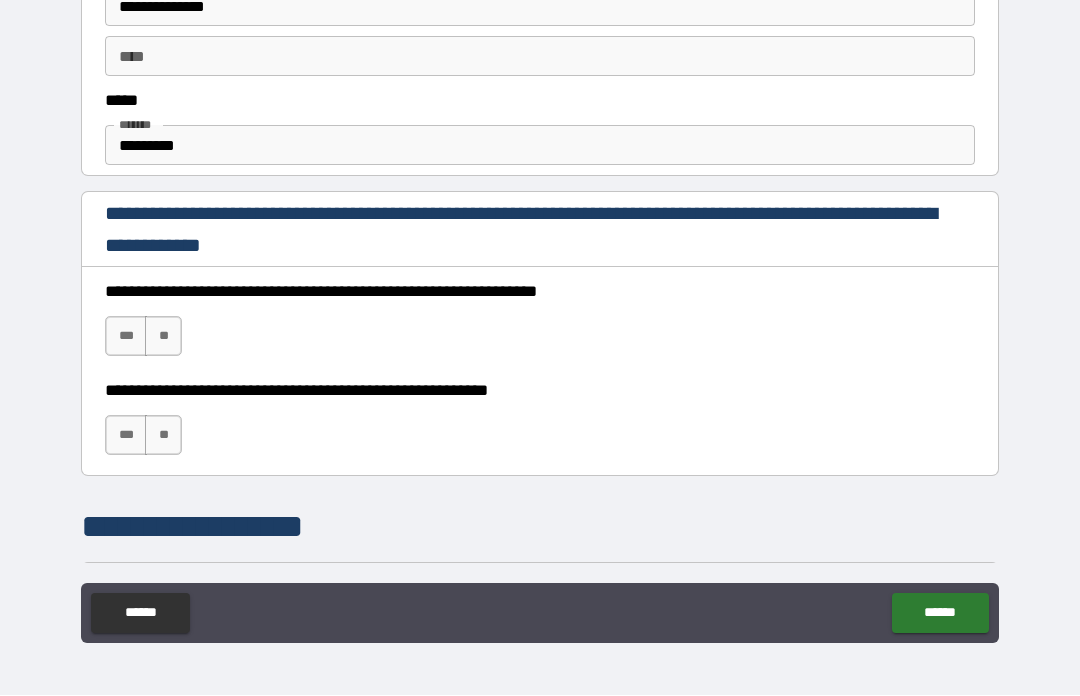 scroll, scrollTop: 1149, scrollLeft: 0, axis: vertical 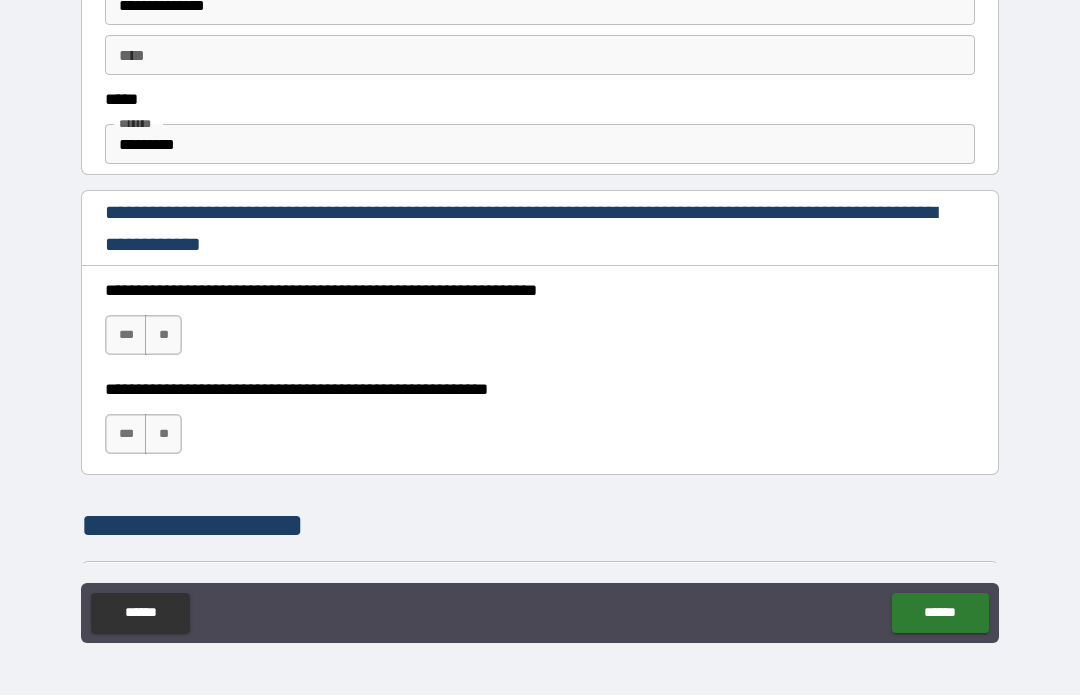 click on "*********" at bounding box center (540, 145) 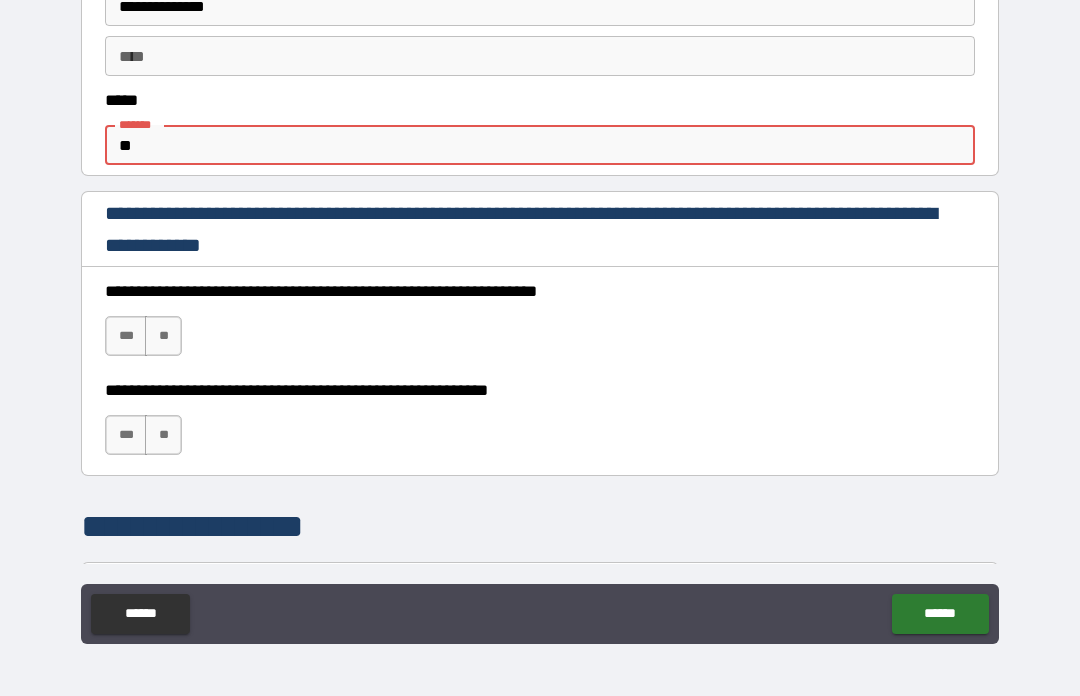 type on "*" 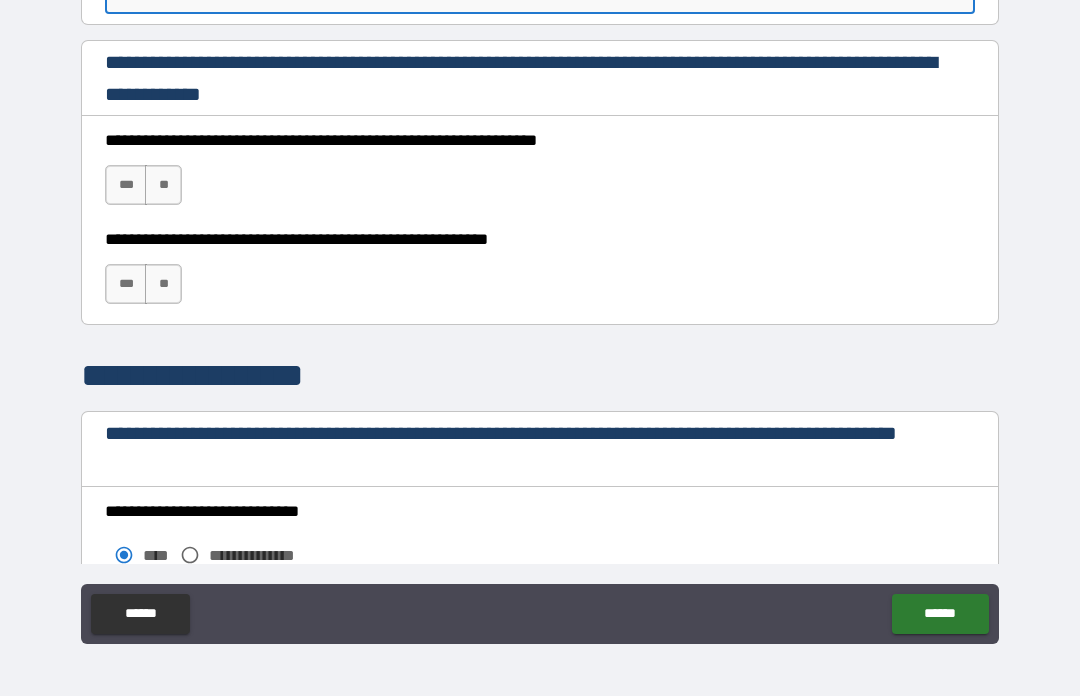 scroll, scrollTop: 1321, scrollLeft: 0, axis: vertical 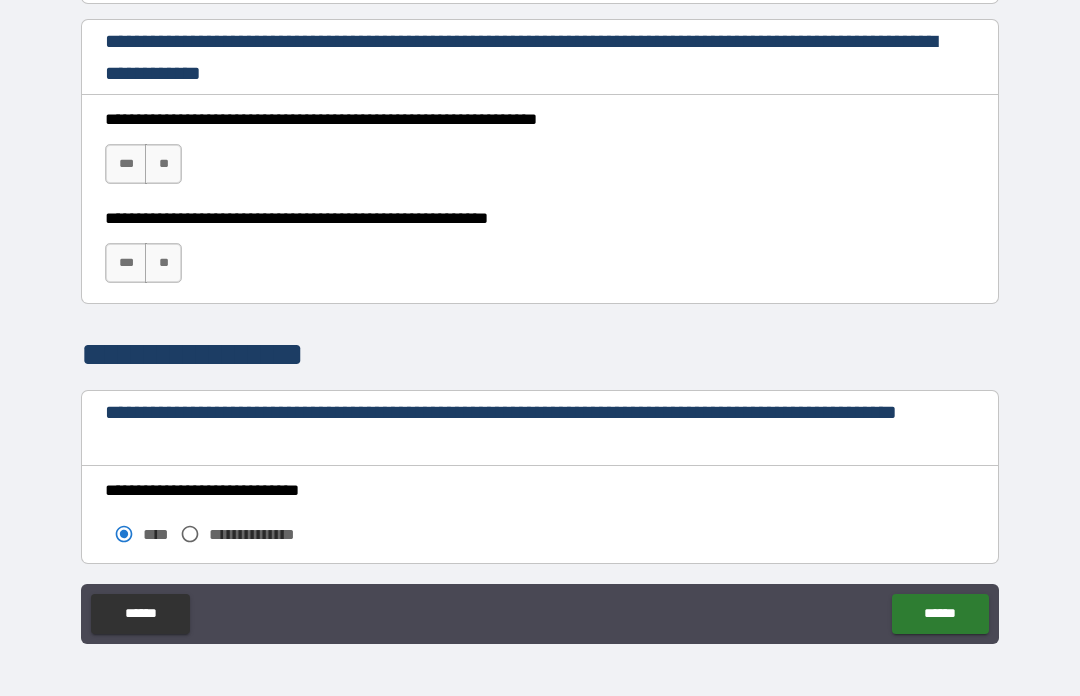 type on "**********" 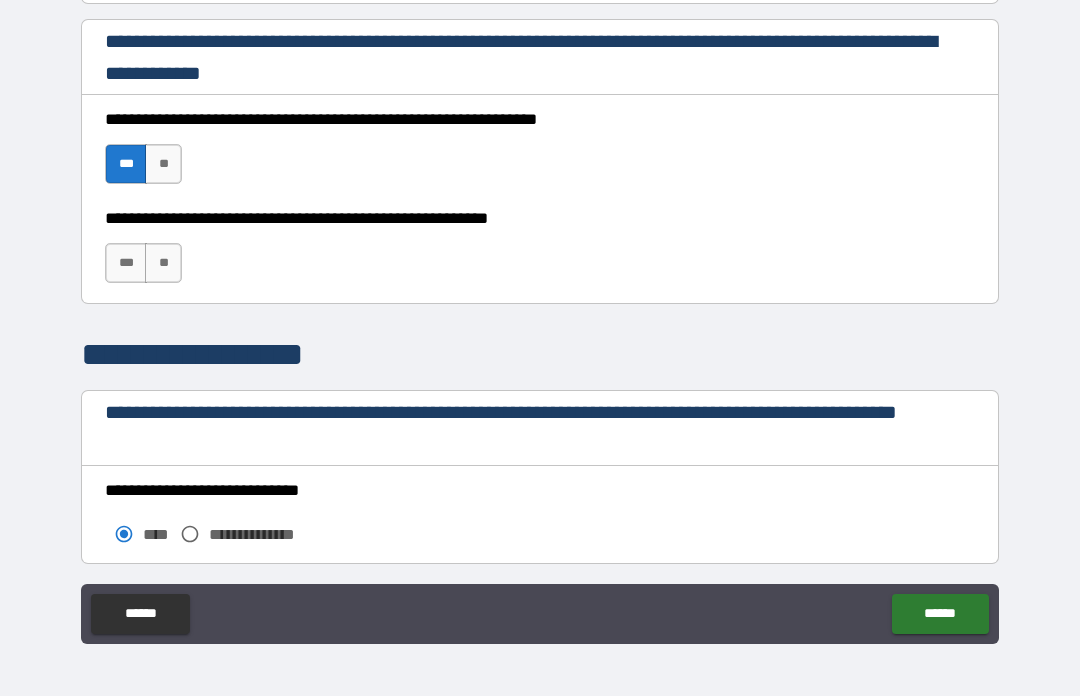 click on "***" at bounding box center (126, 263) 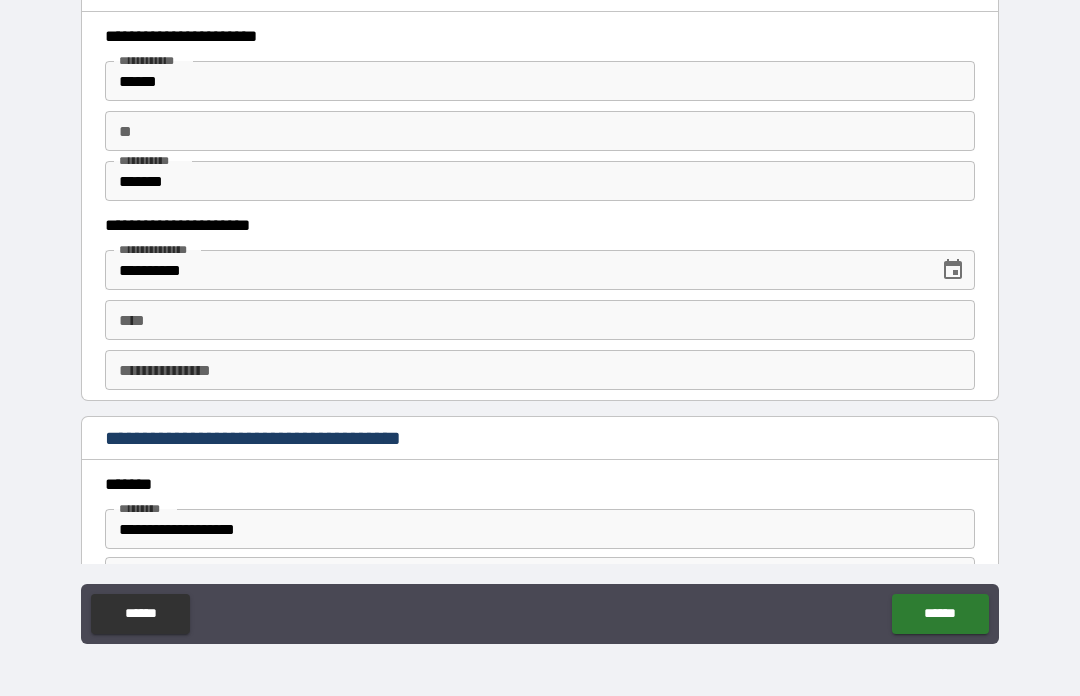 scroll, scrollTop: 1934, scrollLeft: 0, axis: vertical 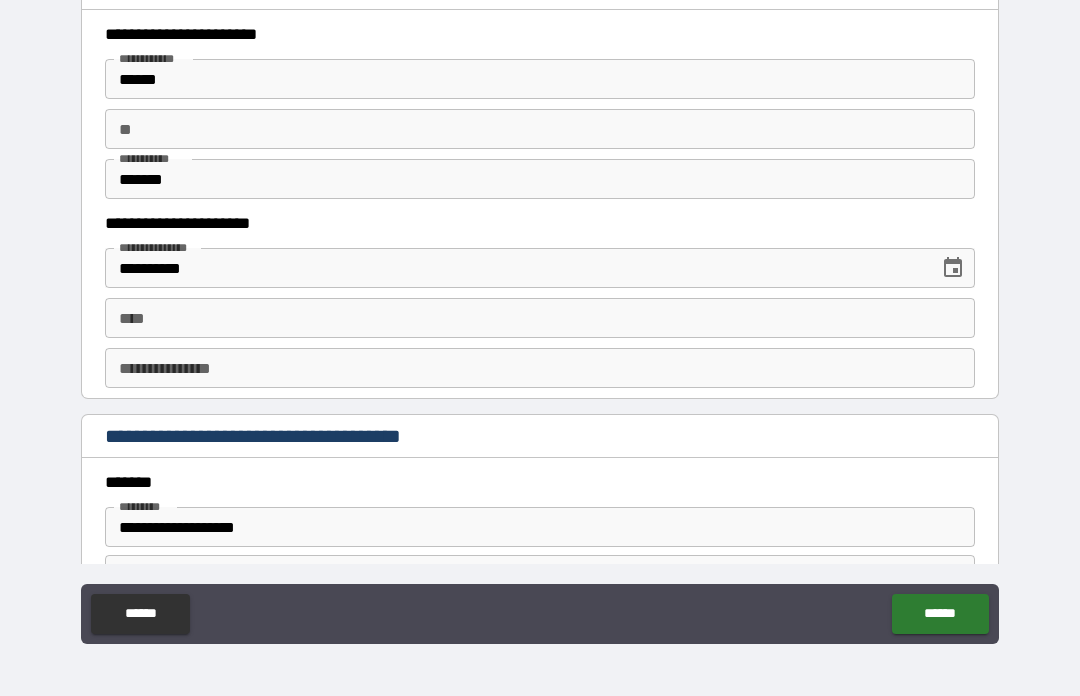 click on "****" at bounding box center [540, 318] 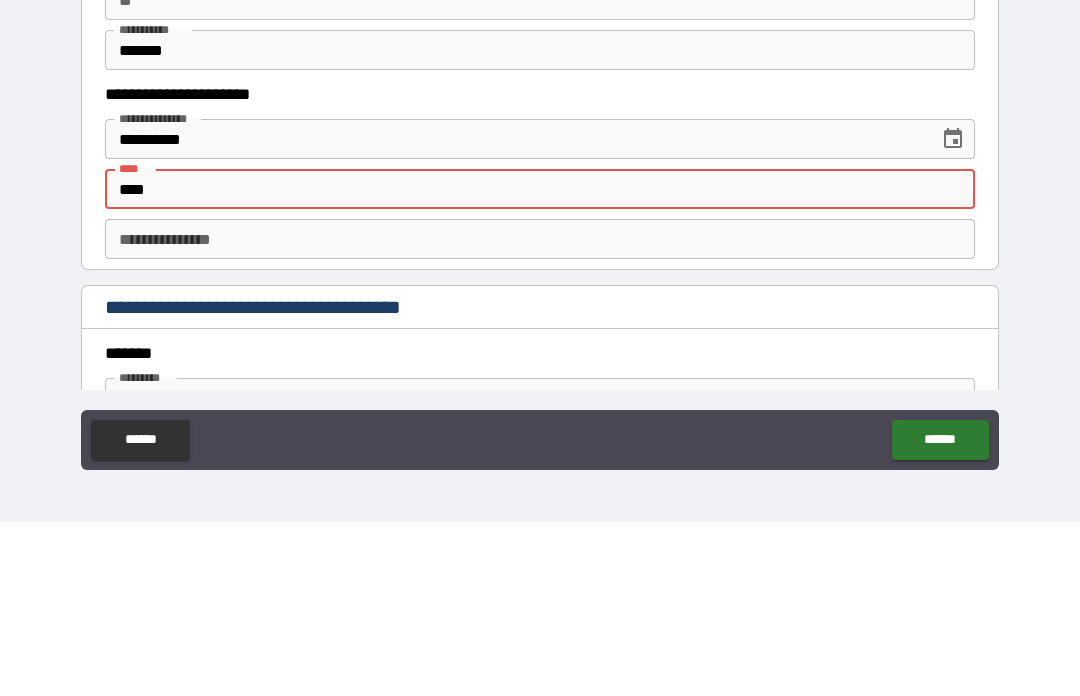 scroll, scrollTop: 1898, scrollLeft: 0, axis: vertical 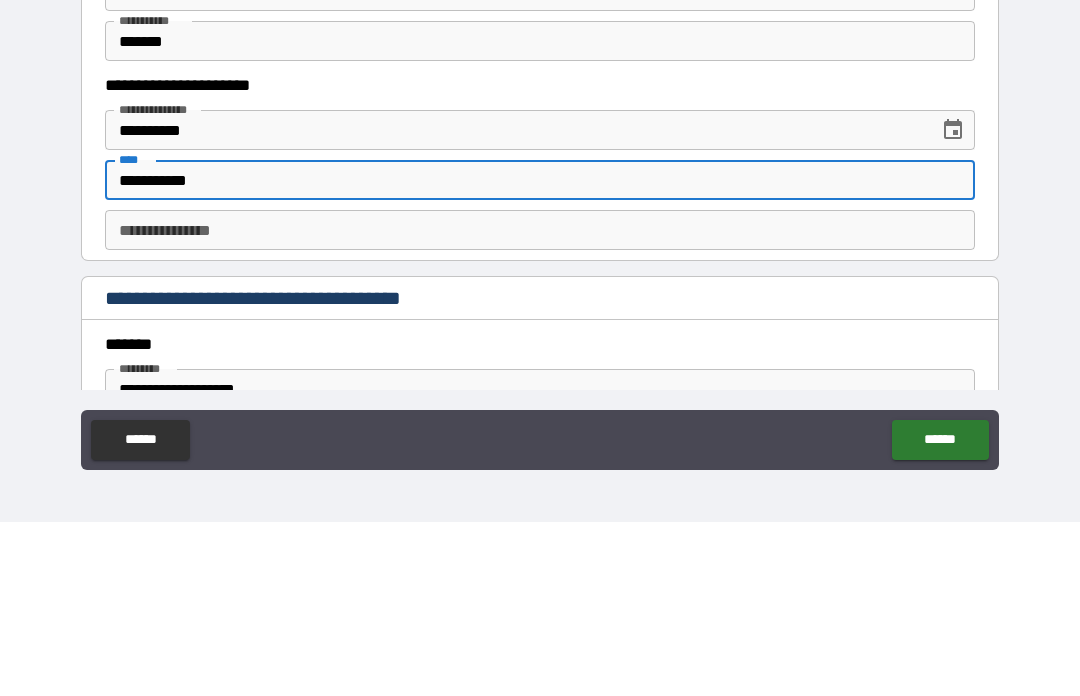 type on "**********" 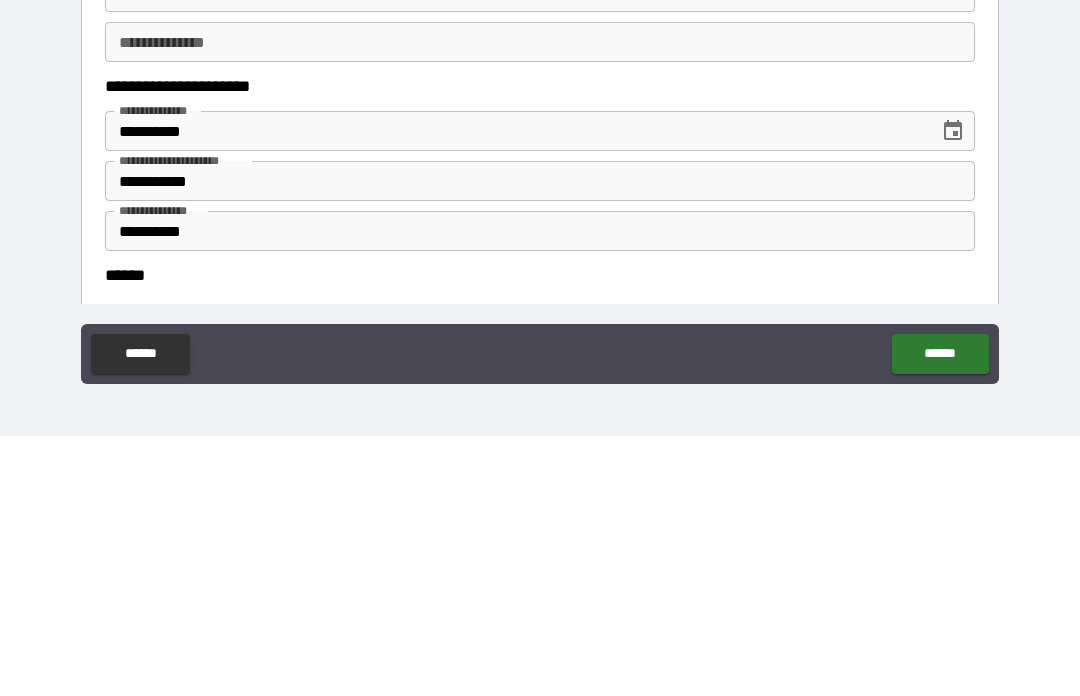 scroll, scrollTop: 0, scrollLeft: 0, axis: both 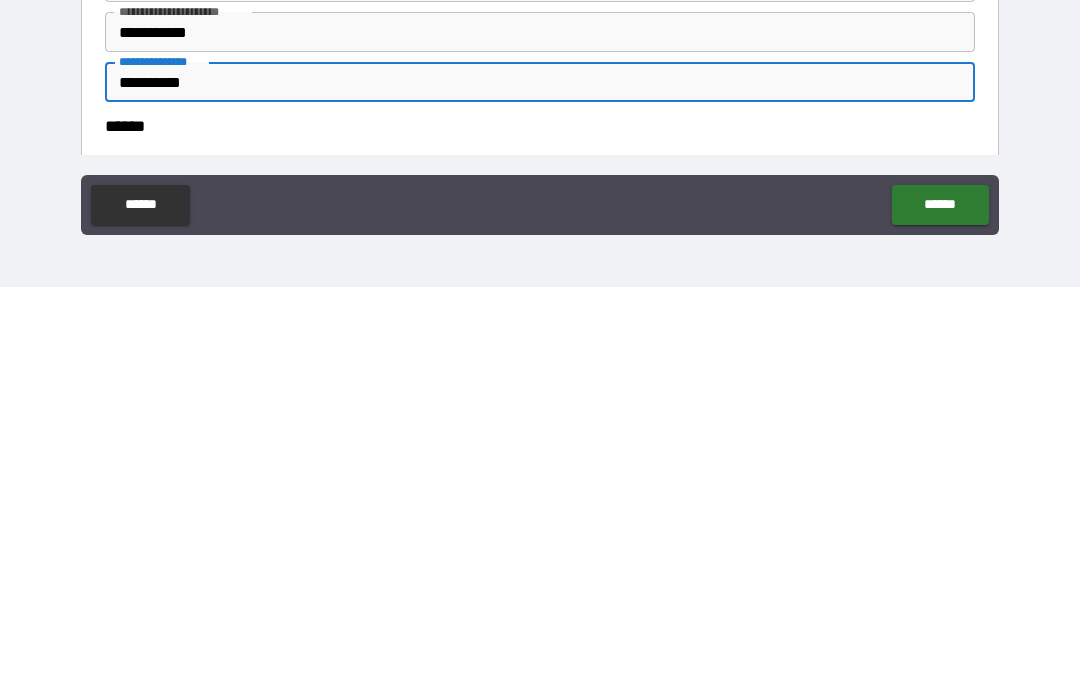 type on "**********" 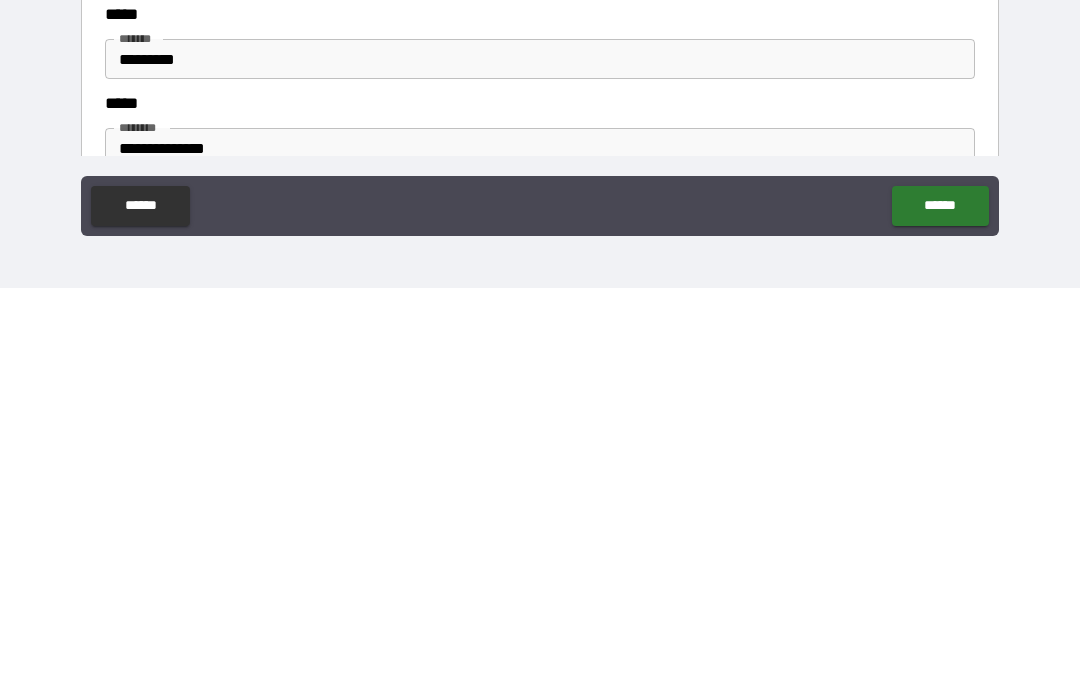 scroll, scrollTop: 2301, scrollLeft: 0, axis: vertical 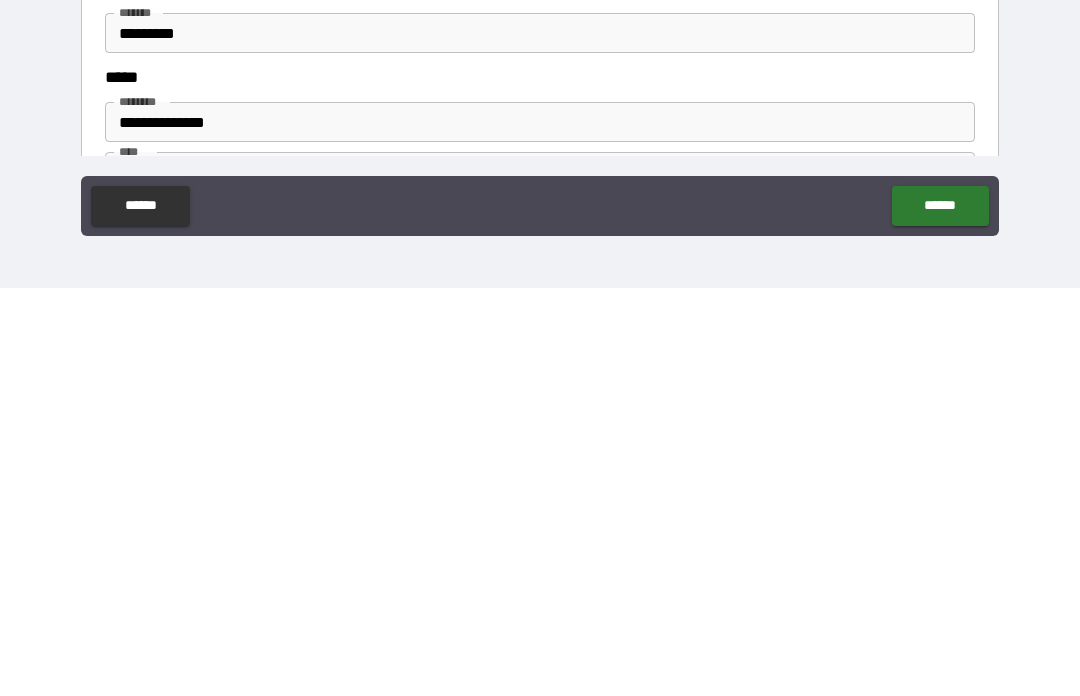 click on "*********" at bounding box center (540, 441) 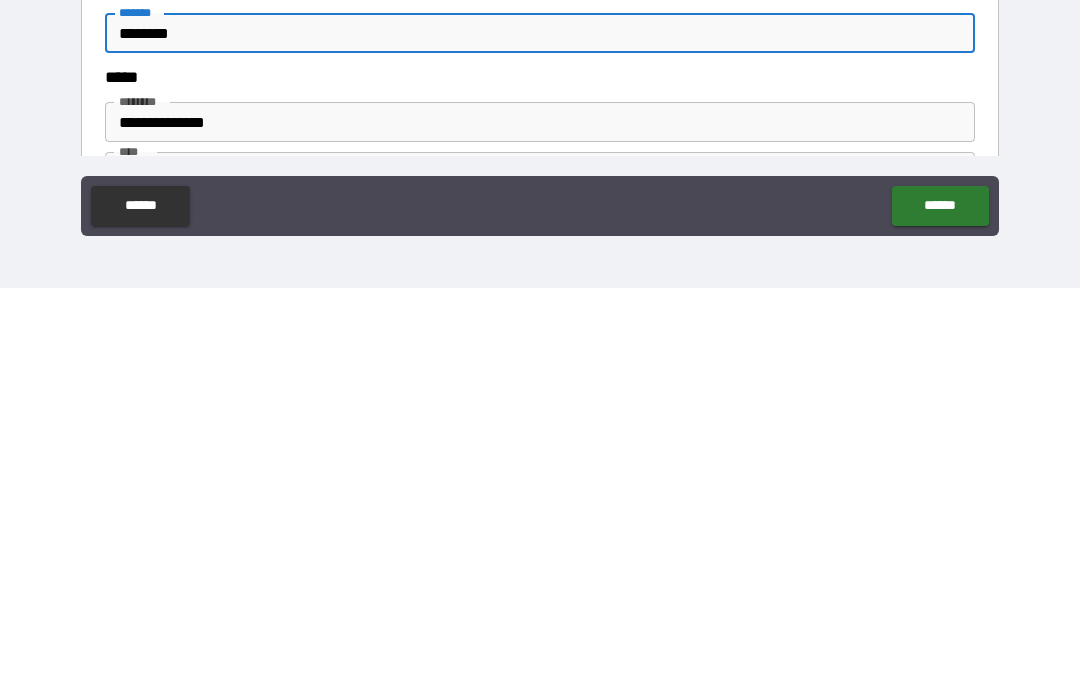 scroll, scrollTop: 69, scrollLeft: 0, axis: vertical 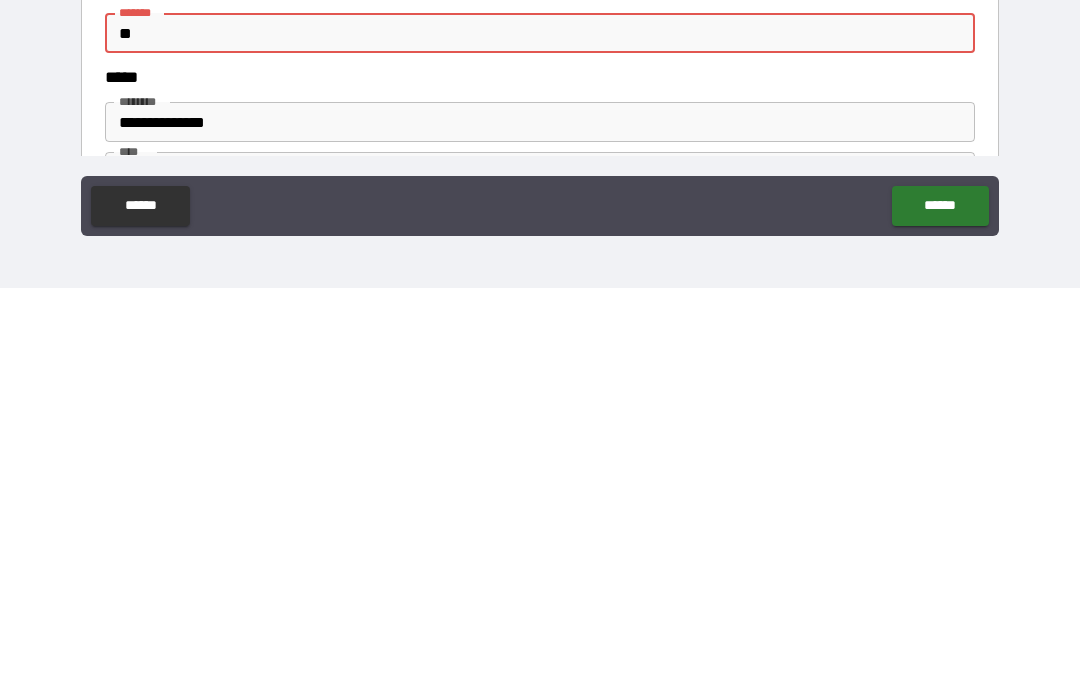 type on "*" 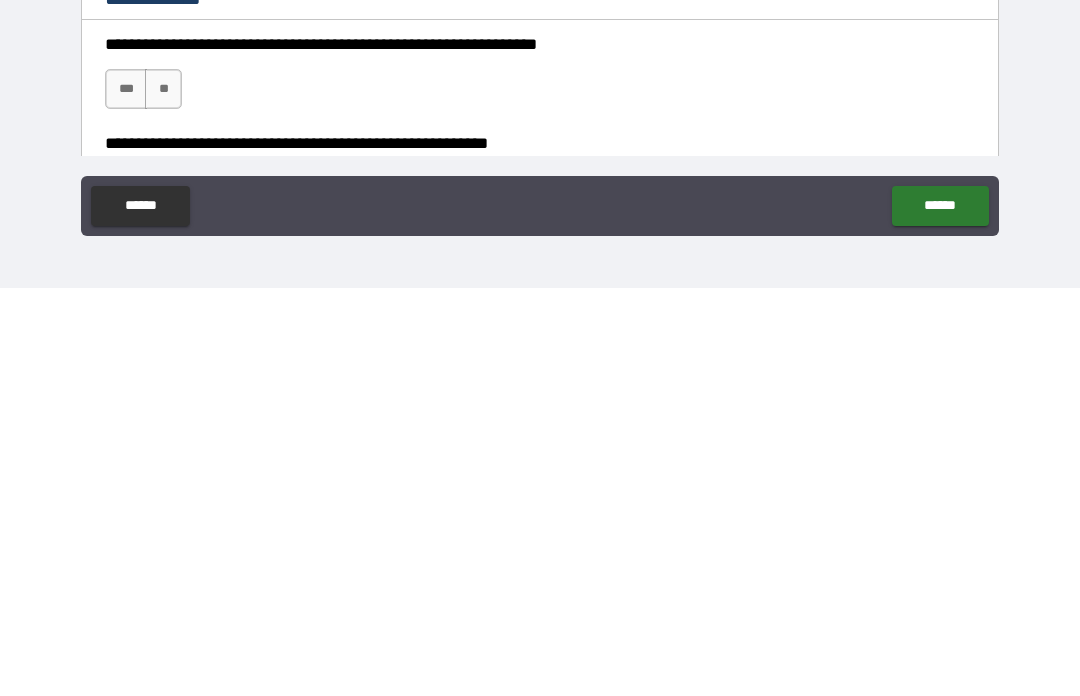 scroll, scrollTop: 2627, scrollLeft: 0, axis: vertical 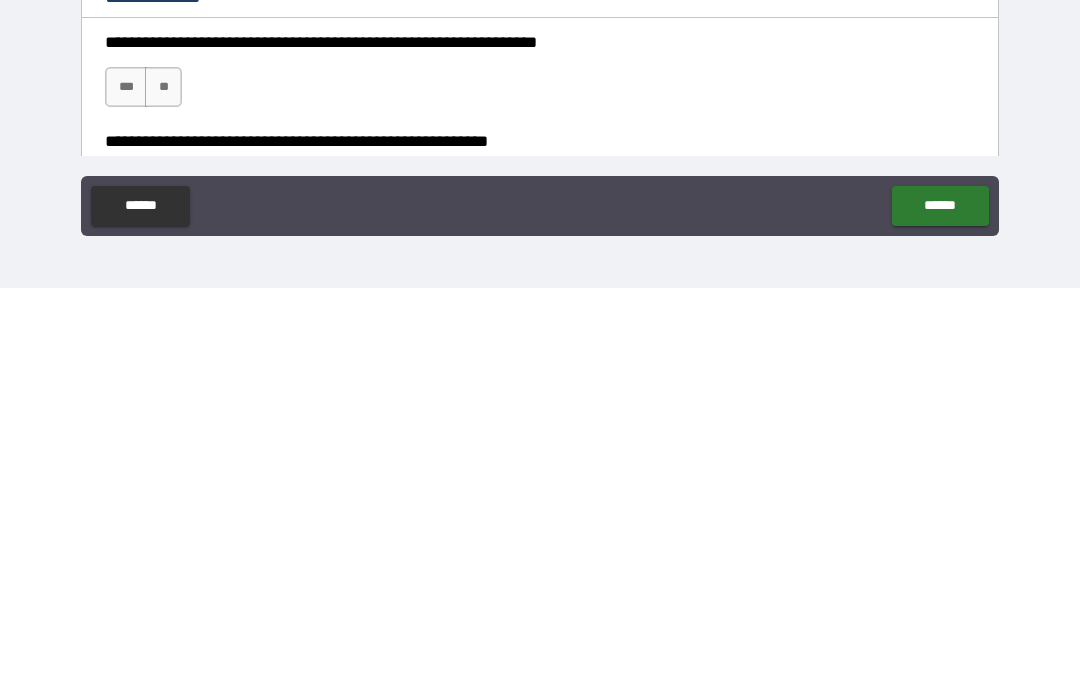 type on "**********" 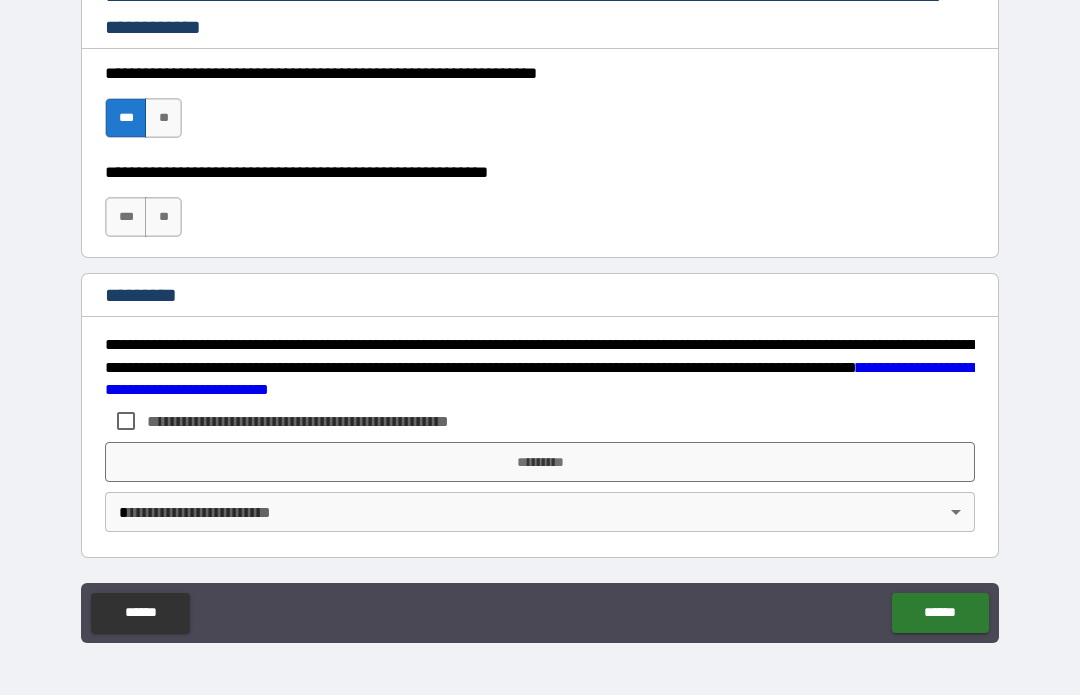 scroll, scrollTop: 3003, scrollLeft: 0, axis: vertical 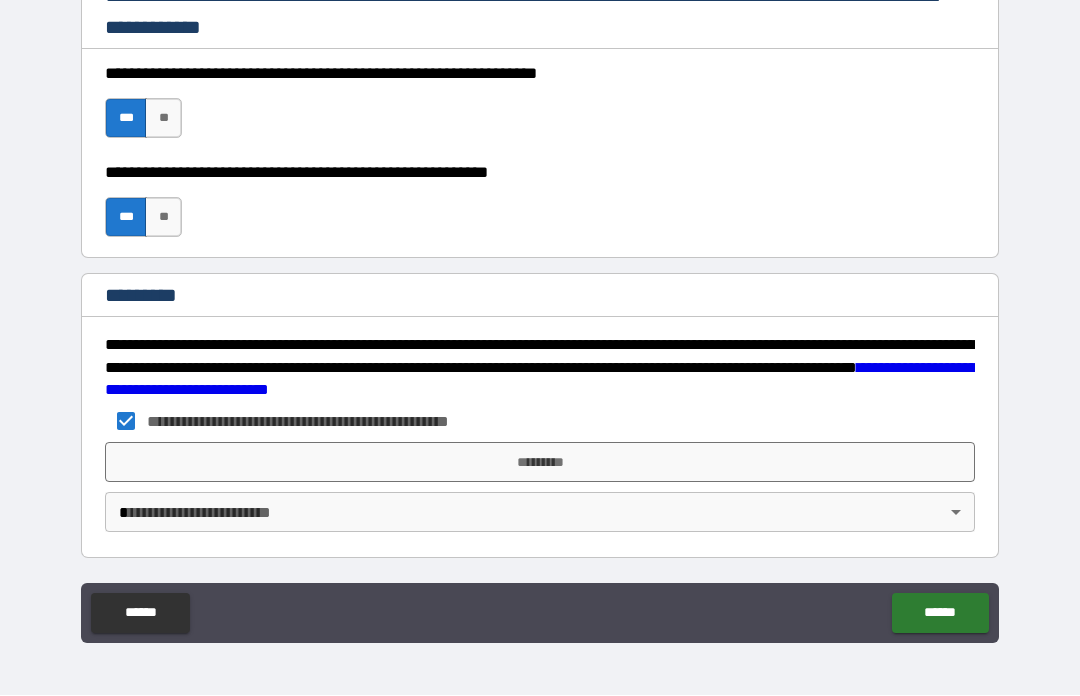 click on "*********" at bounding box center (540, 463) 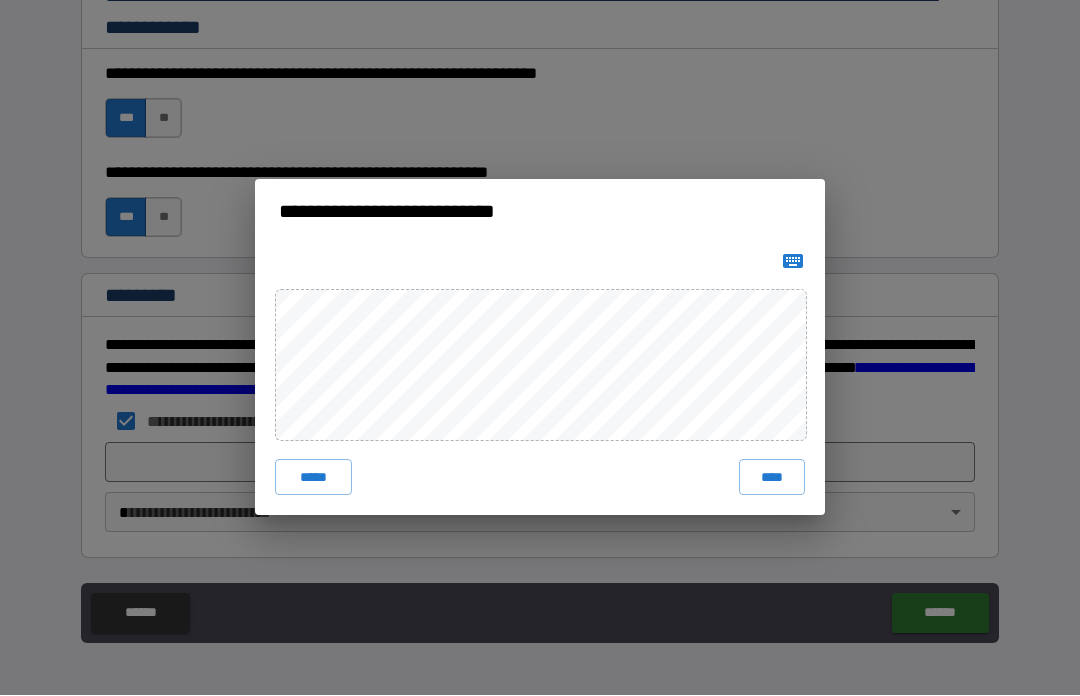 click on "****" at bounding box center (772, 478) 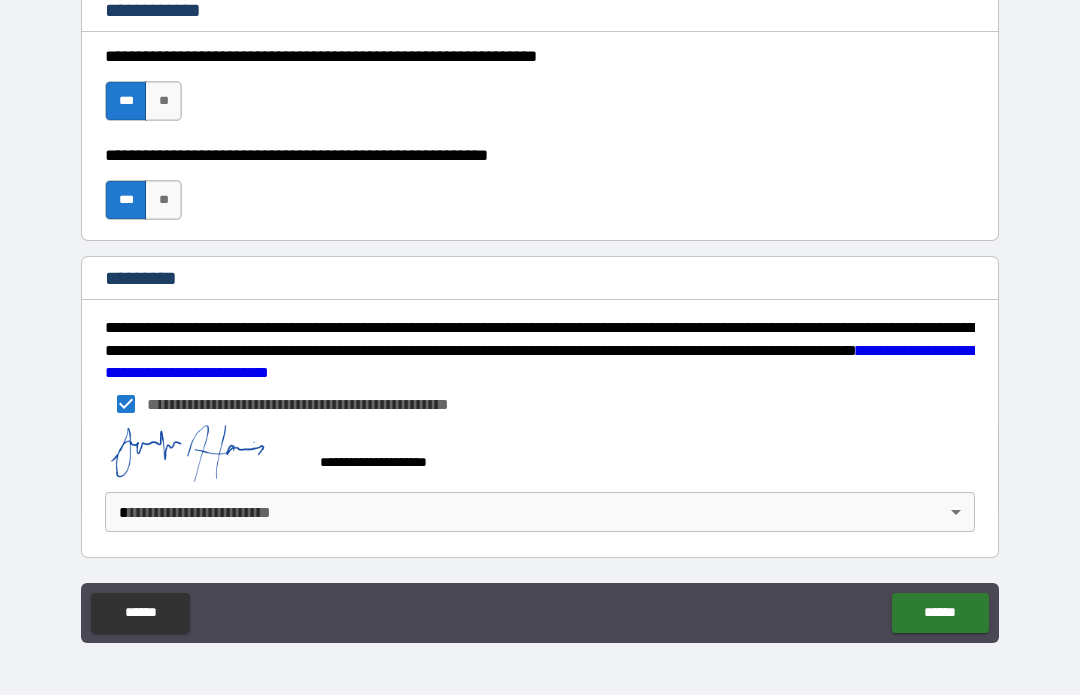 scroll, scrollTop: 3020, scrollLeft: 0, axis: vertical 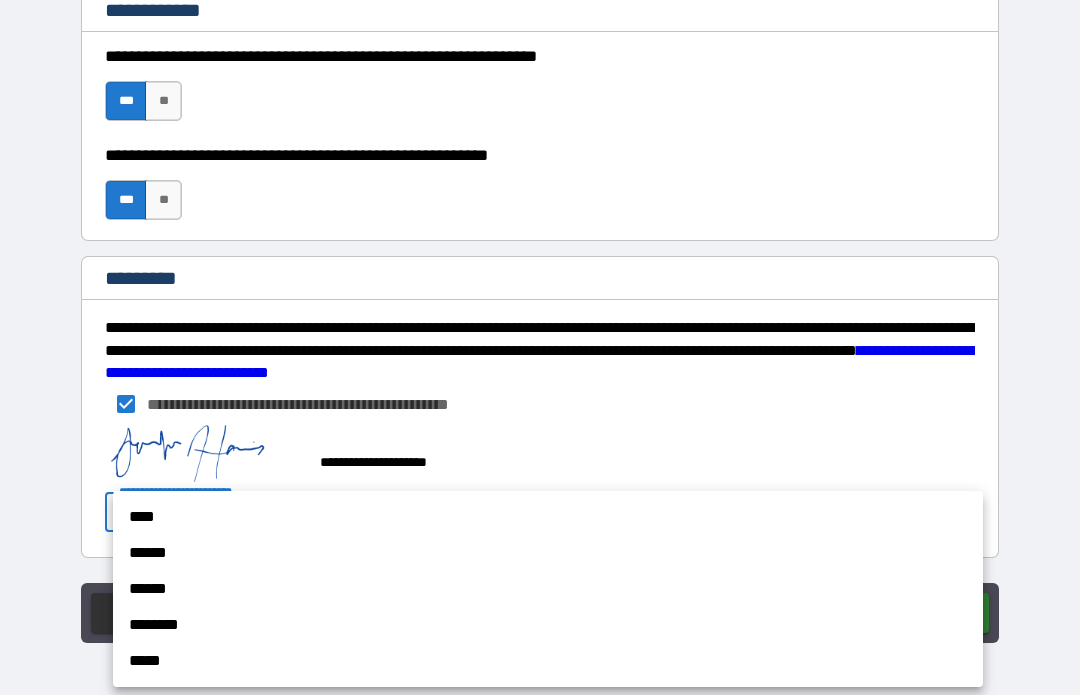 click on "****" at bounding box center [548, 518] 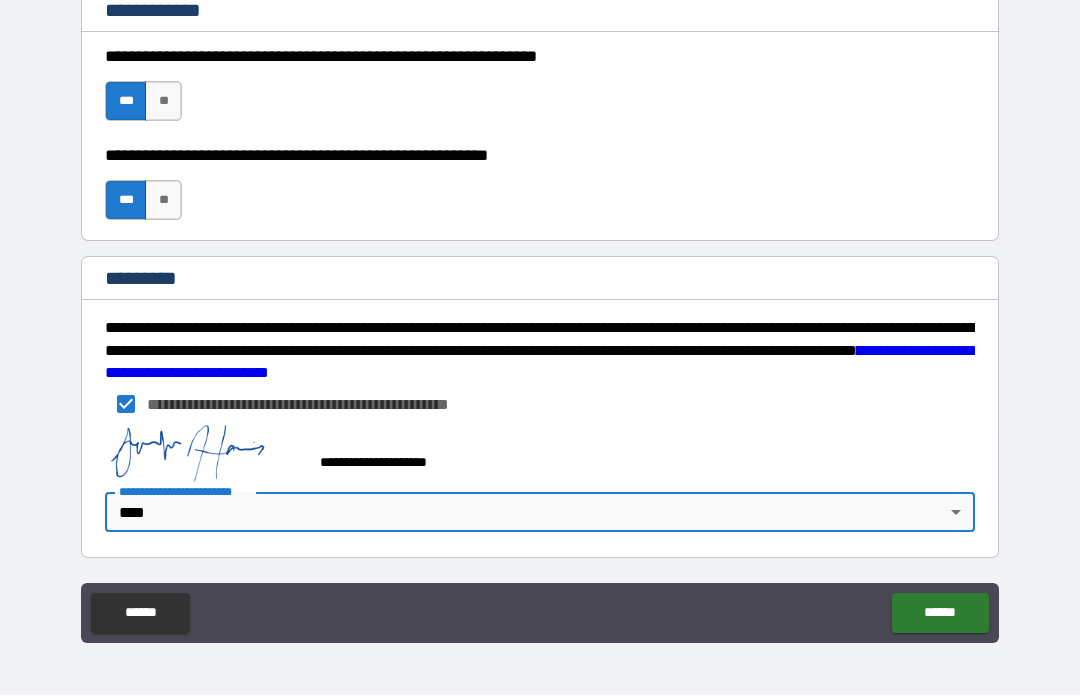 click on "******" at bounding box center (940, 614) 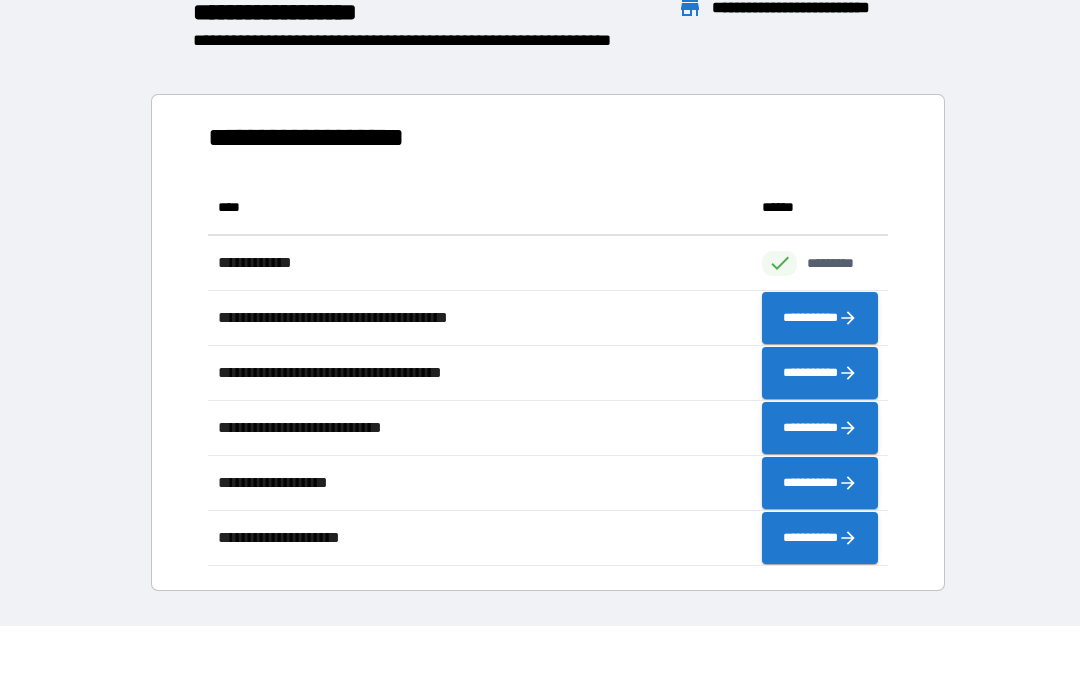 scroll, scrollTop: 1, scrollLeft: 1, axis: both 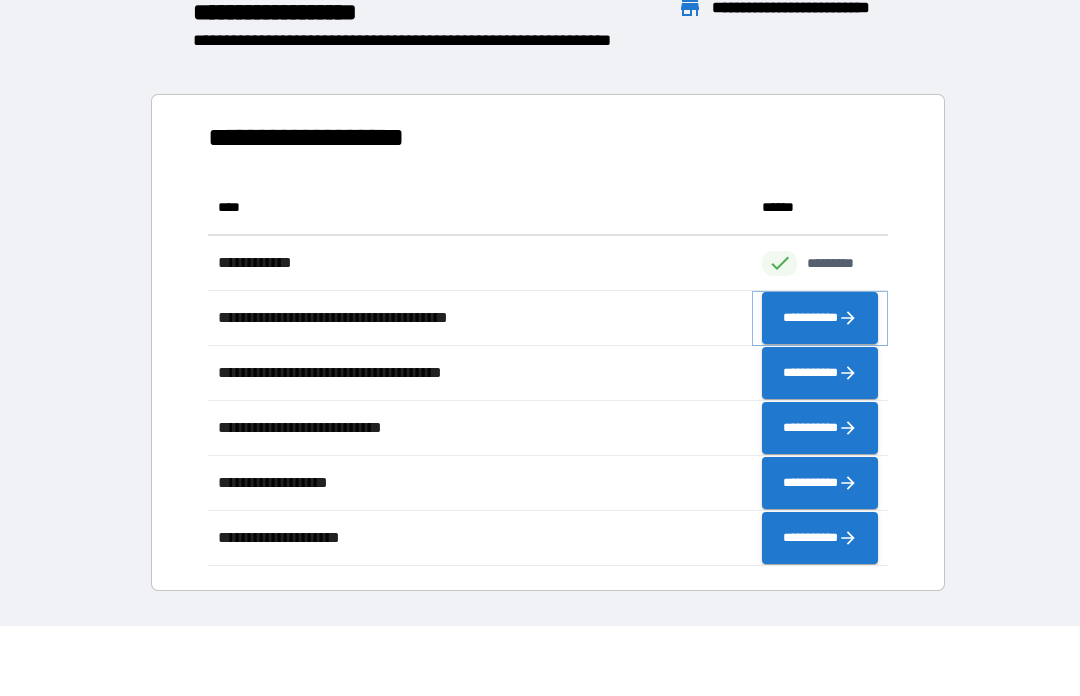 click on "**********" at bounding box center [820, 319] 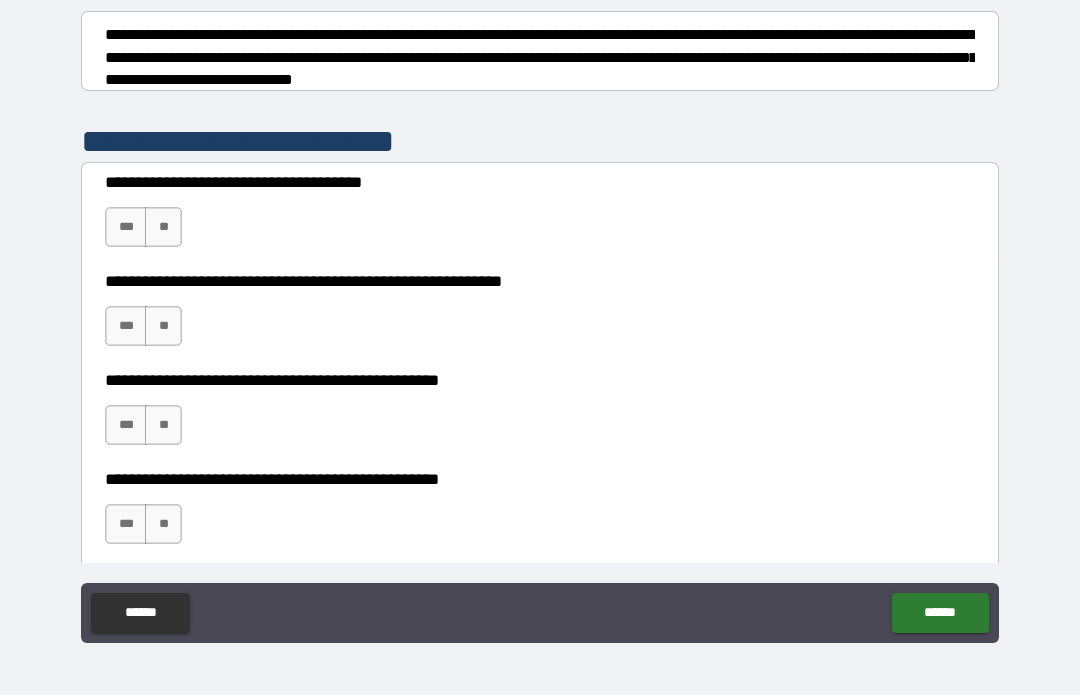 scroll, scrollTop: 308, scrollLeft: 0, axis: vertical 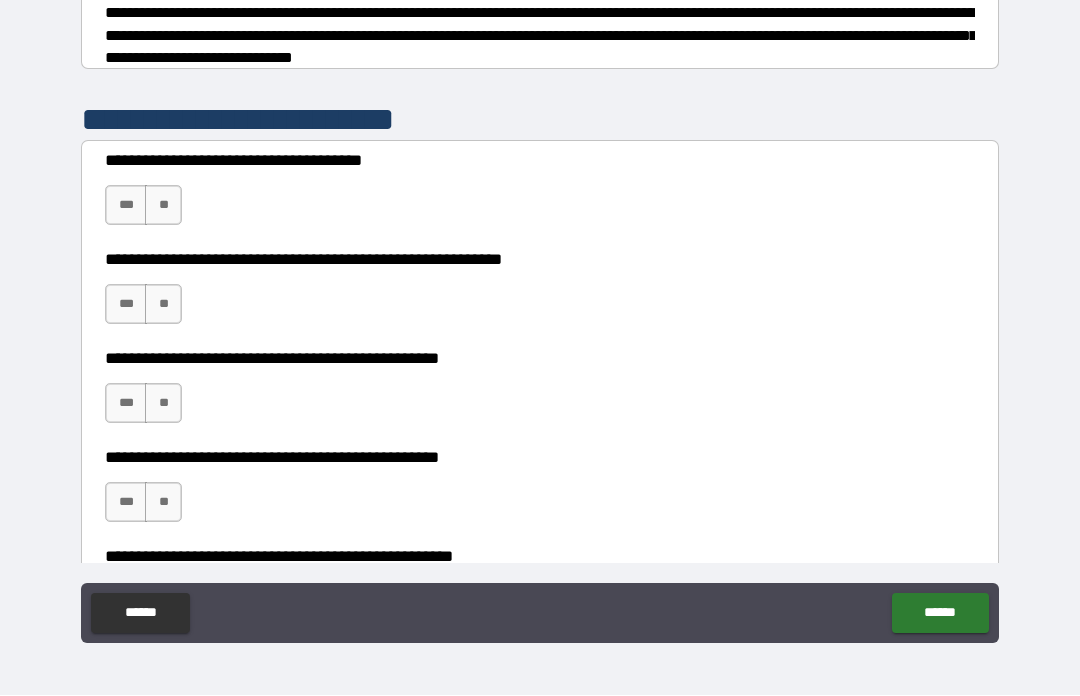 click on "**" at bounding box center [163, 206] 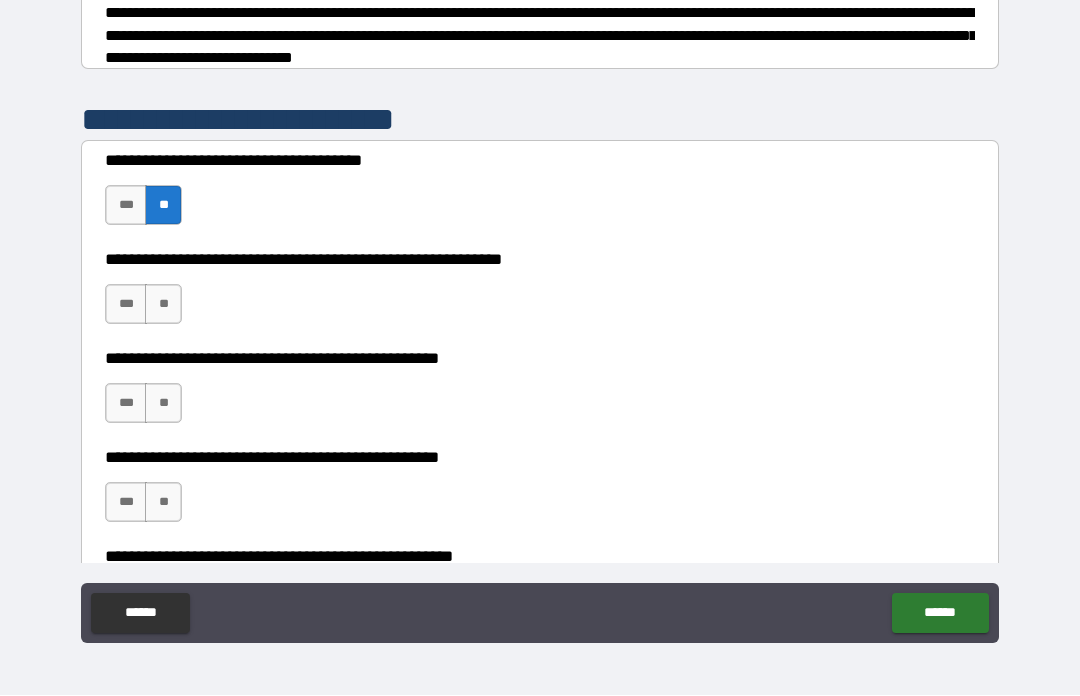 click on "***" at bounding box center (126, 305) 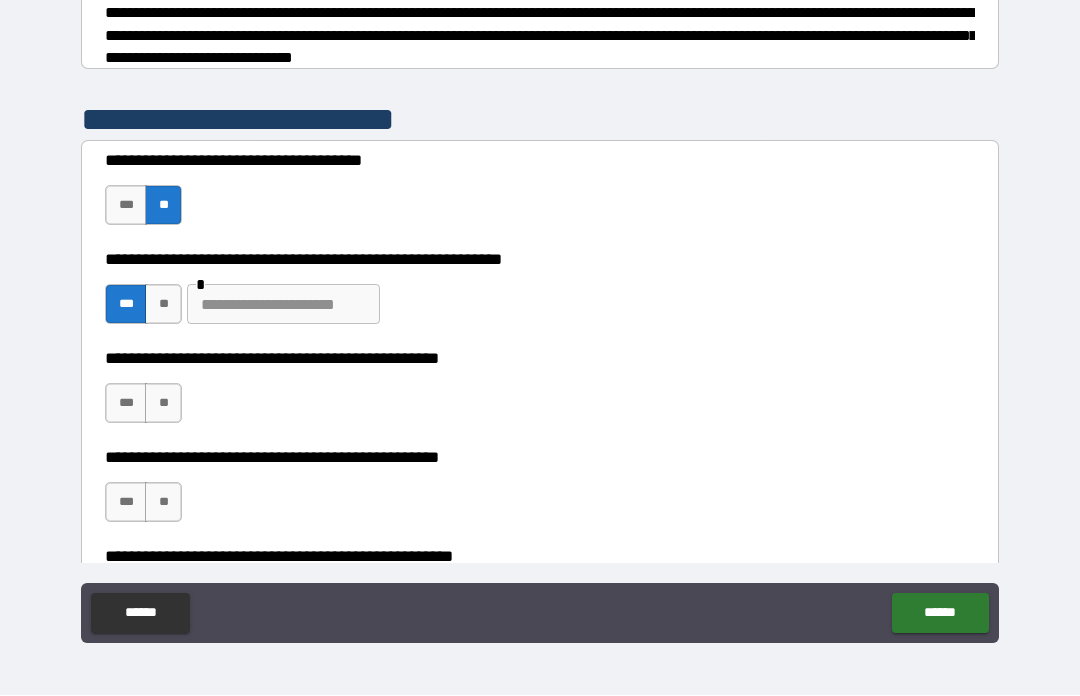 click on "**" at bounding box center (163, 305) 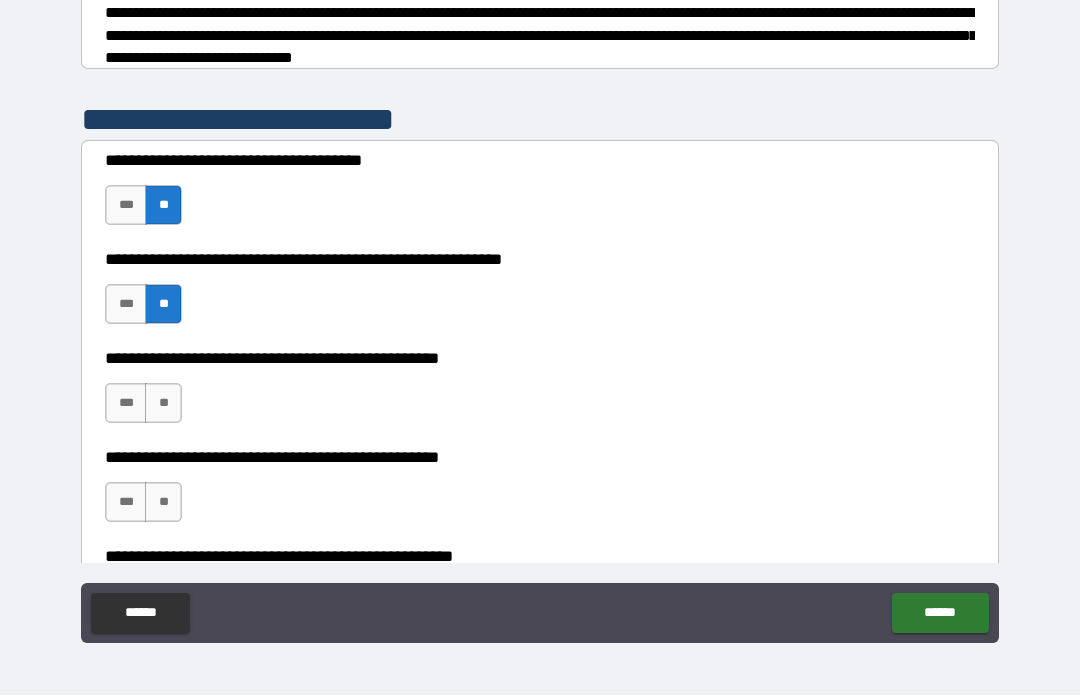 click on "***" at bounding box center [126, 305] 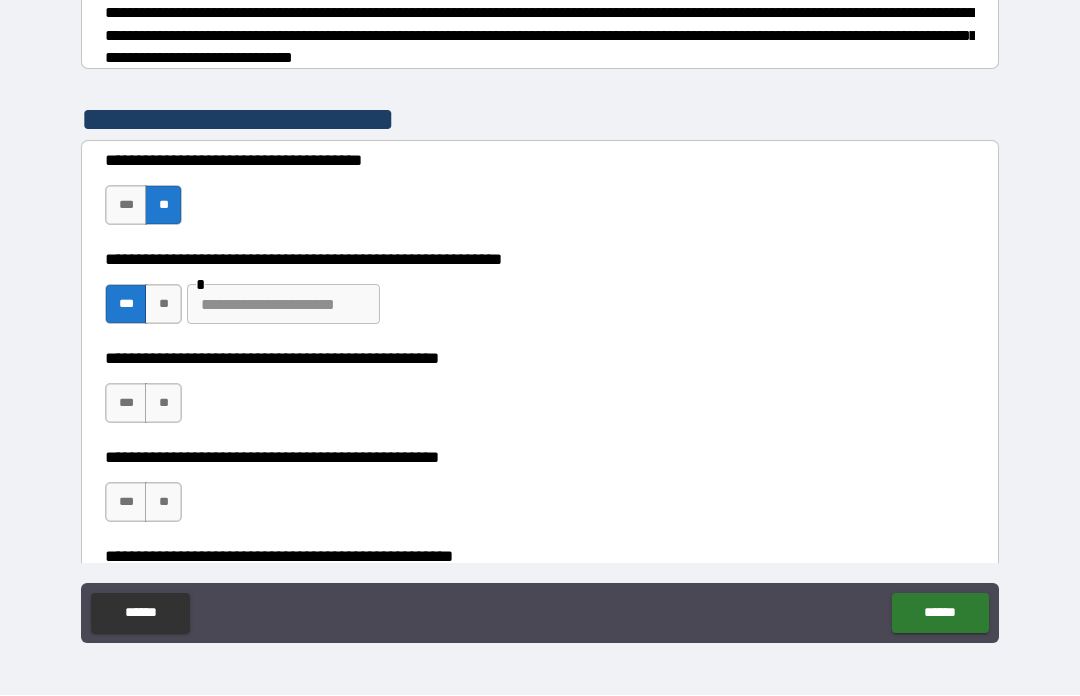 click at bounding box center [283, 305] 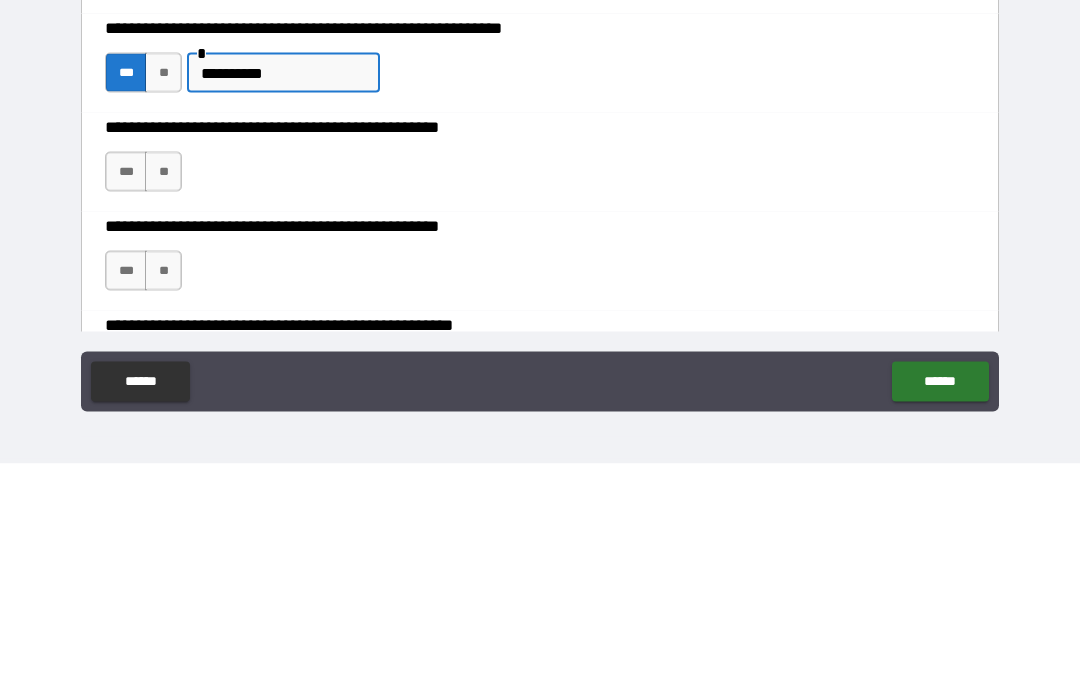 type on "*********" 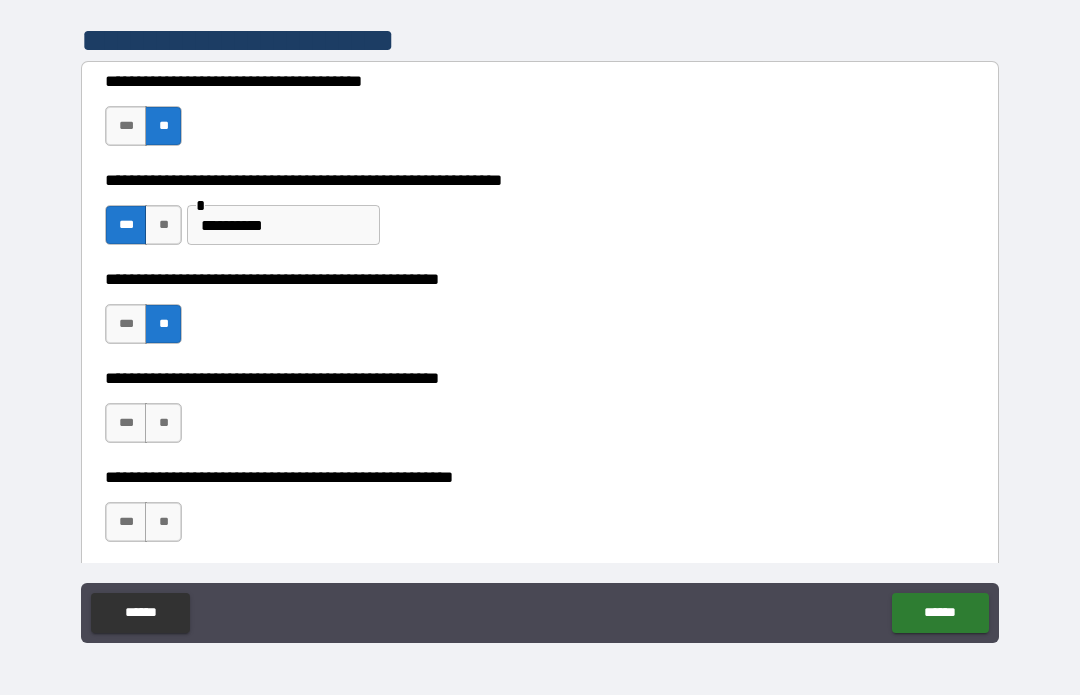 scroll, scrollTop: 393, scrollLeft: 0, axis: vertical 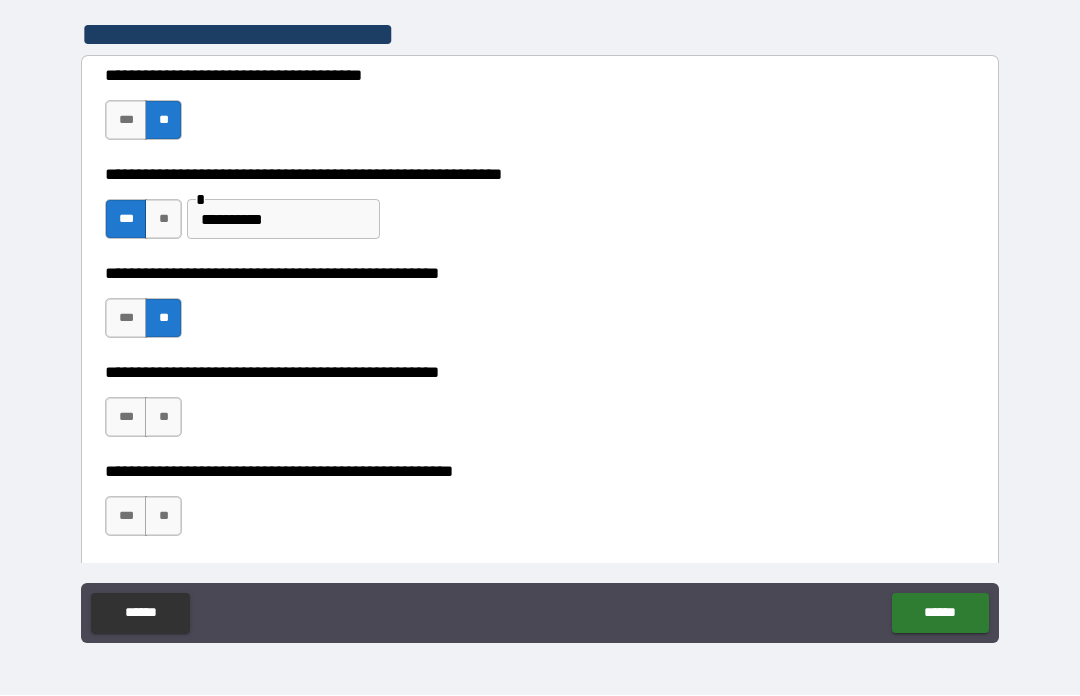 click on "**" at bounding box center [163, 418] 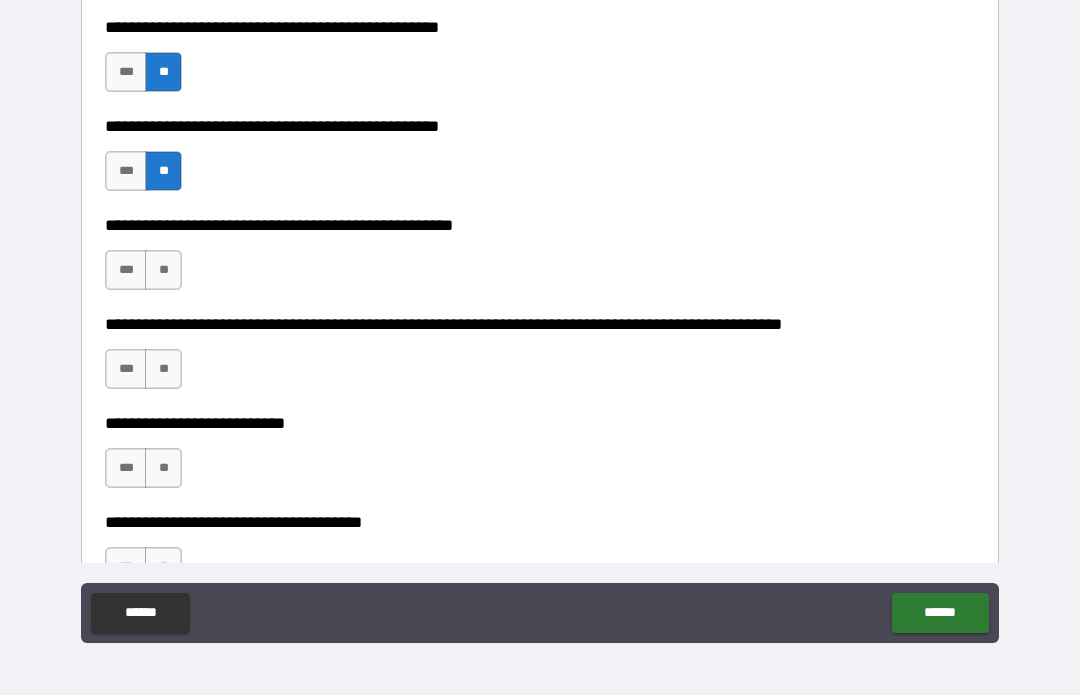 scroll, scrollTop: 640, scrollLeft: 0, axis: vertical 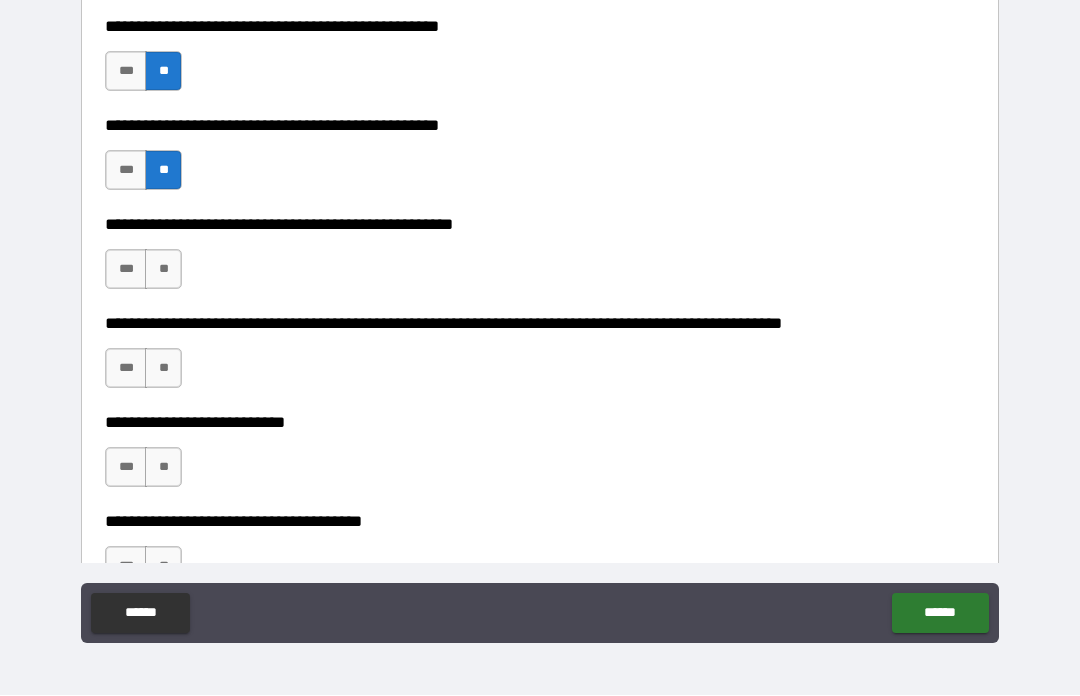 click on "**" at bounding box center [163, 270] 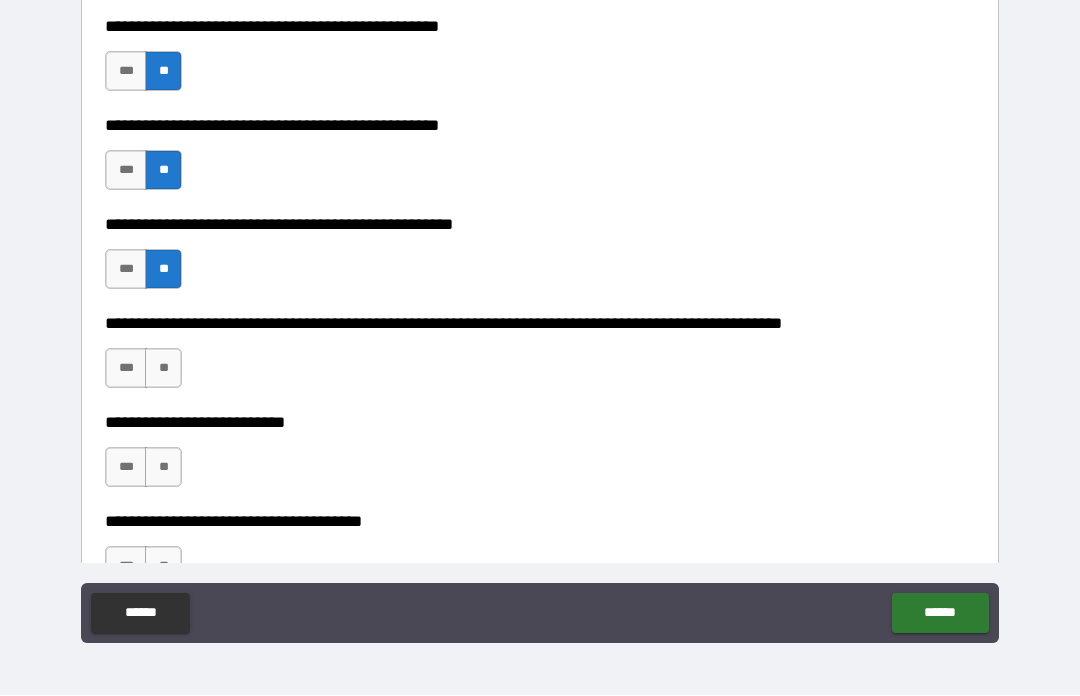 click on "**" at bounding box center (163, 369) 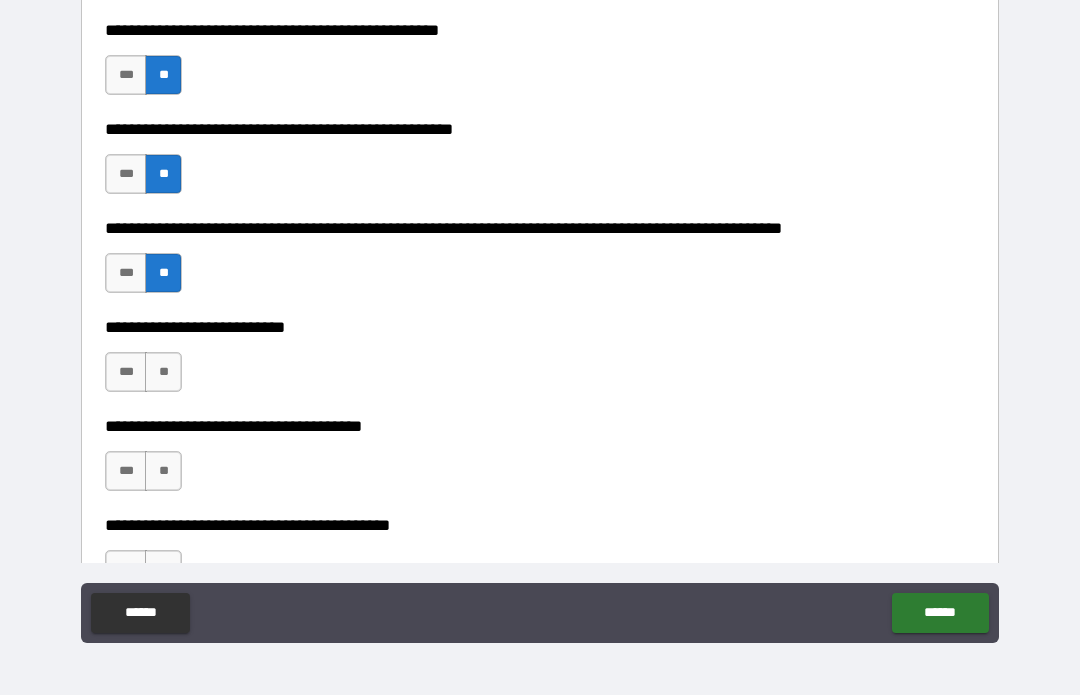 scroll, scrollTop: 748, scrollLeft: 0, axis: vertical 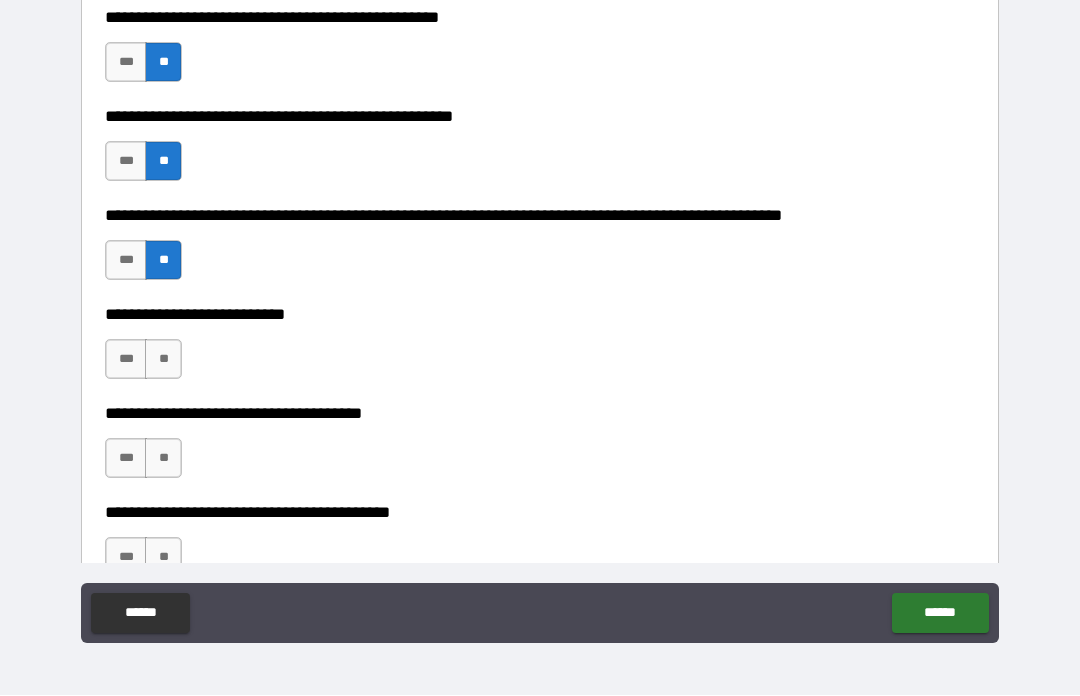 click on "**" at bounding box center [163, 360] 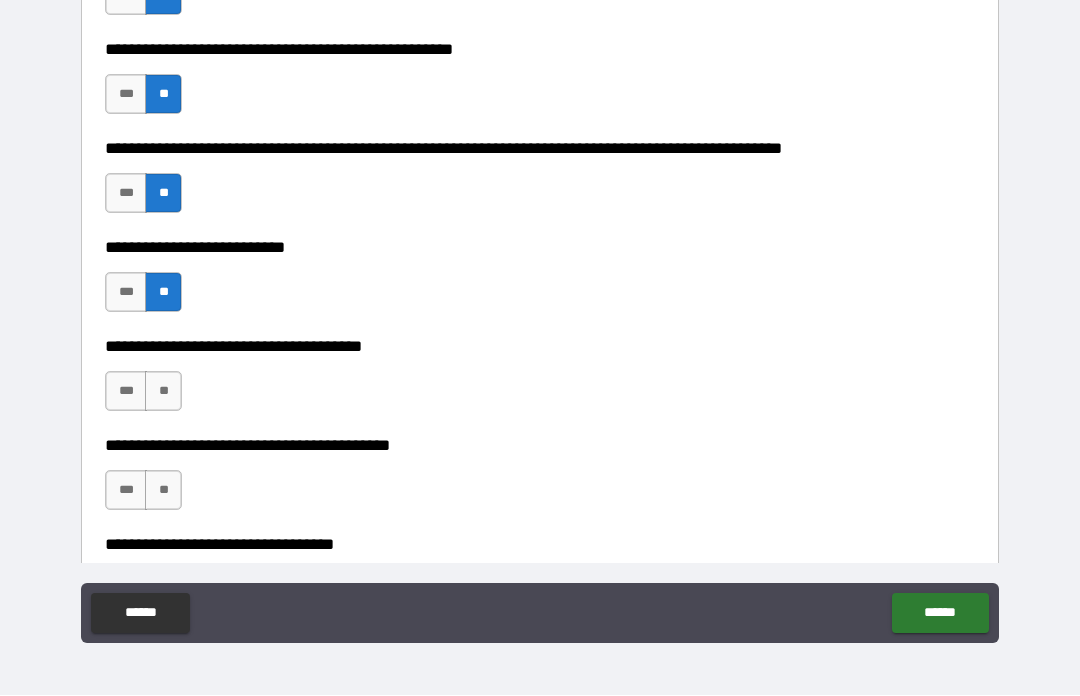 scroll, scrollTop: 818, scrollLeft: 0, axis: vertical 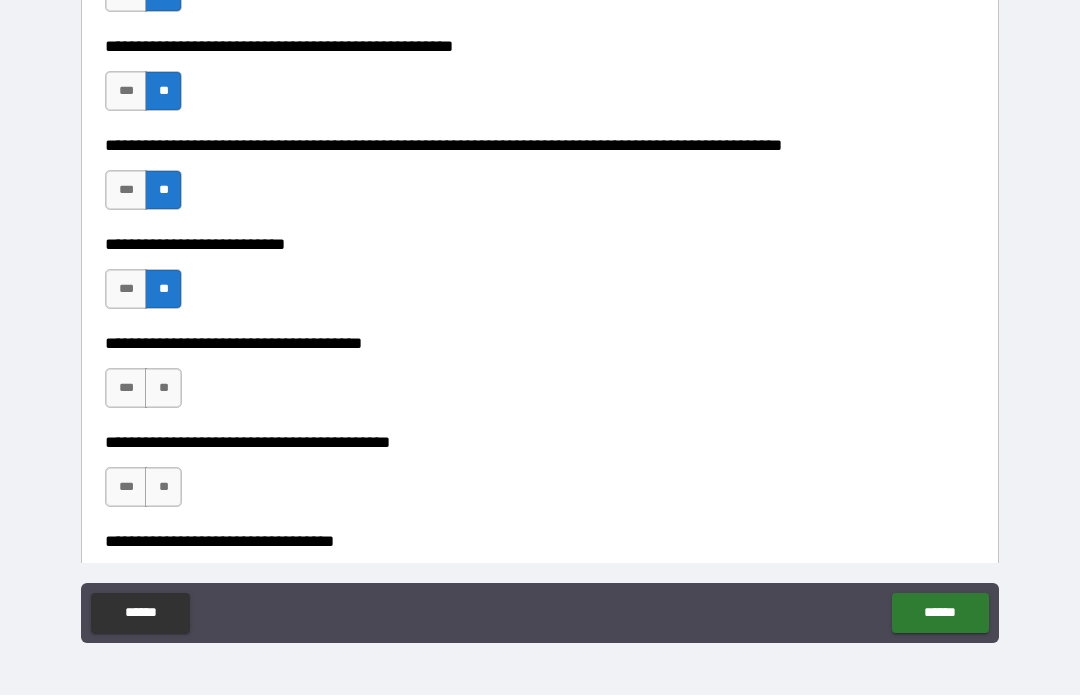 click on "**" at bounding box center (163, 389) 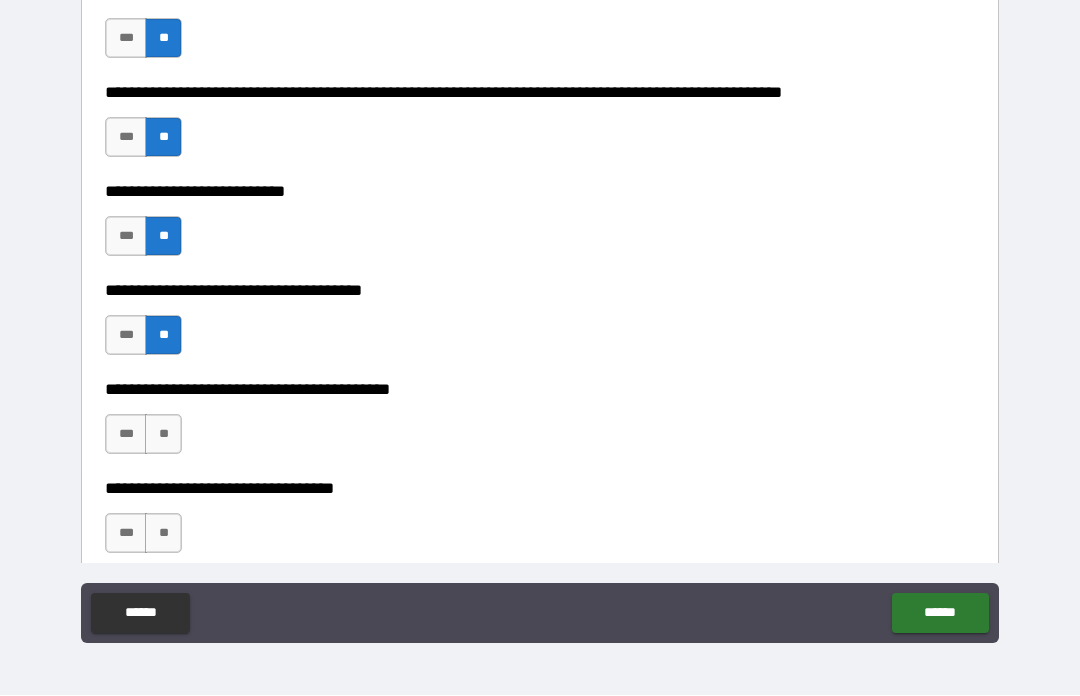 click on "**" at bounding box center [163, 435] 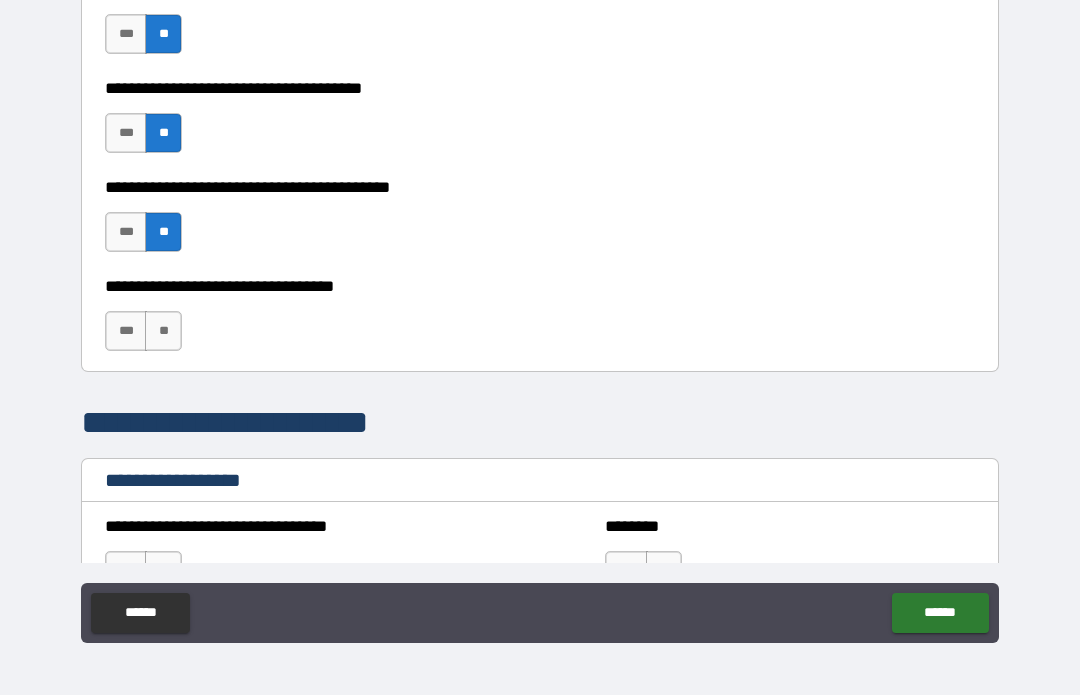 click on "**" at bounding box center (163, 332) 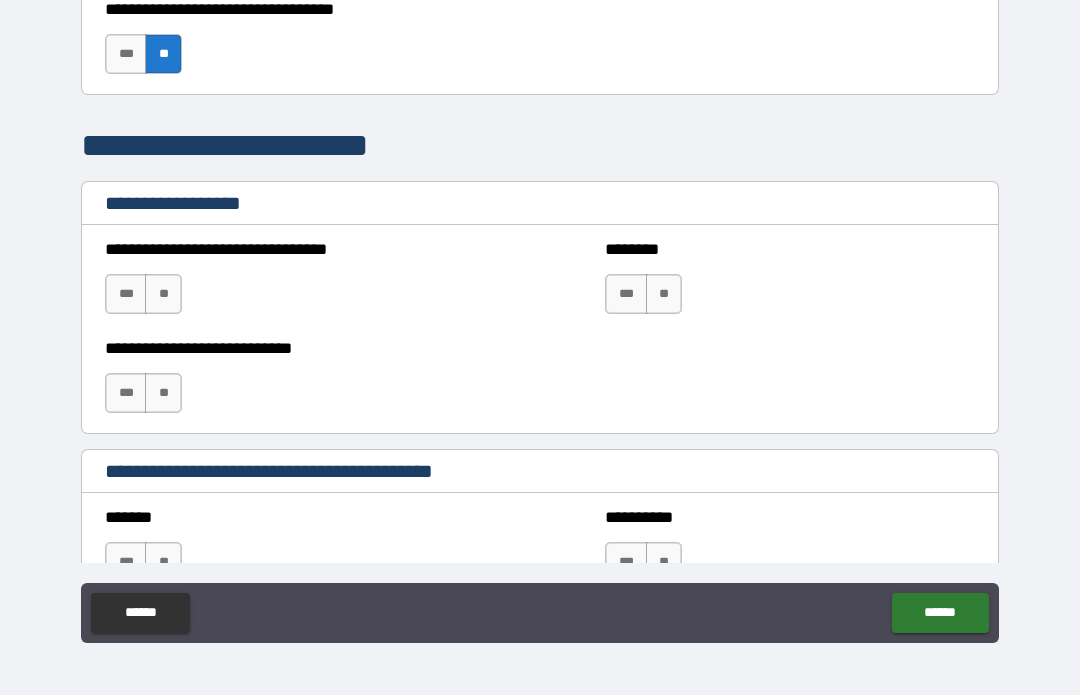 scroll, scrollTop: 1354, scrollLeft: 0, axis: vertical 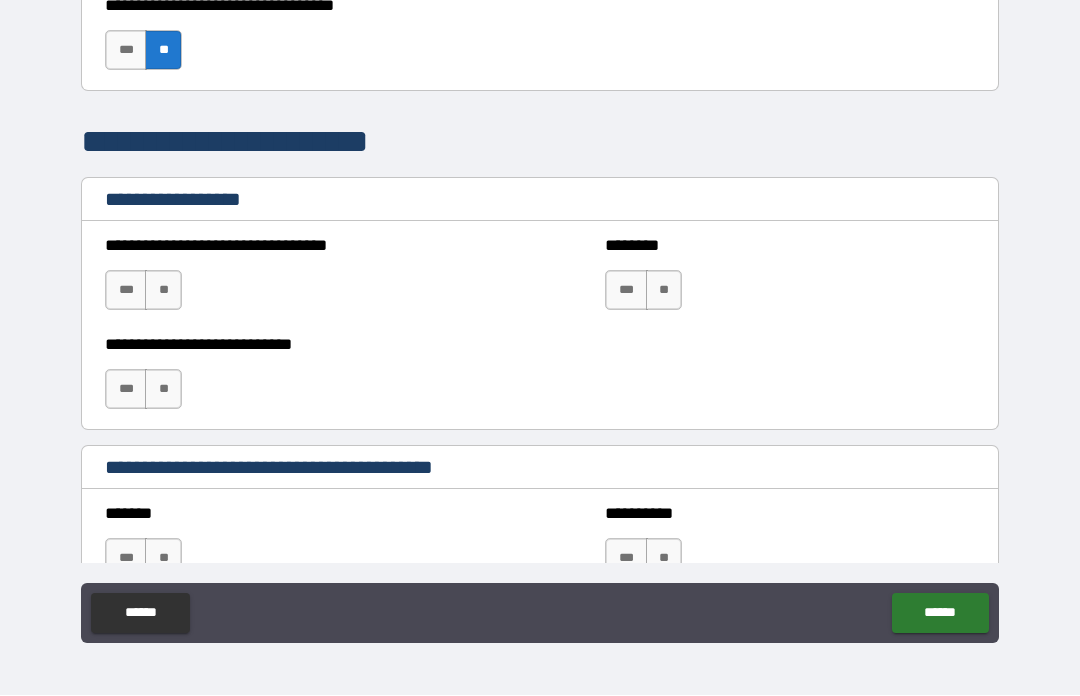 click on "**" at bounding box center [163, 291] 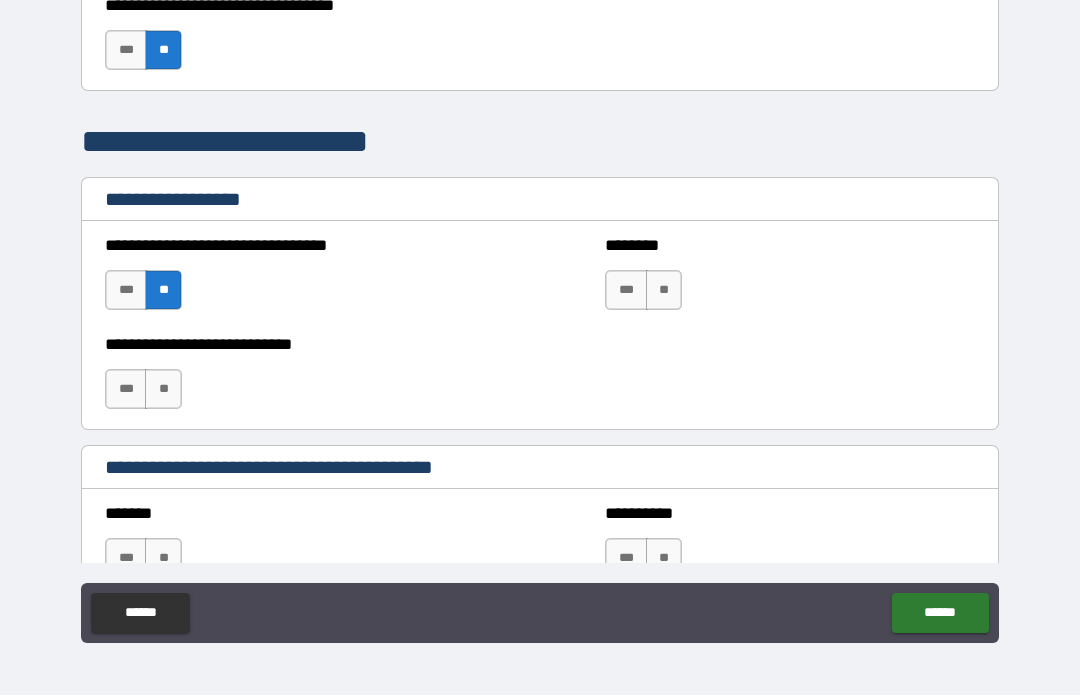 click on "**" at bounding box center [664, 291] 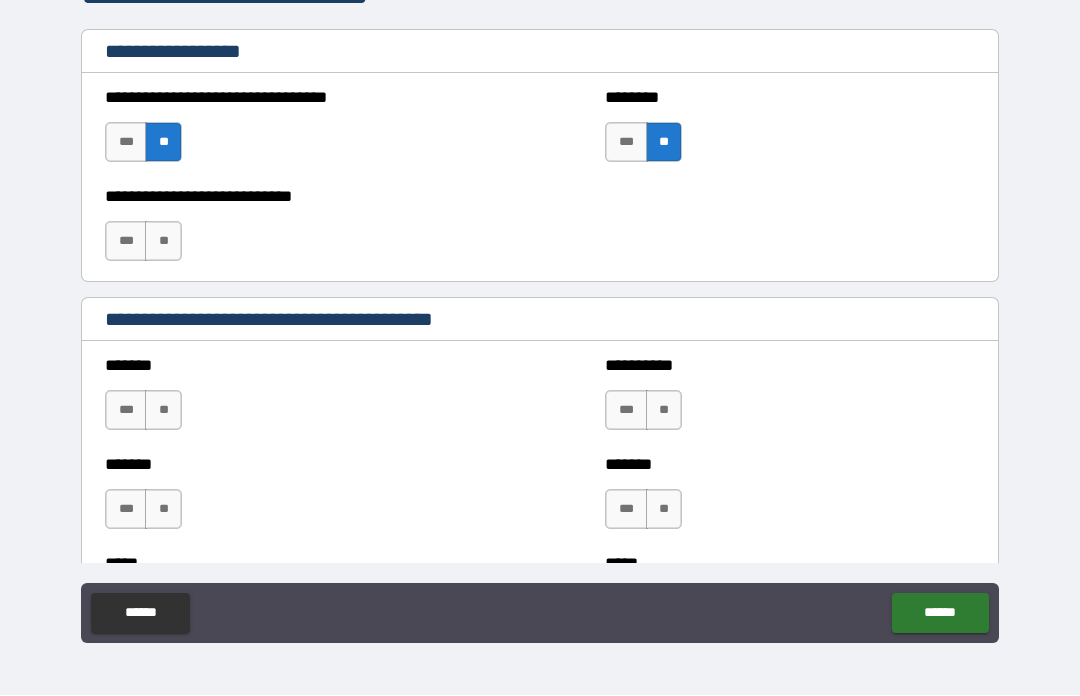 scroll, scrollTop: 1507, scrollLeft: 0, axis: vertical 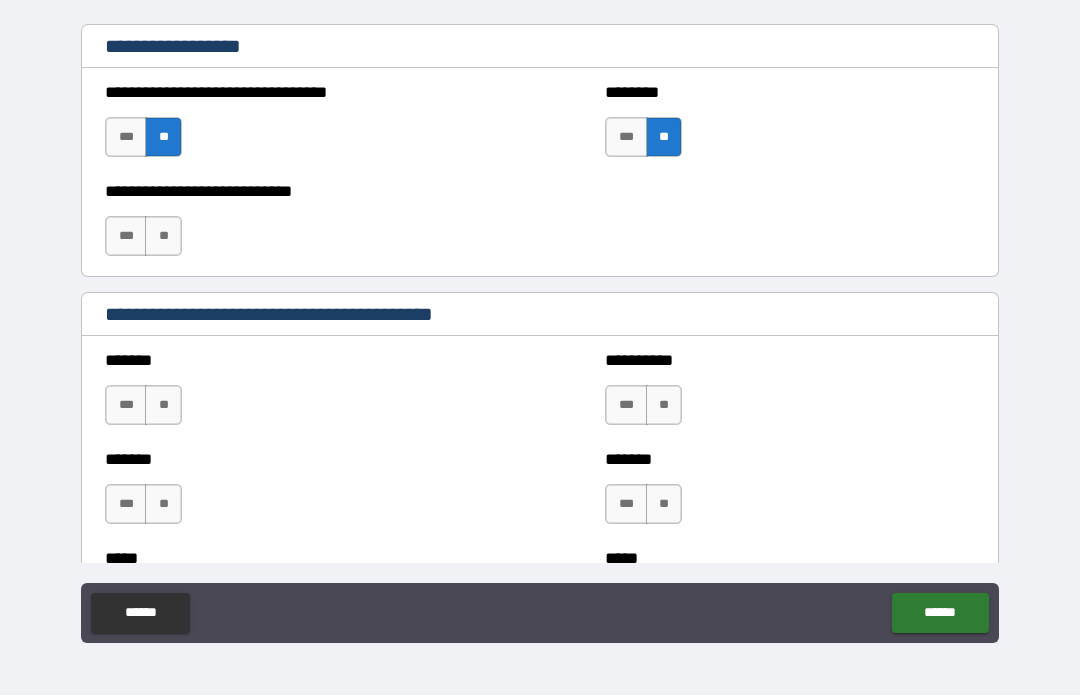 click on "**" at bounding box center [163, 237] 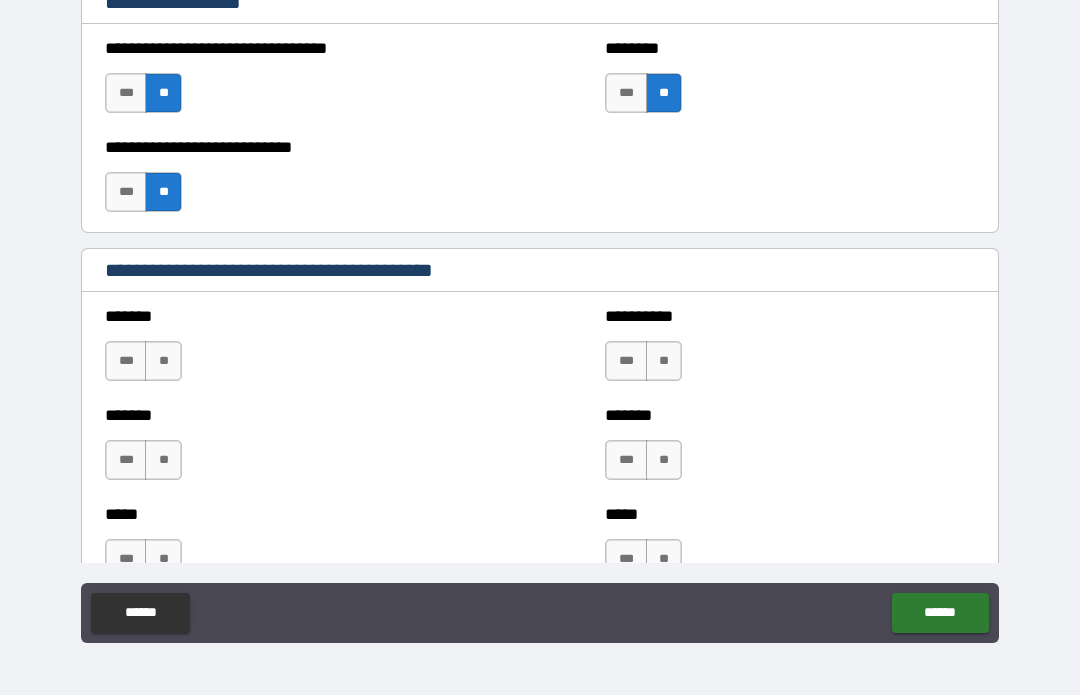 scroll, scrollTop: 1565, scrollLeft: 0, axis: vertical 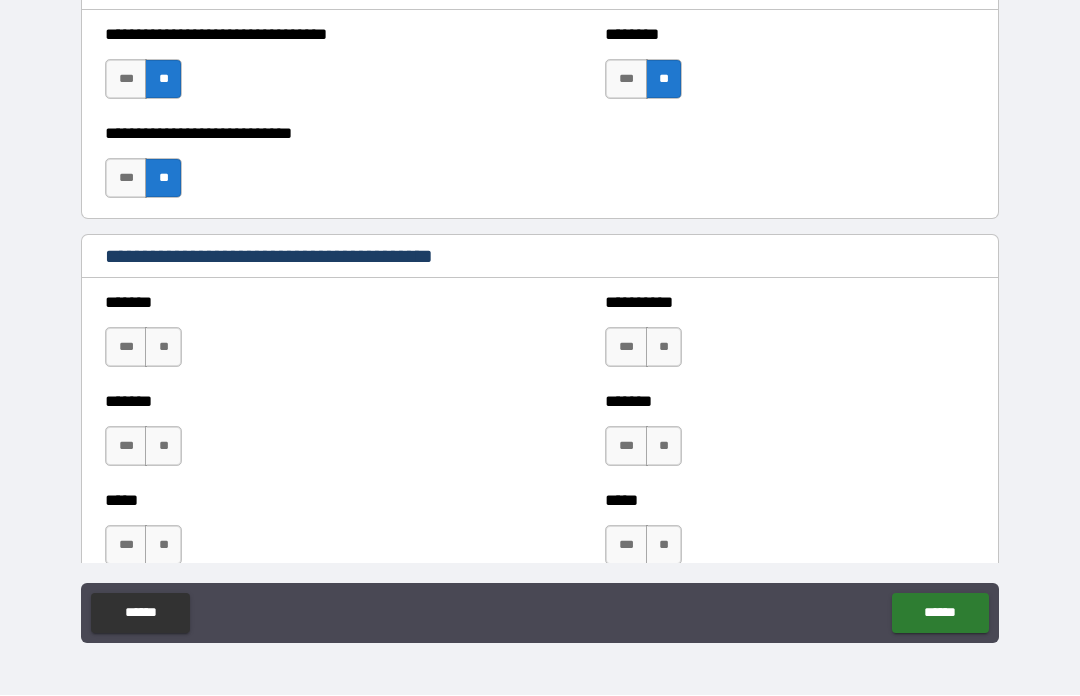 click on "**" at bounding box center (163, 348) 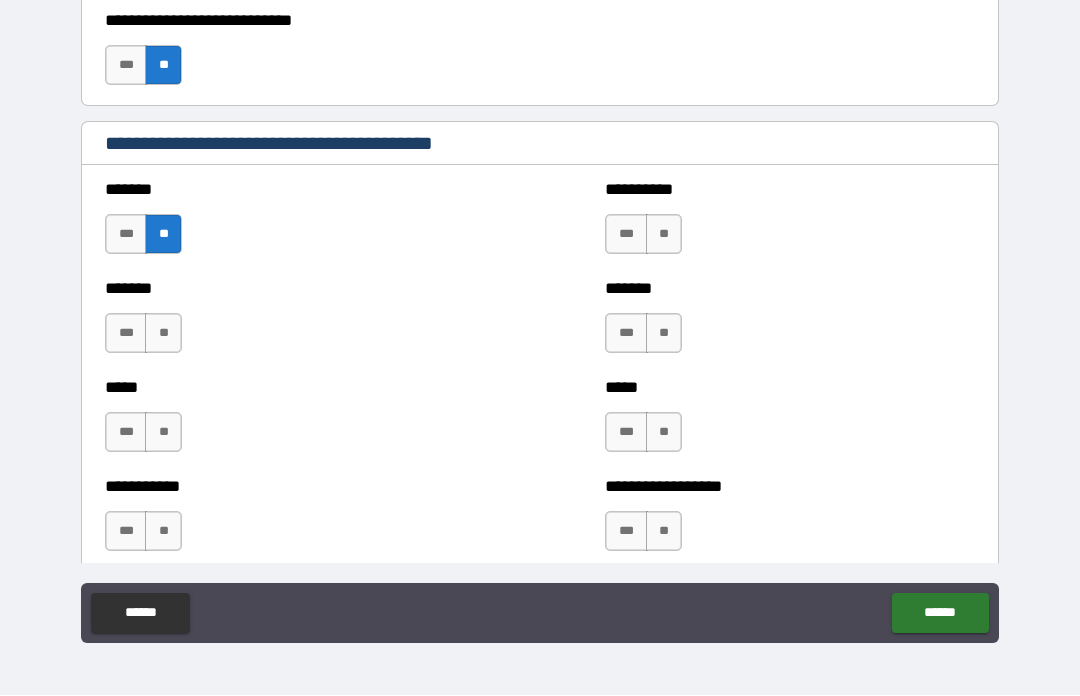 scroll, scrollTop: 1711, scrollLeft: 0, axis: vertical 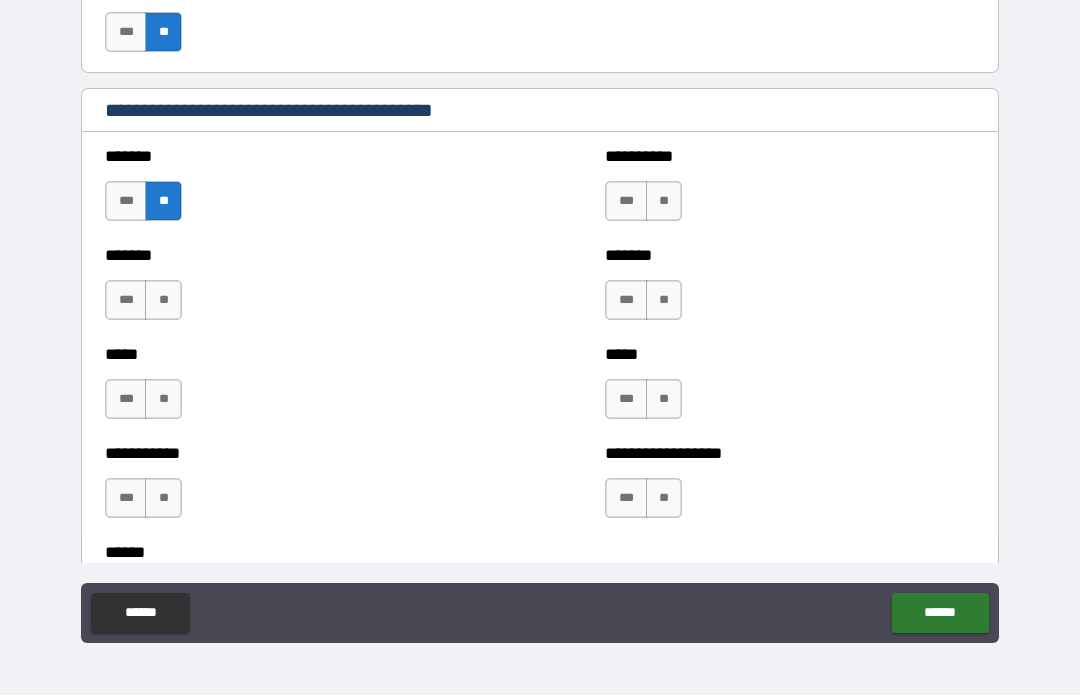 click on "**" at bounding box center (664, 202) 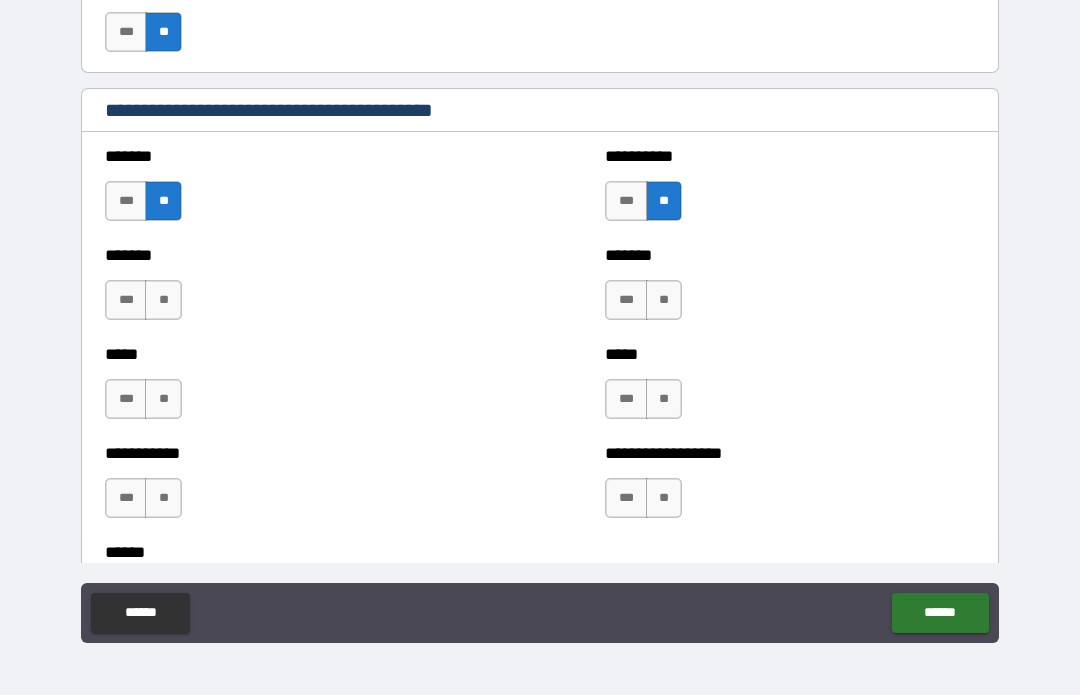 click on "**" at bounding box center [664, 301] 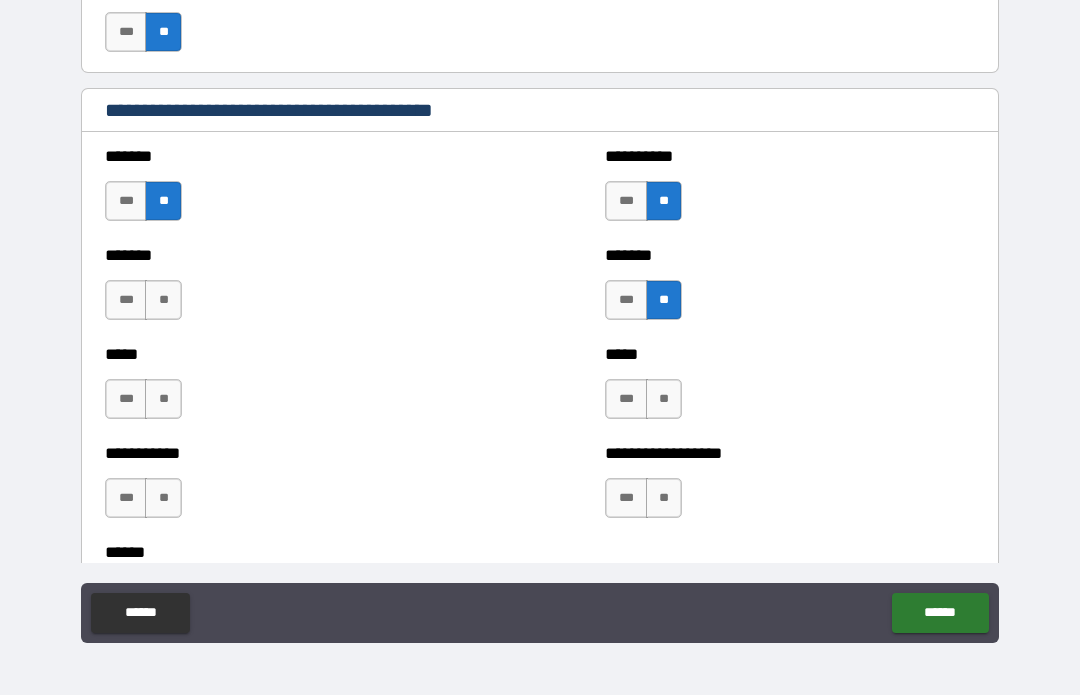 click on "**" at bounding box center (664, 400) 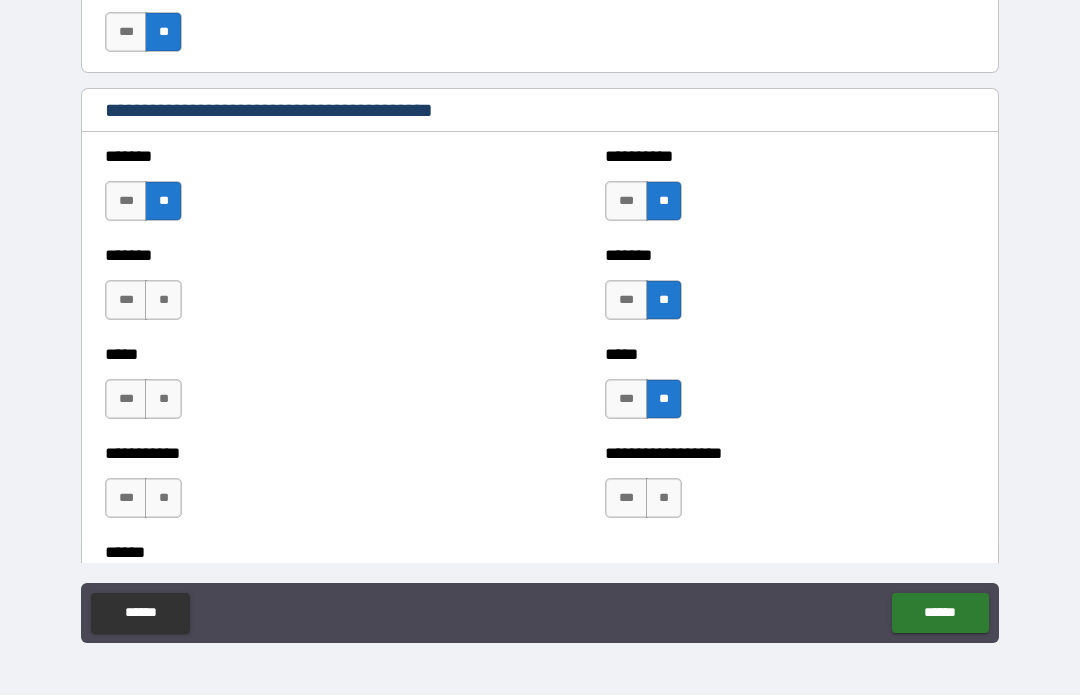 click on "**" at bounding box center (664, 499) 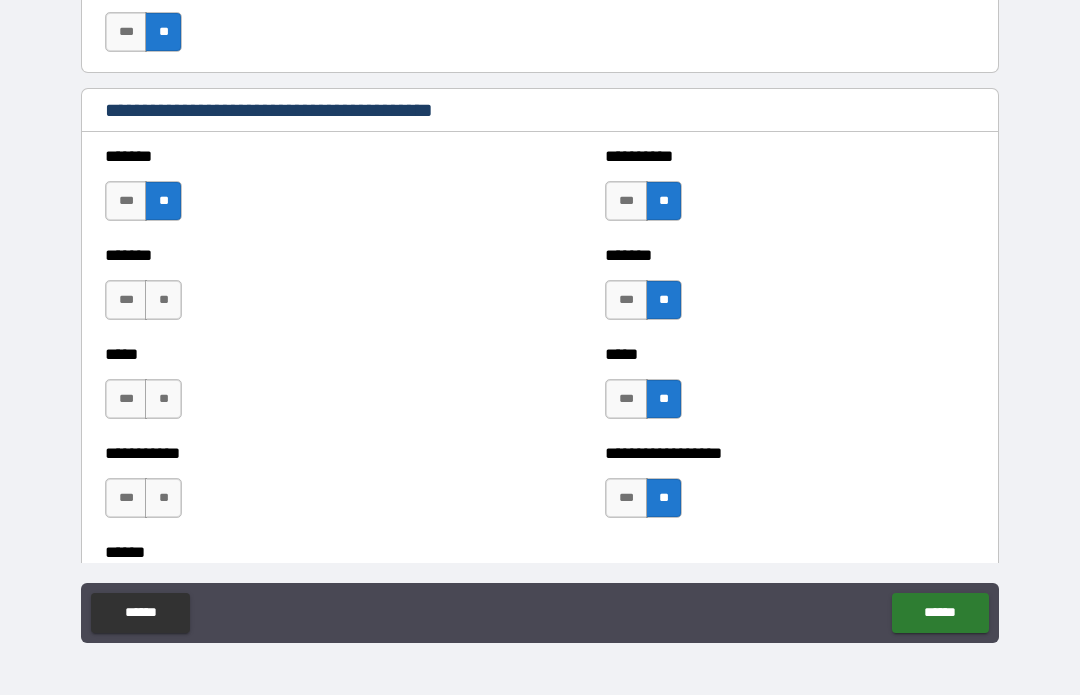 click on "**" at bounding box center [163, 301] 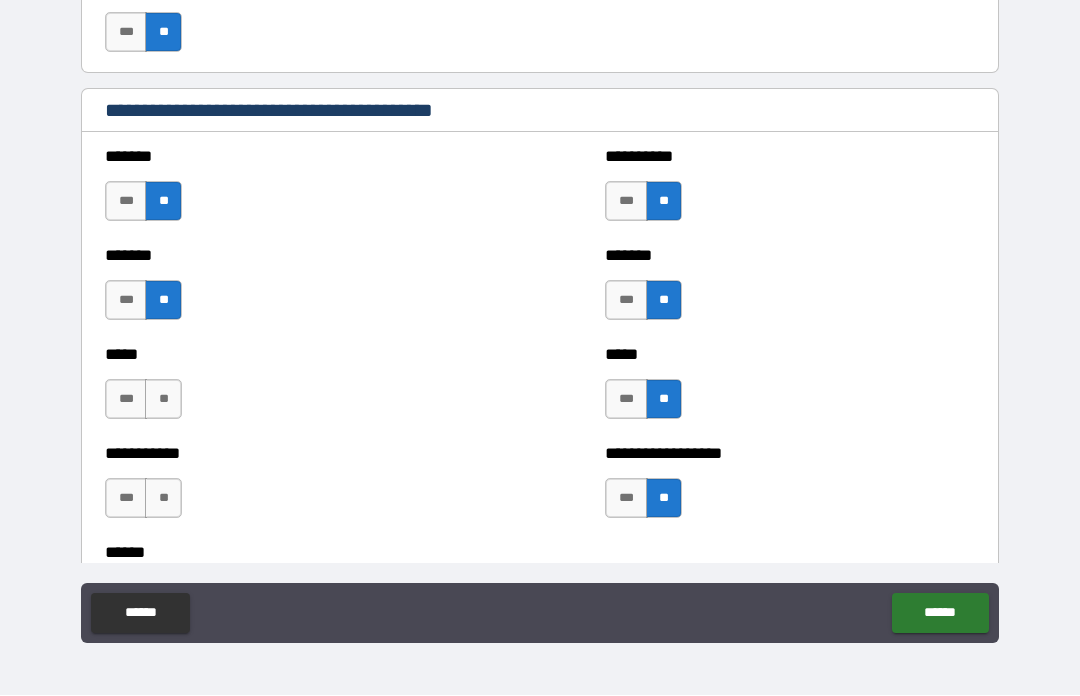 click on "**" at bounding box center [163, 400] 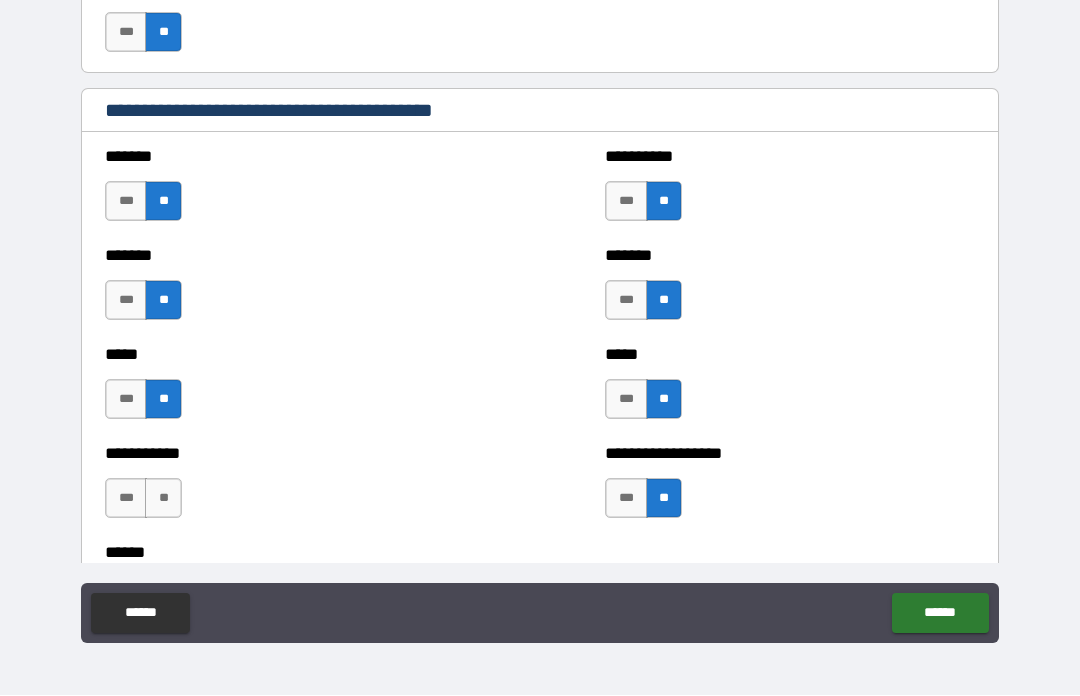 click on "**" at bounding box center (163, 499) 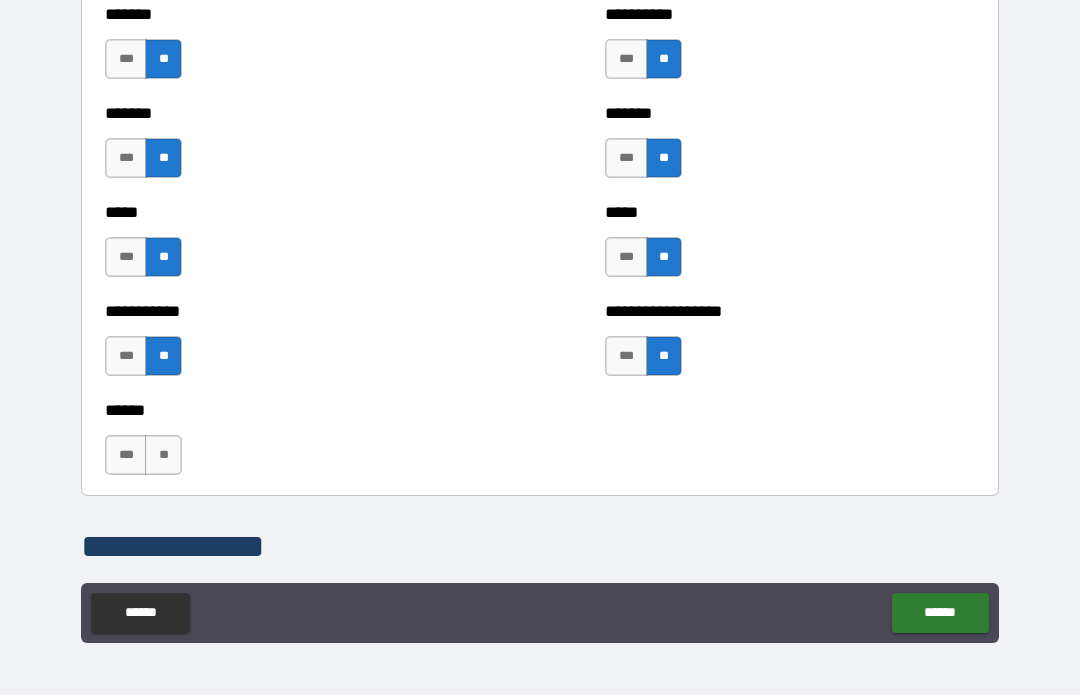 scroll, scrollTop: 1854, scrollLeft: 0, axis: vertical 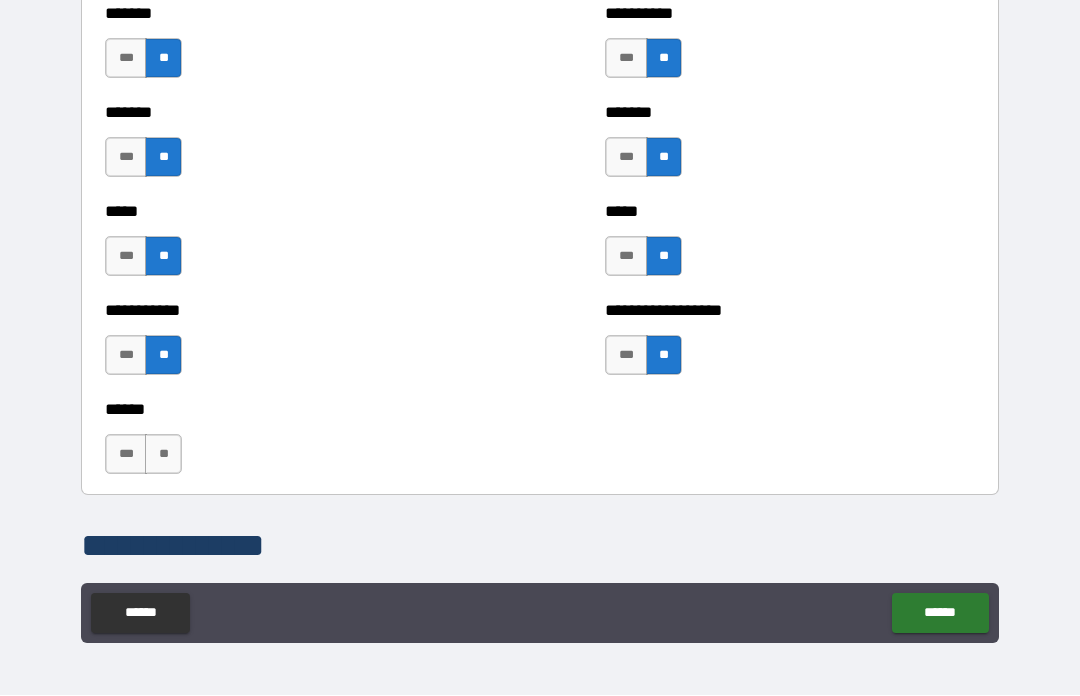 click on "**" at bounding box center (163, 455) 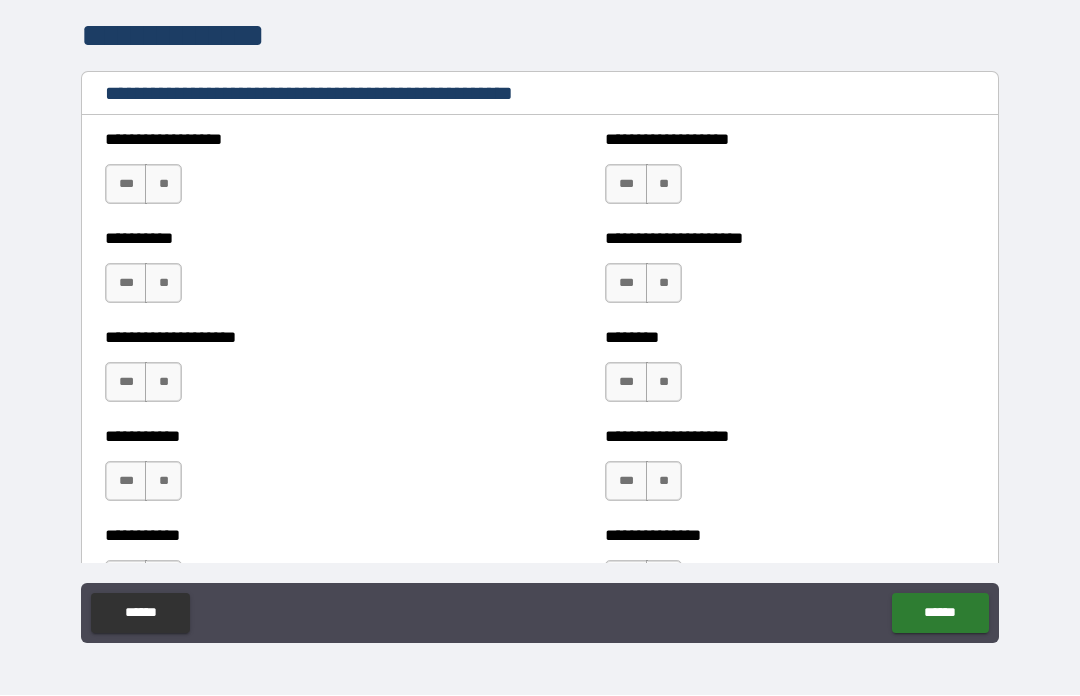 scroll, scrollTop: 2380, scrollLeft: 0, axis: vertical 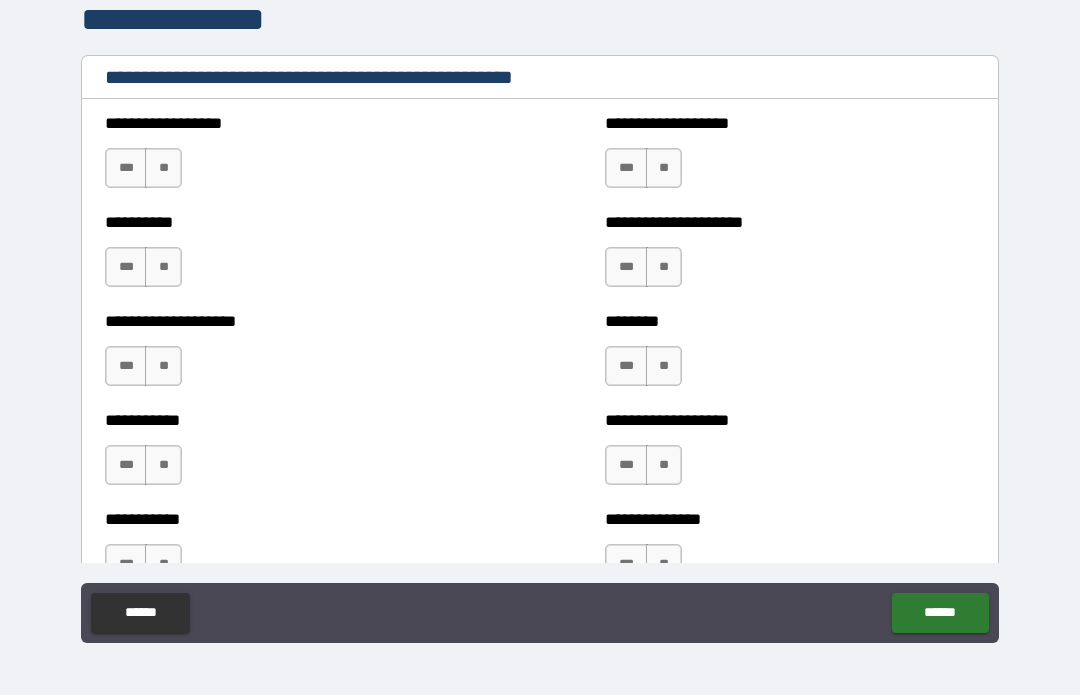 click on "**" at bounding box center [163, 169] 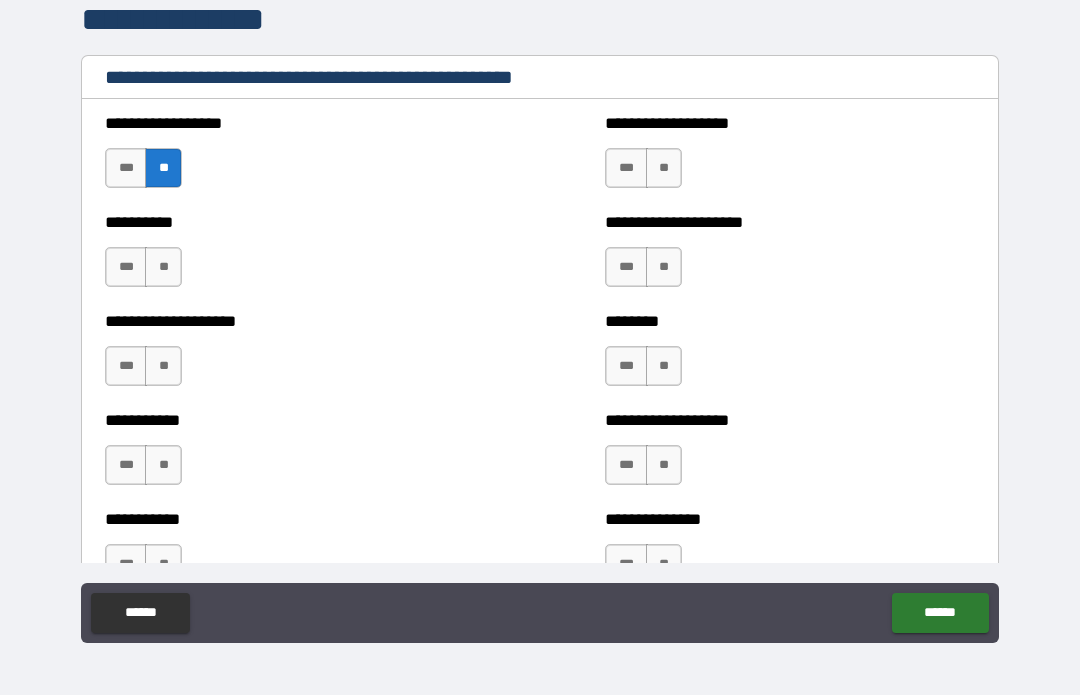 click on "**" at bounding box center (163, 268) 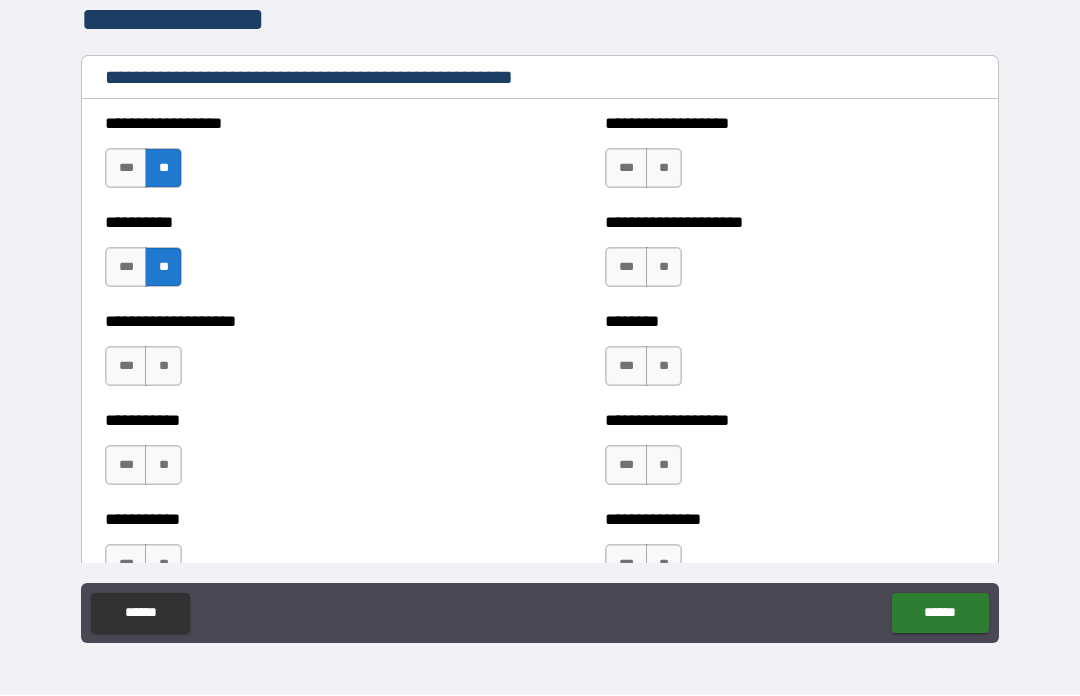 click on "**" at bounding box center [163, 367] 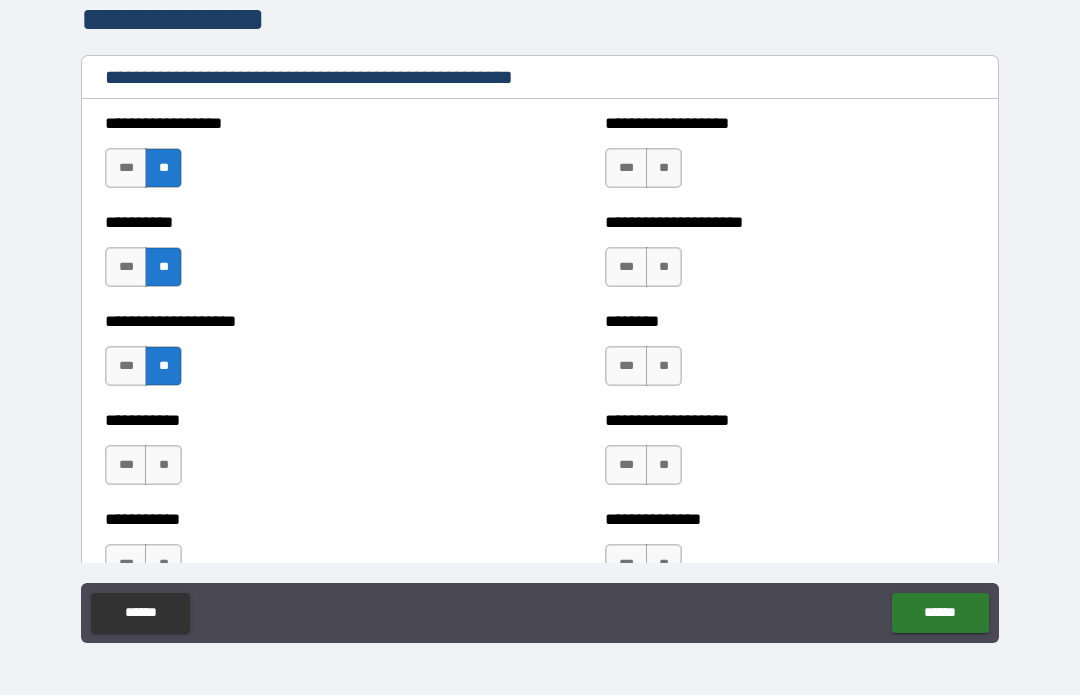 click on "**" at bounding box center (163, 466) 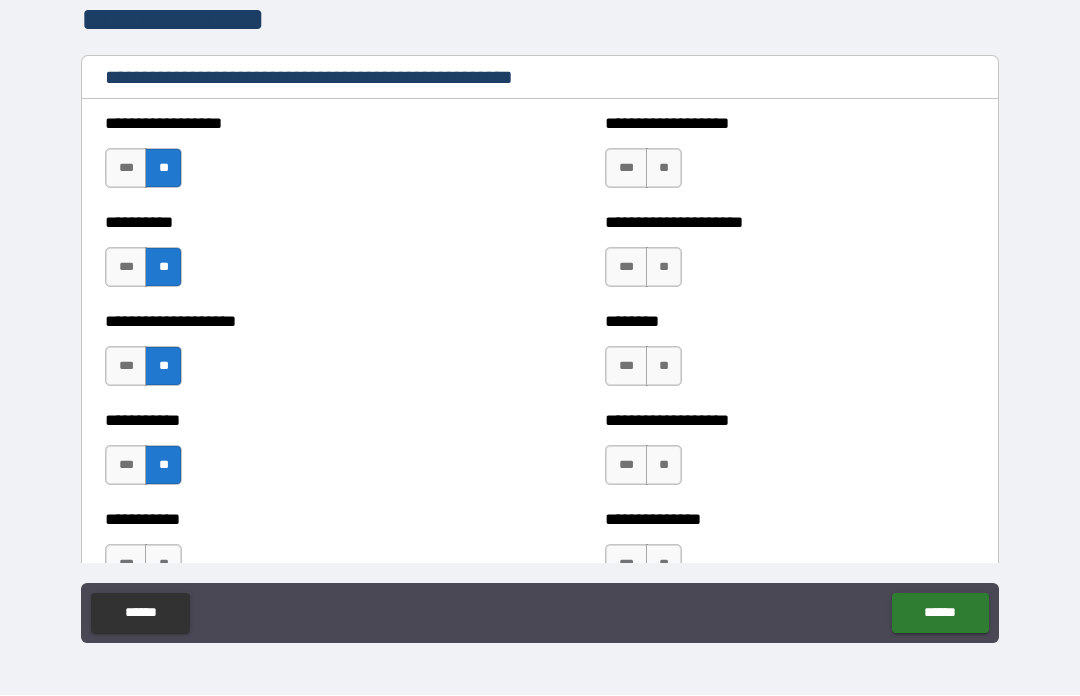 click on "**" at bounding box center [664, 169] 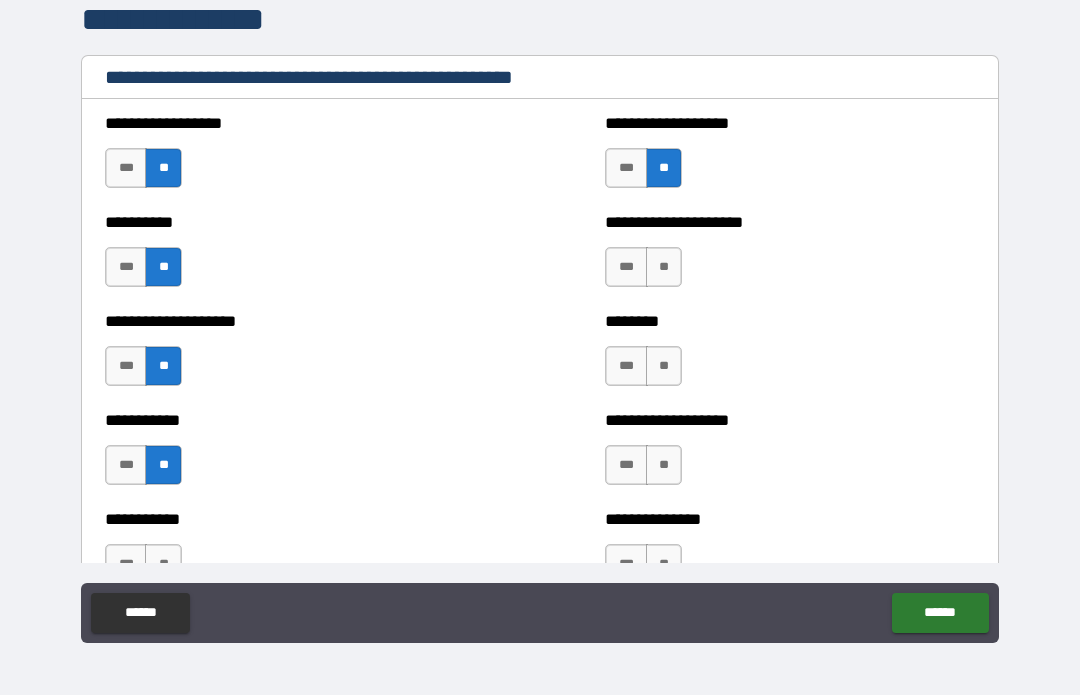 click on "**" at bounding box center (664, 268) 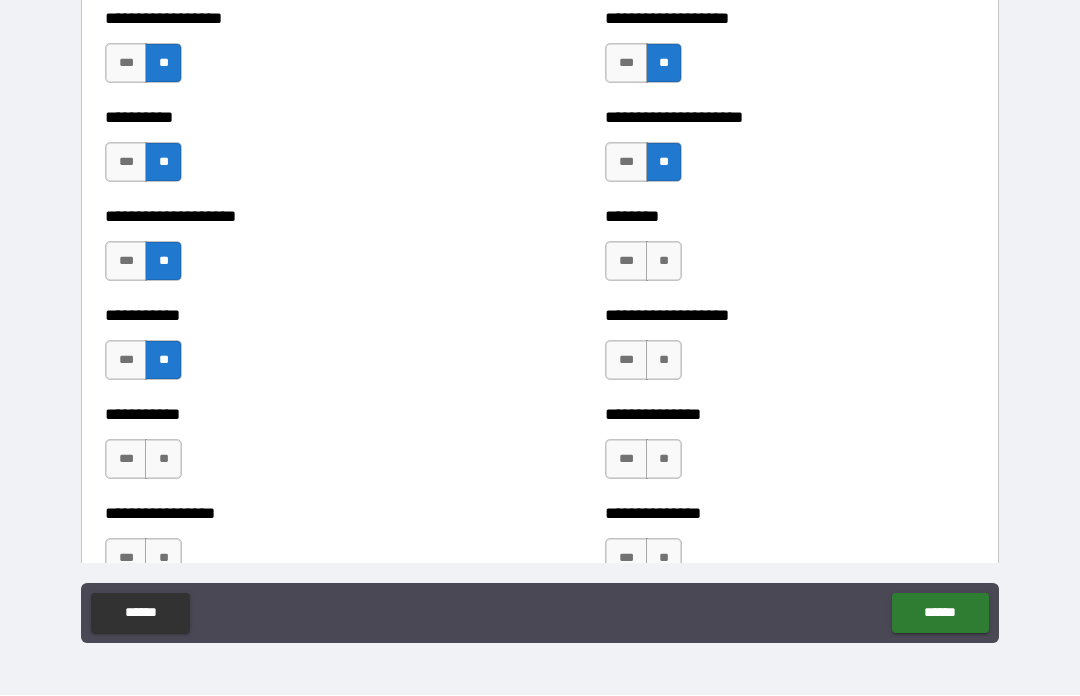 scroll, scrollTop: 2528, scrollLeft: 0, axis: vertical 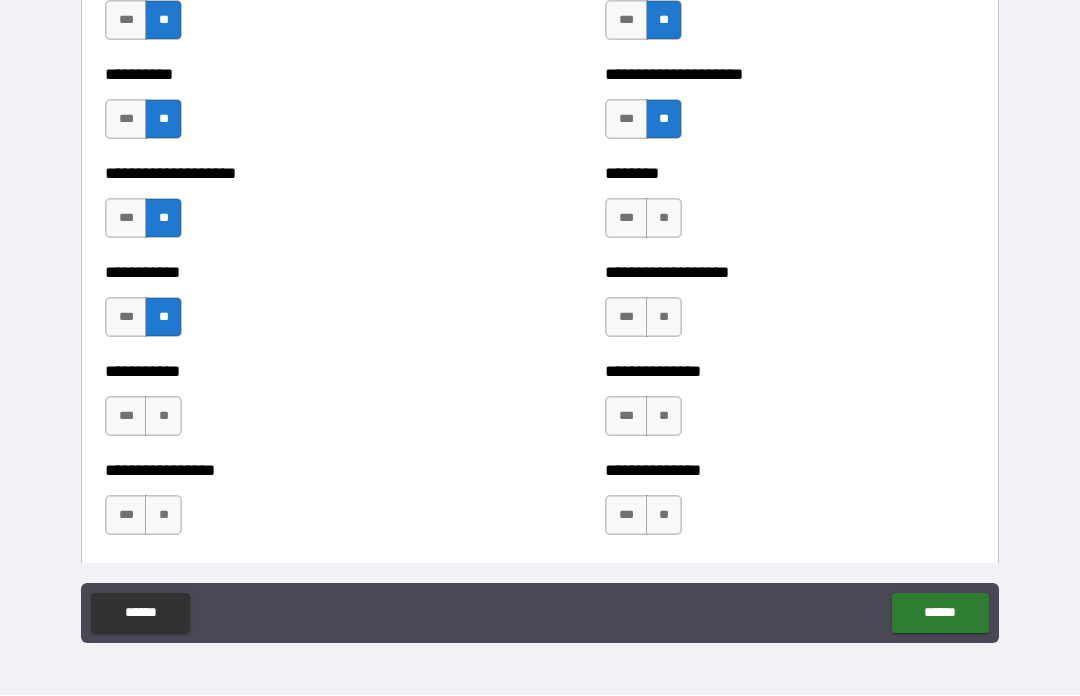 click on "**" at bounding box center (664, 219) 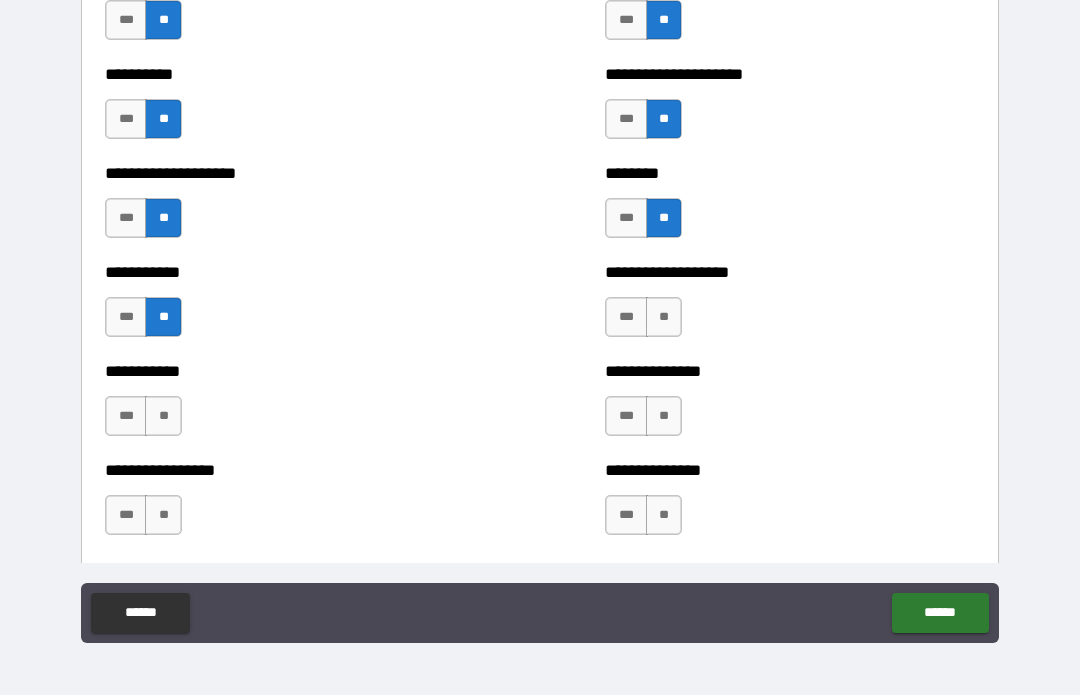 click on "**" at bounding box center (664, 318) 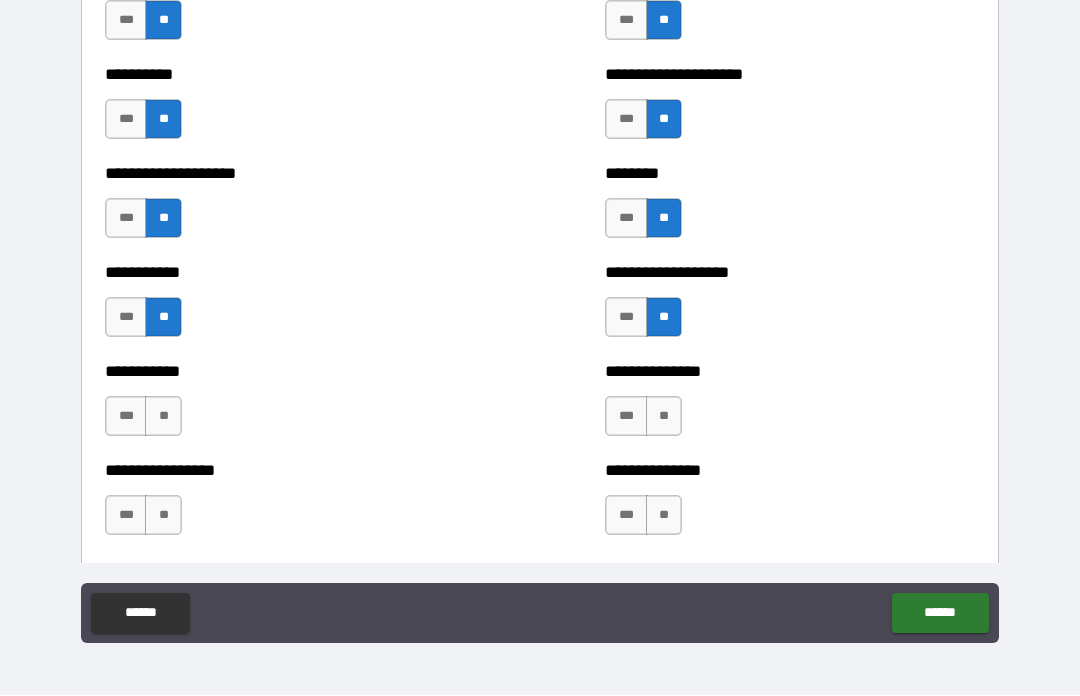click on "**" at bounding box center [664, 417] 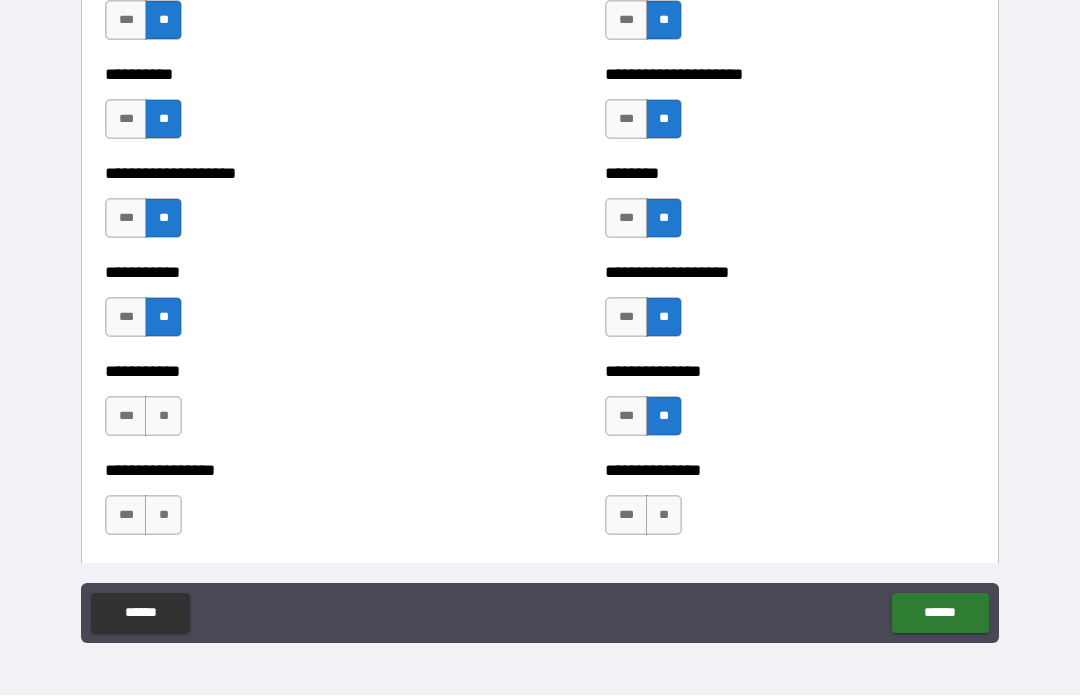 click on "**" at bounding box center [664, 516] 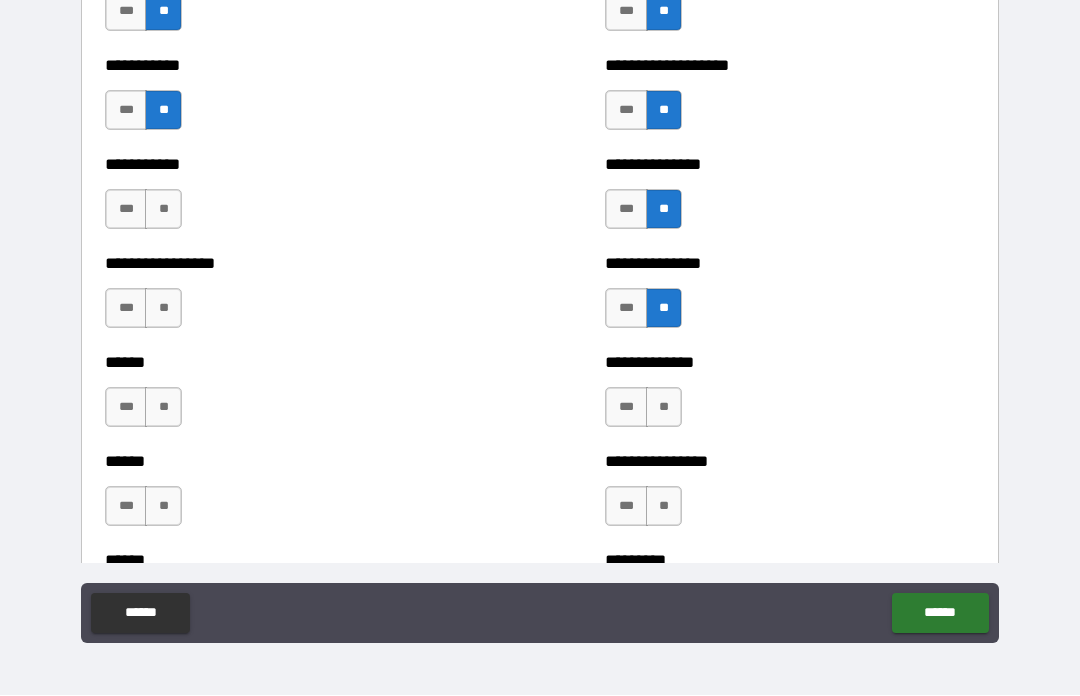 scroll, scrollTop: 2732, scrollLeft: 0, axis: vertical 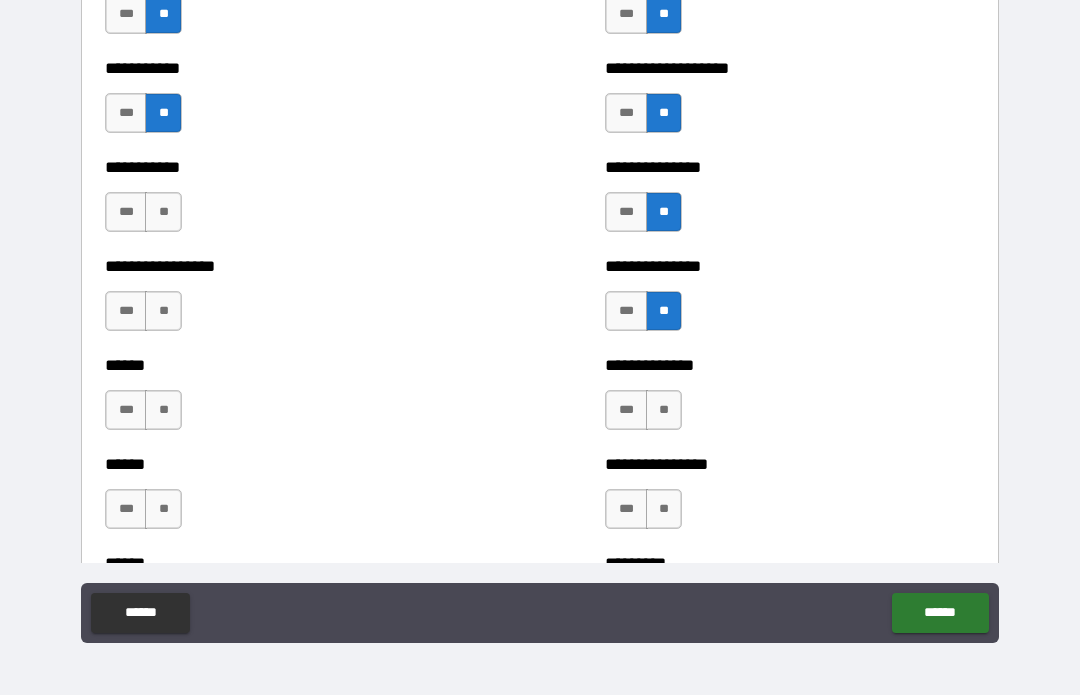 click on "**" at bounding box center [664, 411] 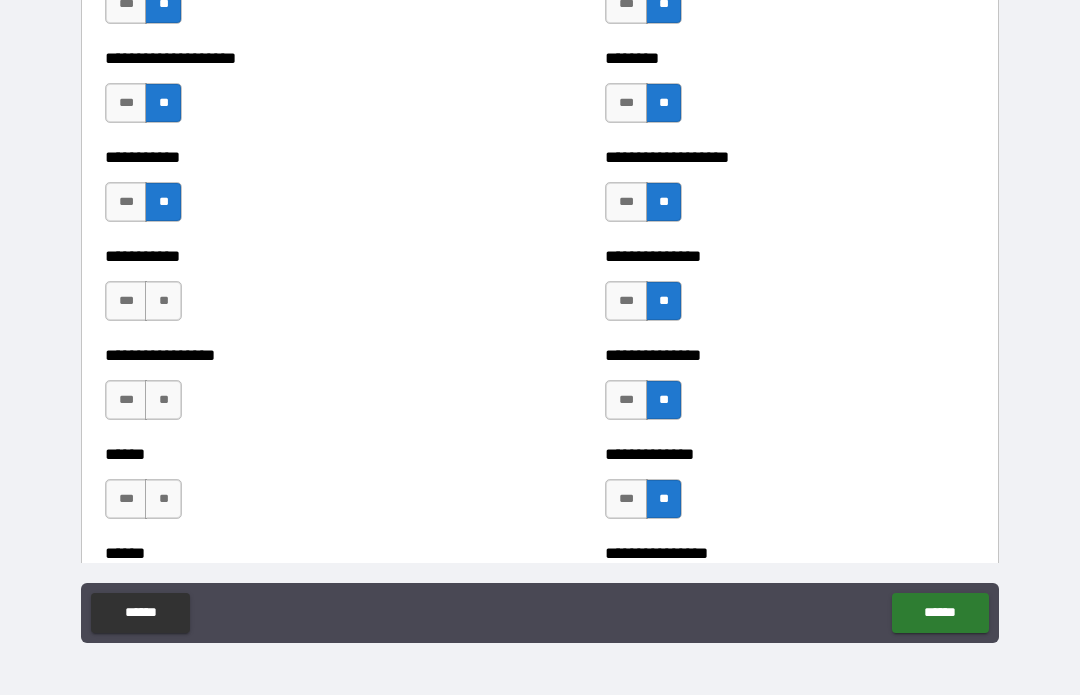 scroll, scrollTop: 2617, scrollLeft: 0, axis: vertical 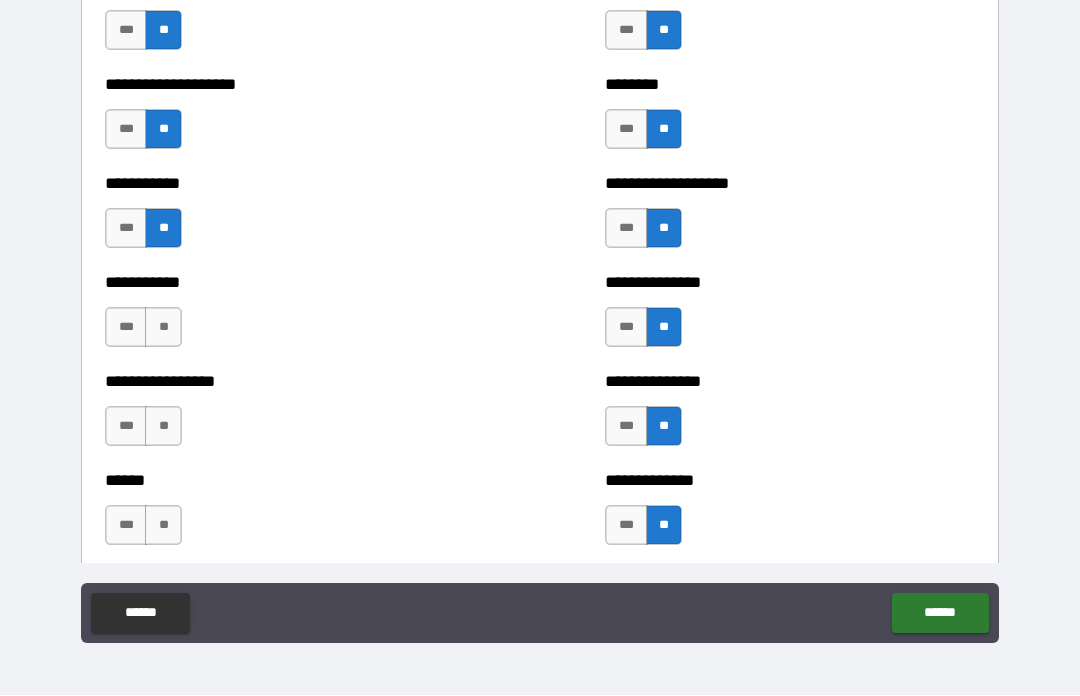 click on "**" at bounding box center (163, 328) 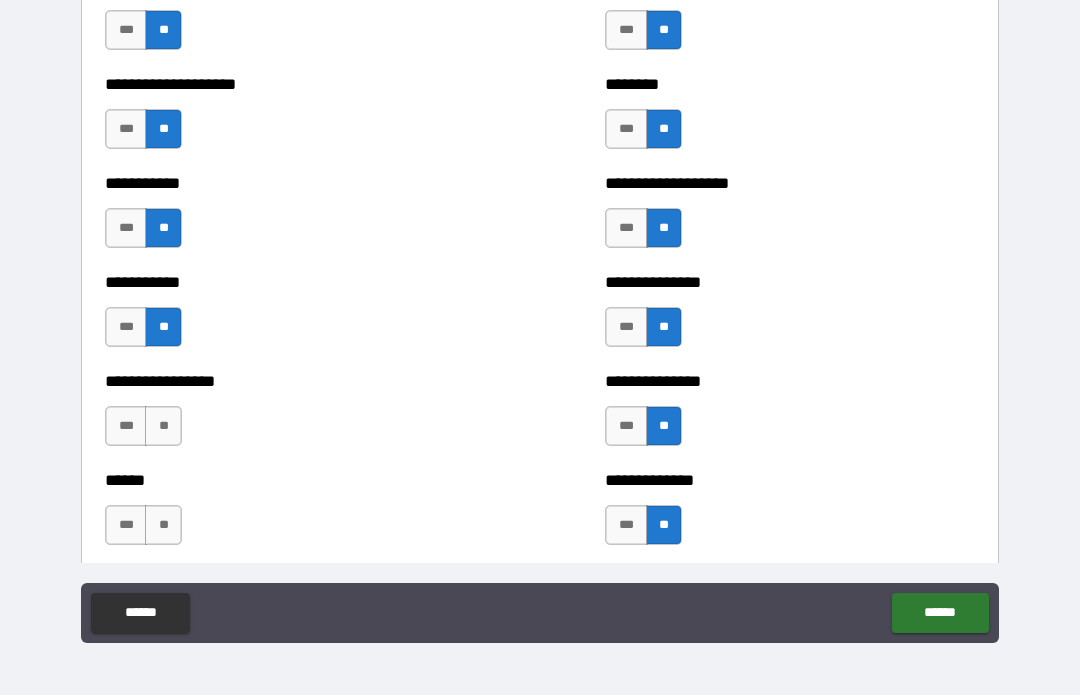 click on "**" at bounding box center [163, 427] 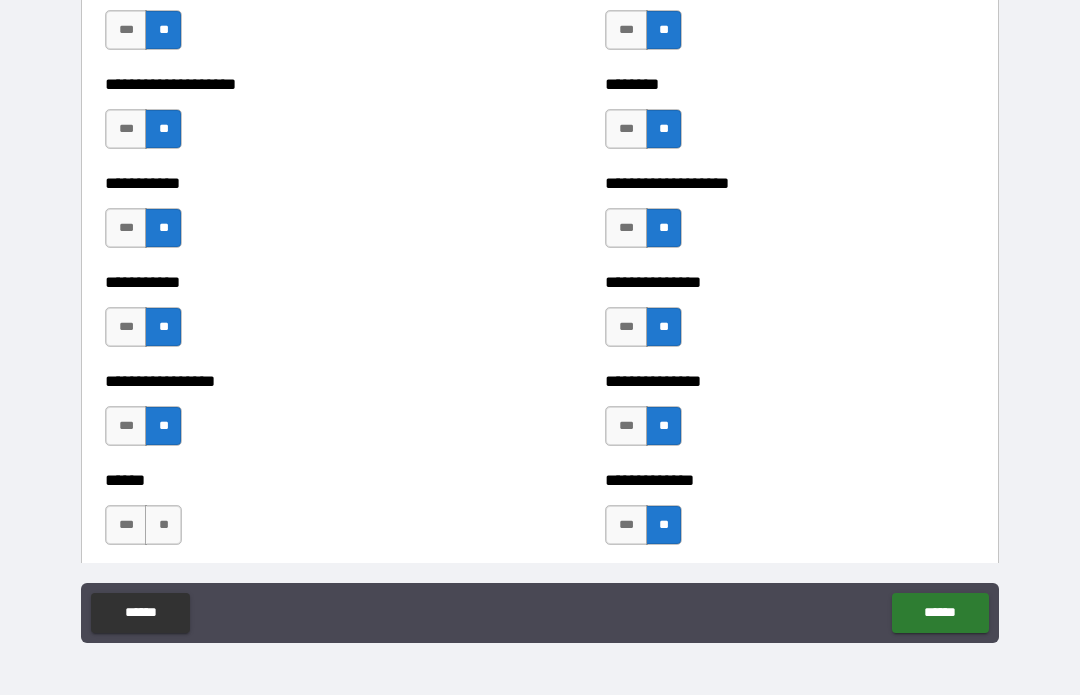 scroll, scrollTop: 2789, scrollLeft: 0, axis: vertical 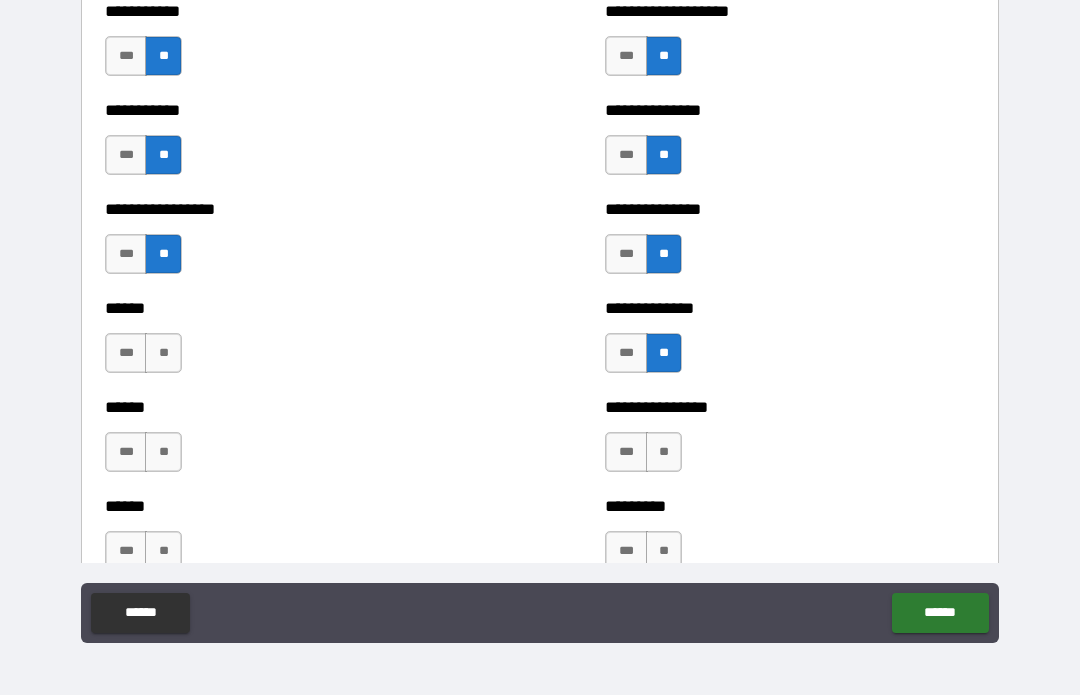 click on "**" at bounding box center [163, 354] 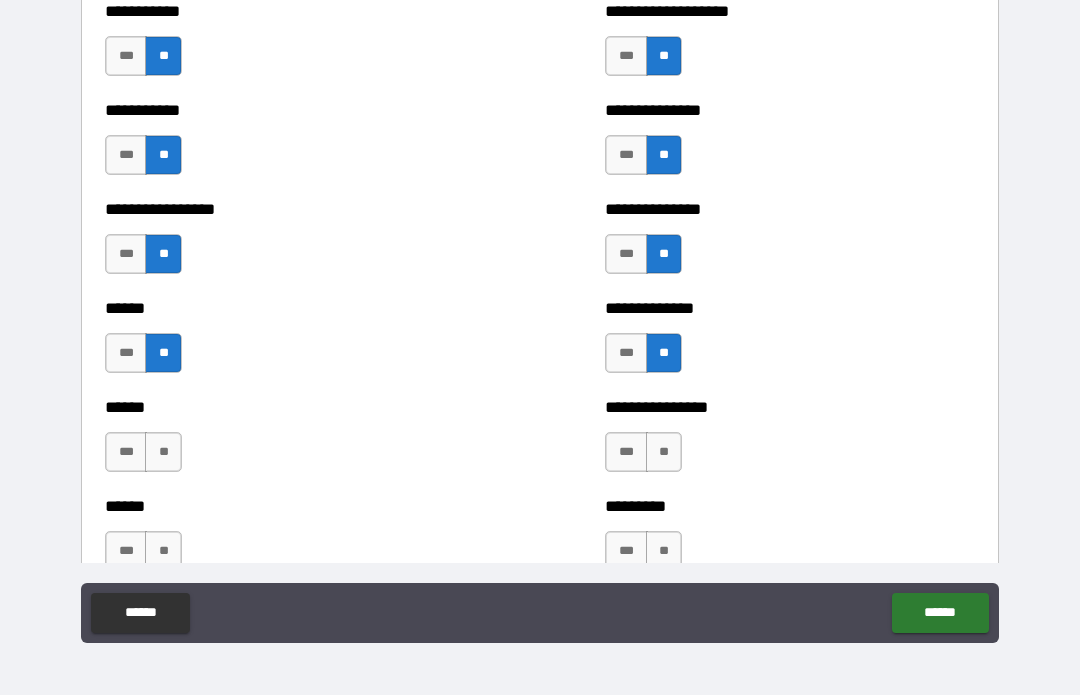 click on "**" at bounding box center [163, 453] 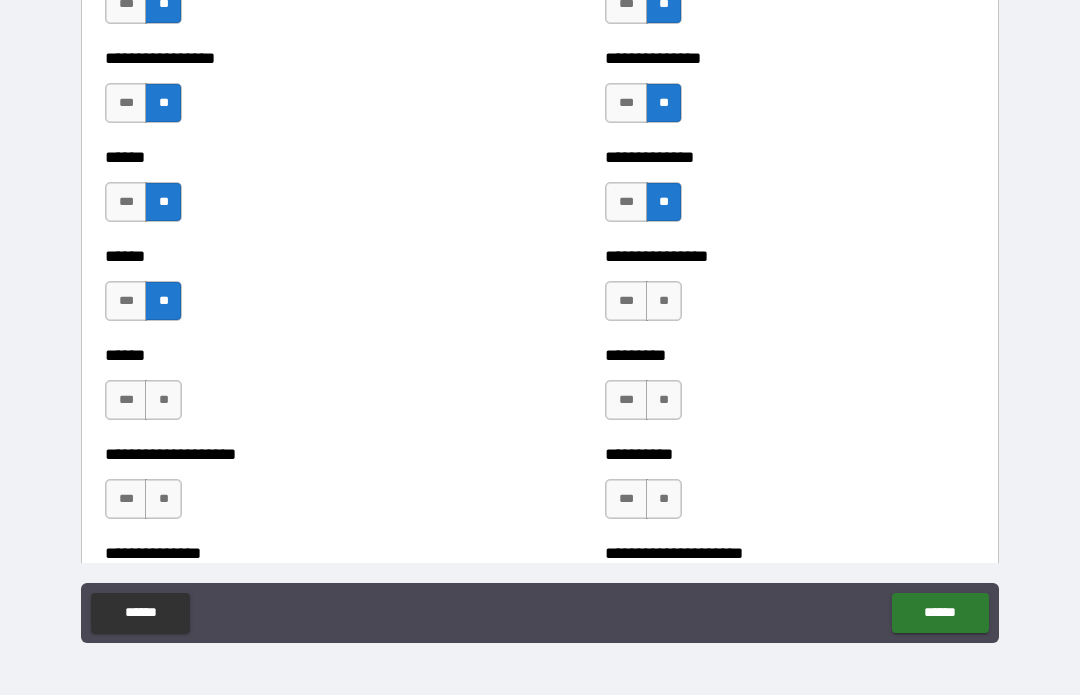 scroll, scrollTop: 2939, scrollLeft: 0, axis: vertical 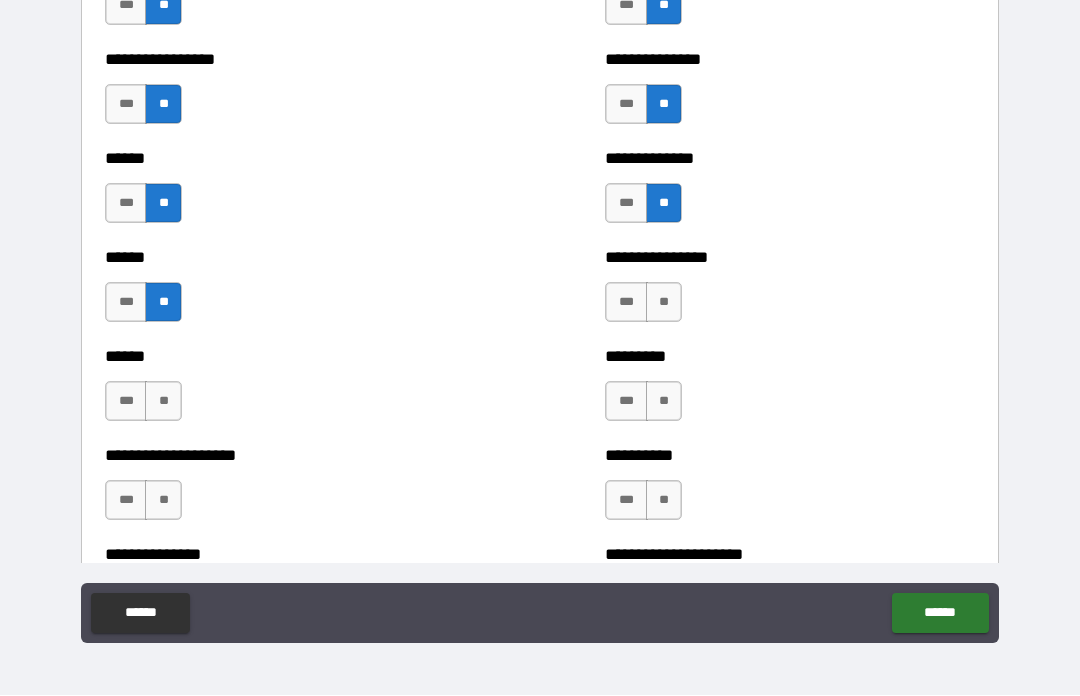click on "**" at bounding box center (163, 402) 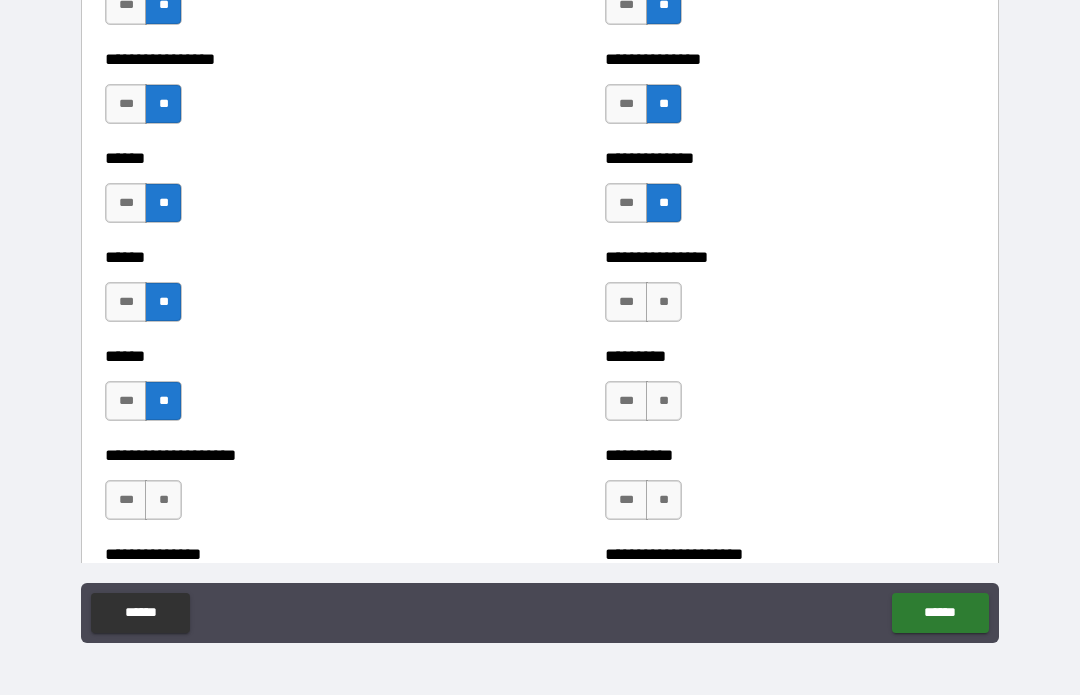 click on "**" at bounding box center (163, 501) 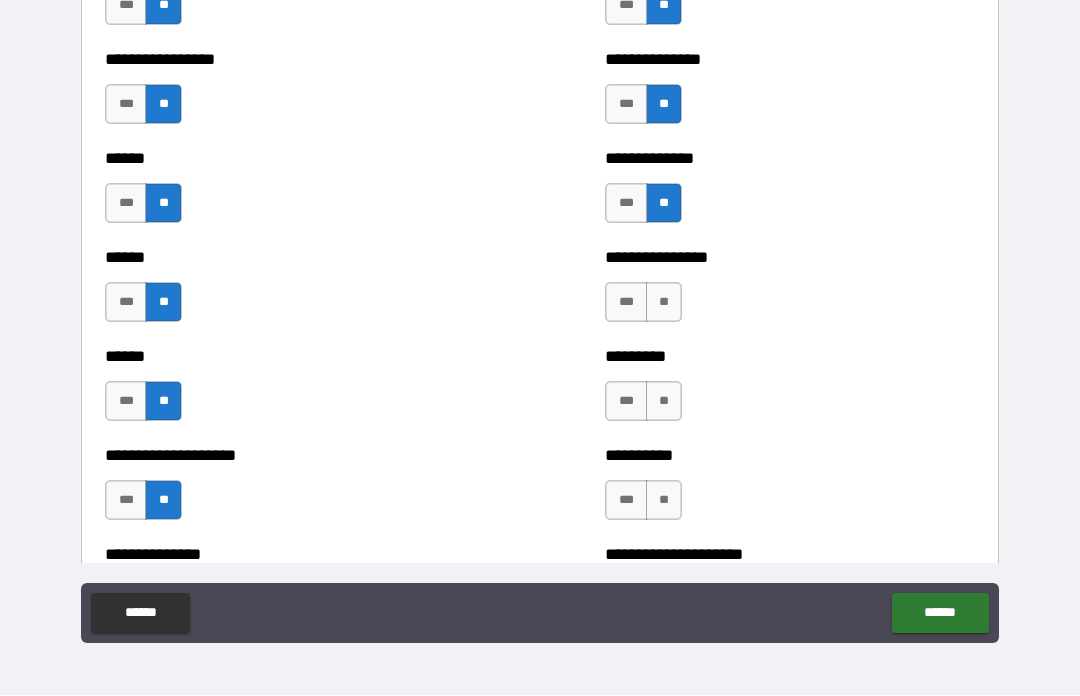 click on "*** **" at bounding box center (646, 308) 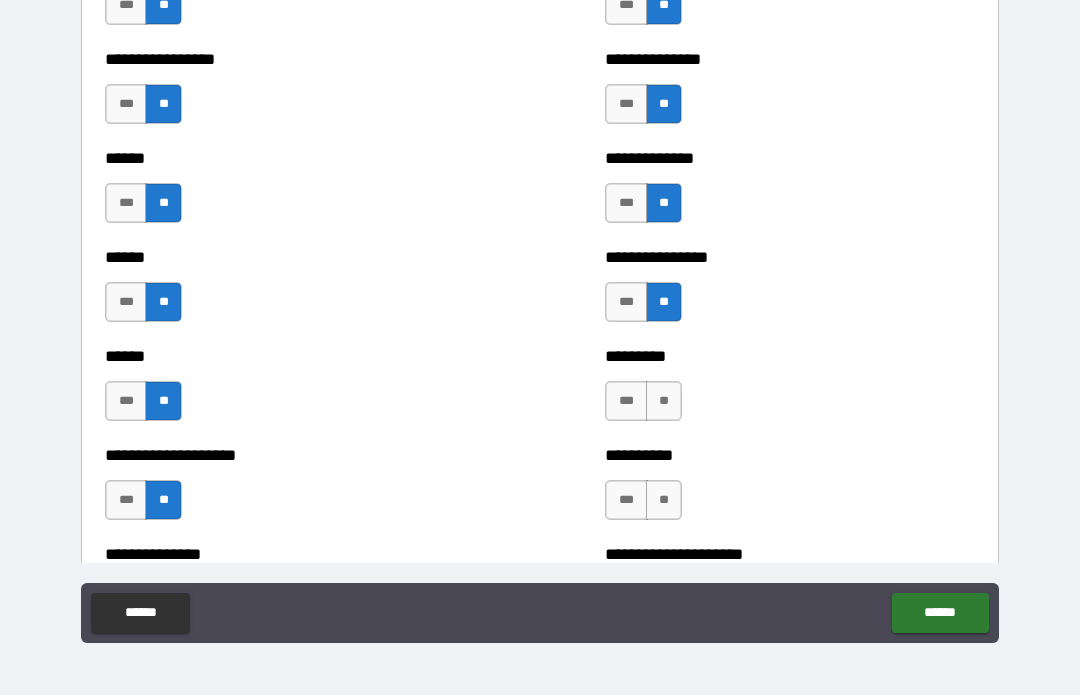 click on "**" at bounding box center [664, 402] 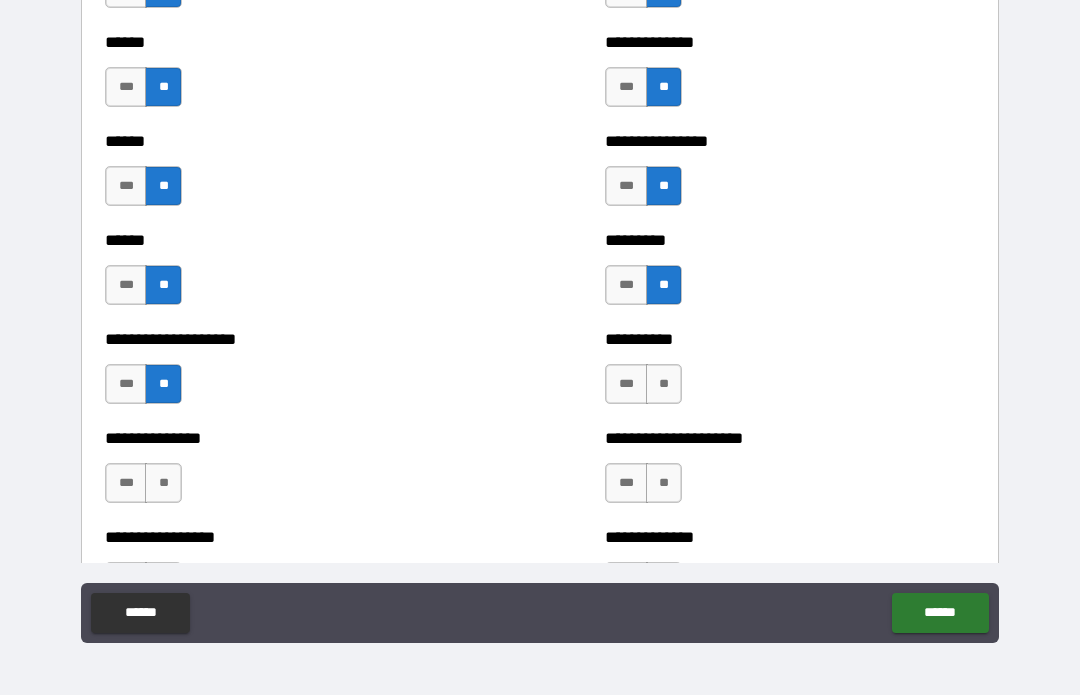 scroll, scrollTop: 3060, scrollLeft: 0, axis: vertical 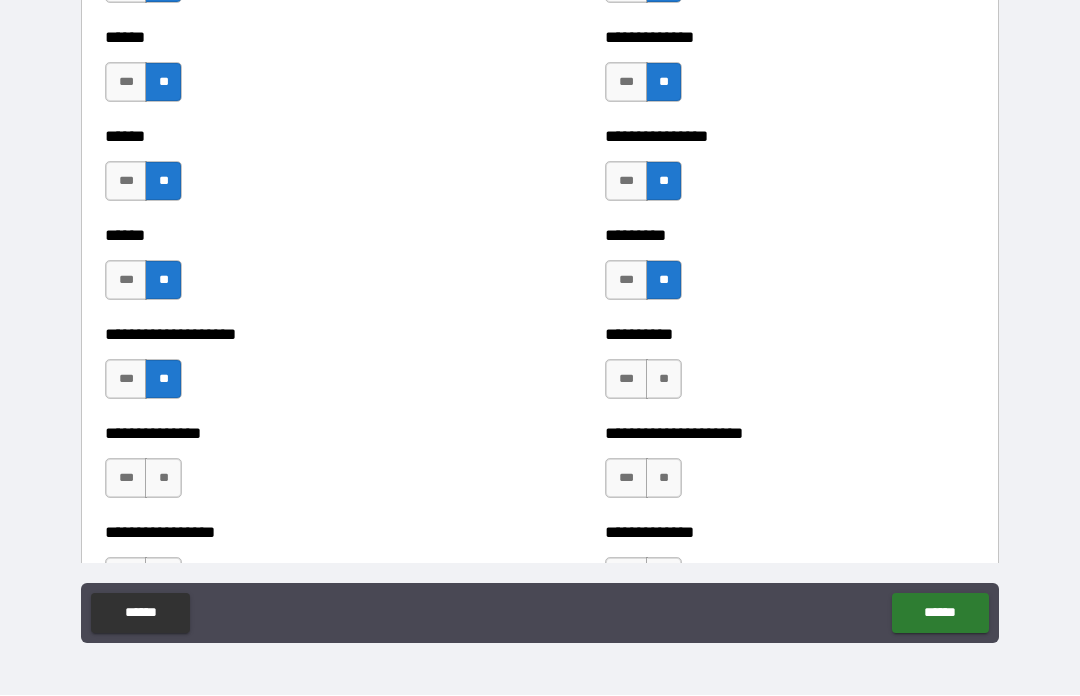 click on "**" at bounding box center (664, 380) 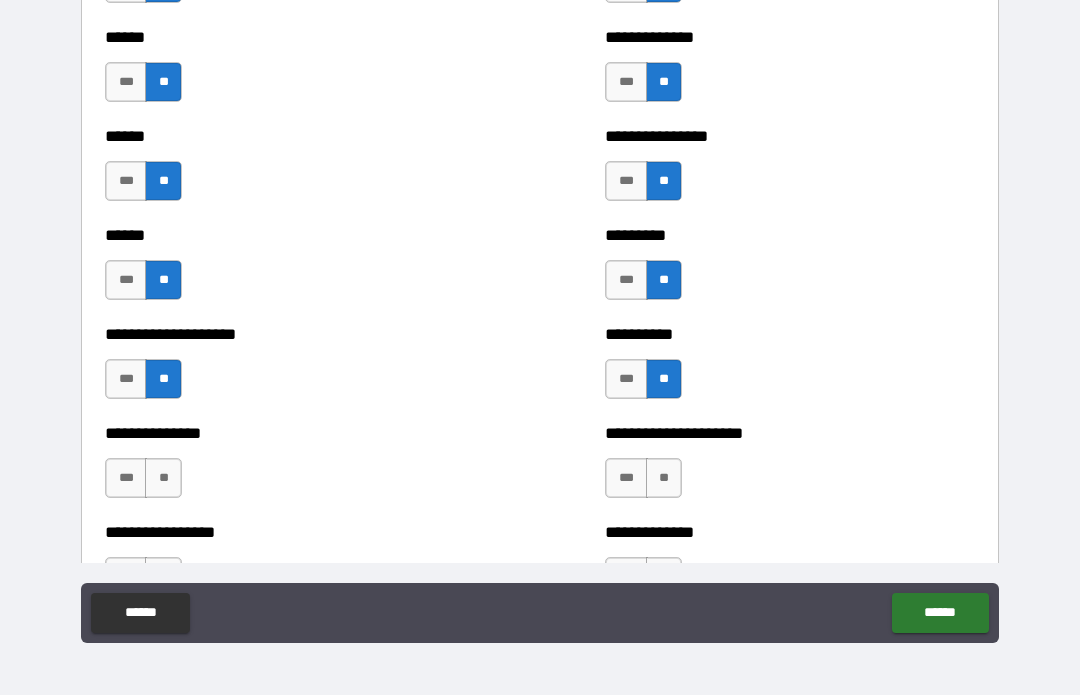 click on "**" at bounding box center (664, 479) 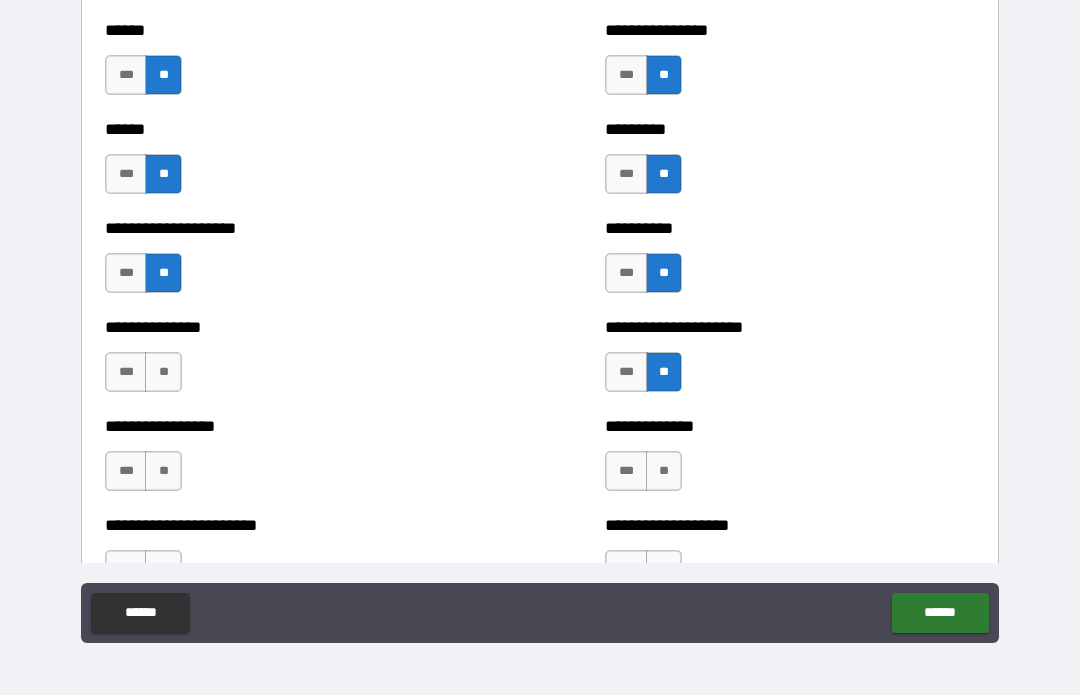 scroll, scrollTop: 3253, scrollLeft: 0, axis: vertical 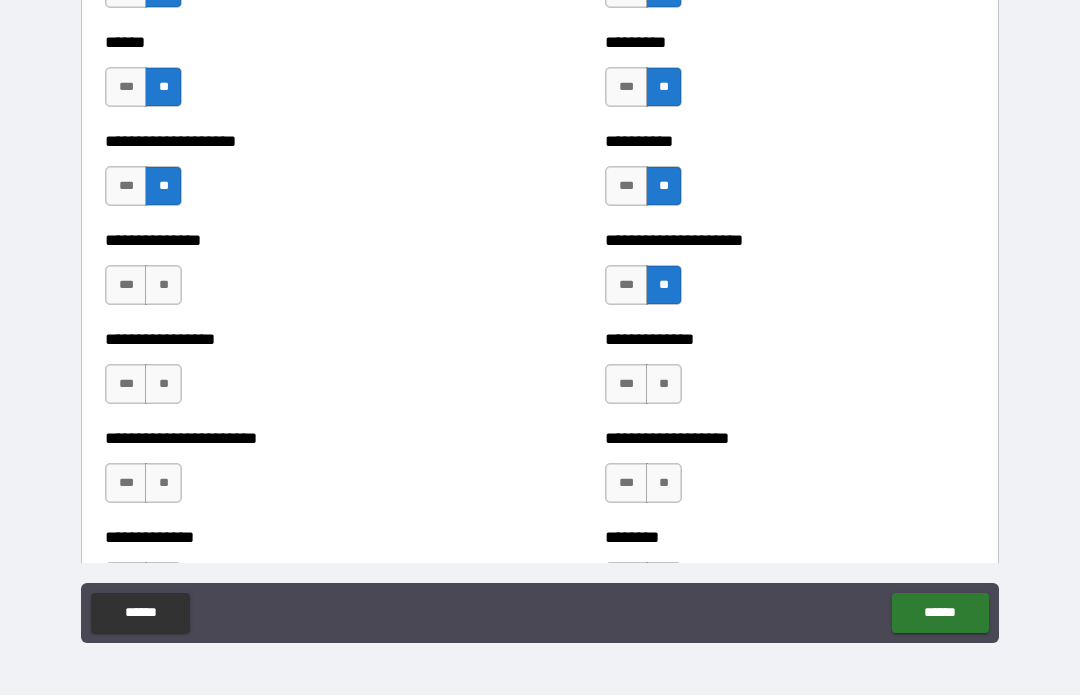 click on "**" at bounding box center (664, 385) 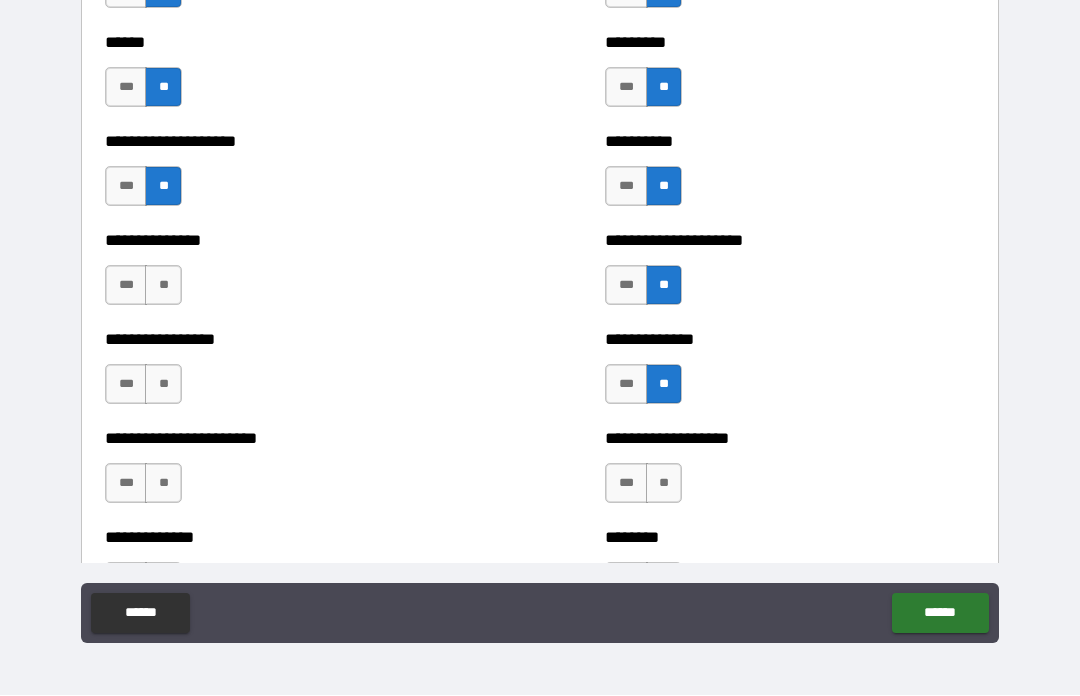 click on "**" at bounding box center (163, 286) 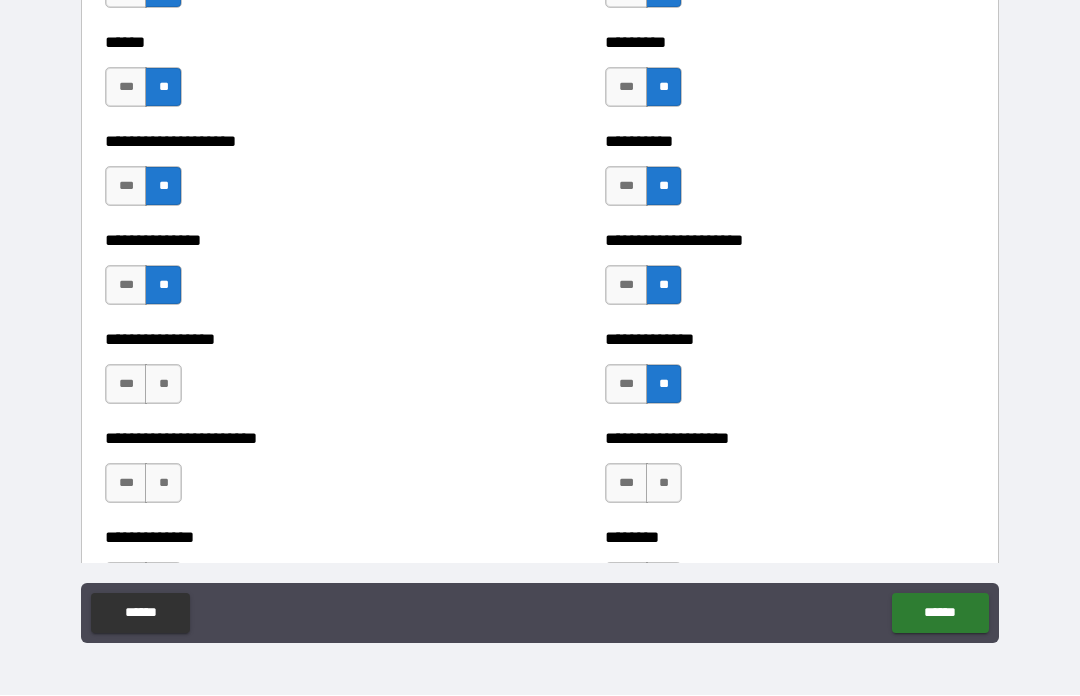 click on "**" at bounding box center [163, 385] 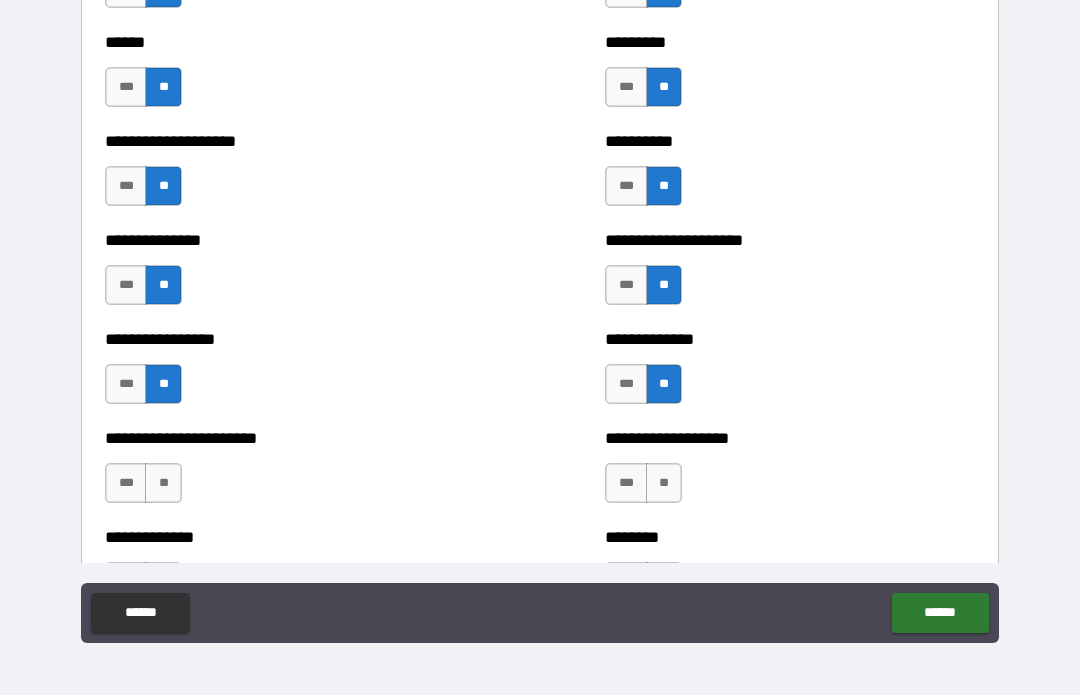 click on "**" at bounding box center (163, 484) 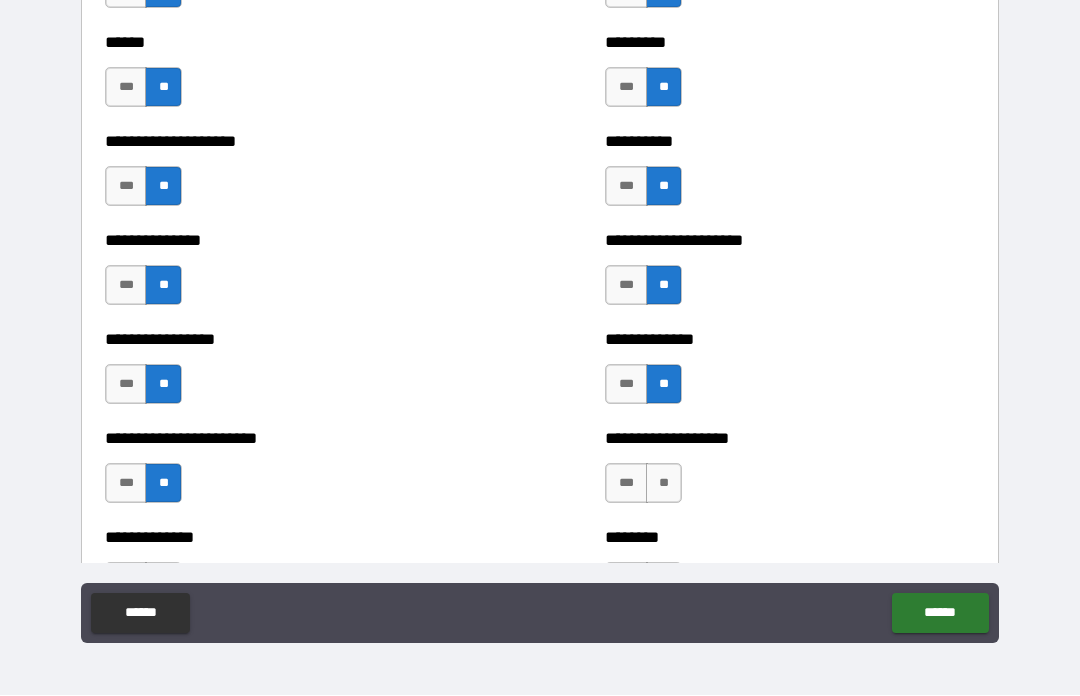 click on "**" at bounding box center (664, 484) 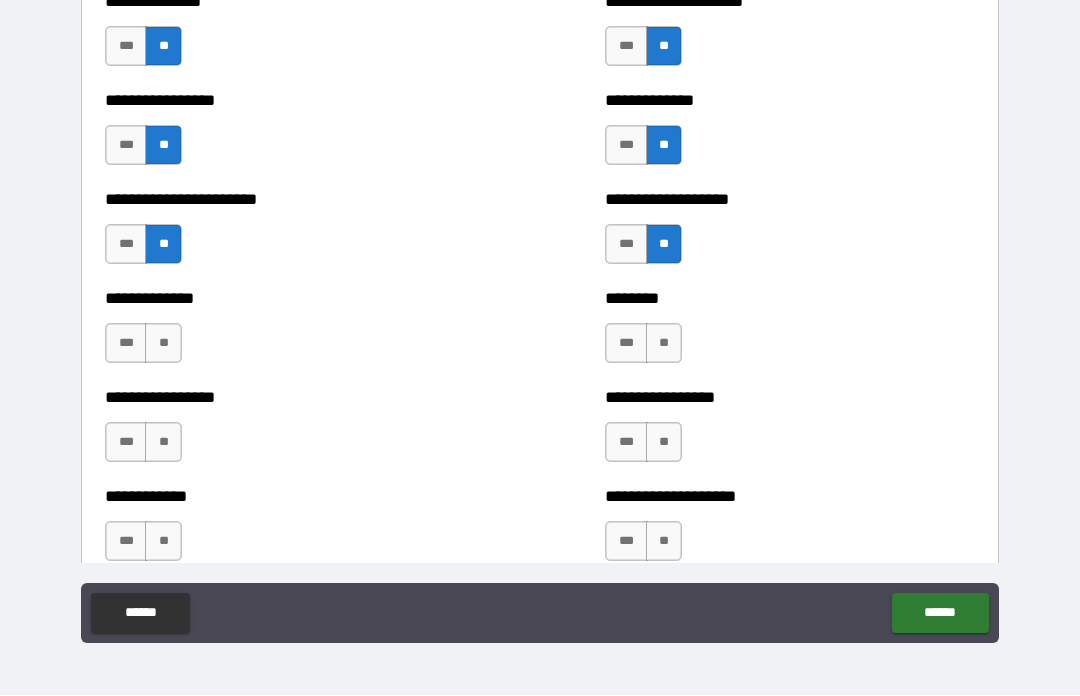 scroll, scrollTop: 3503, scrollLeft: 0, axis: vertical 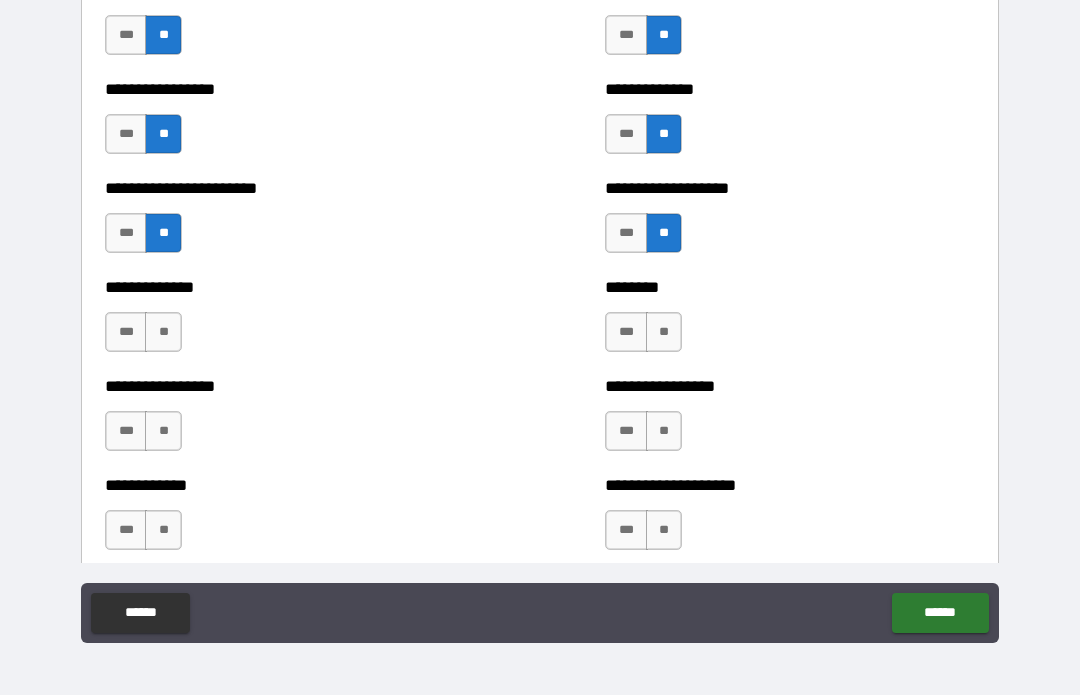 click on "**" at bounding box center (664, 333) 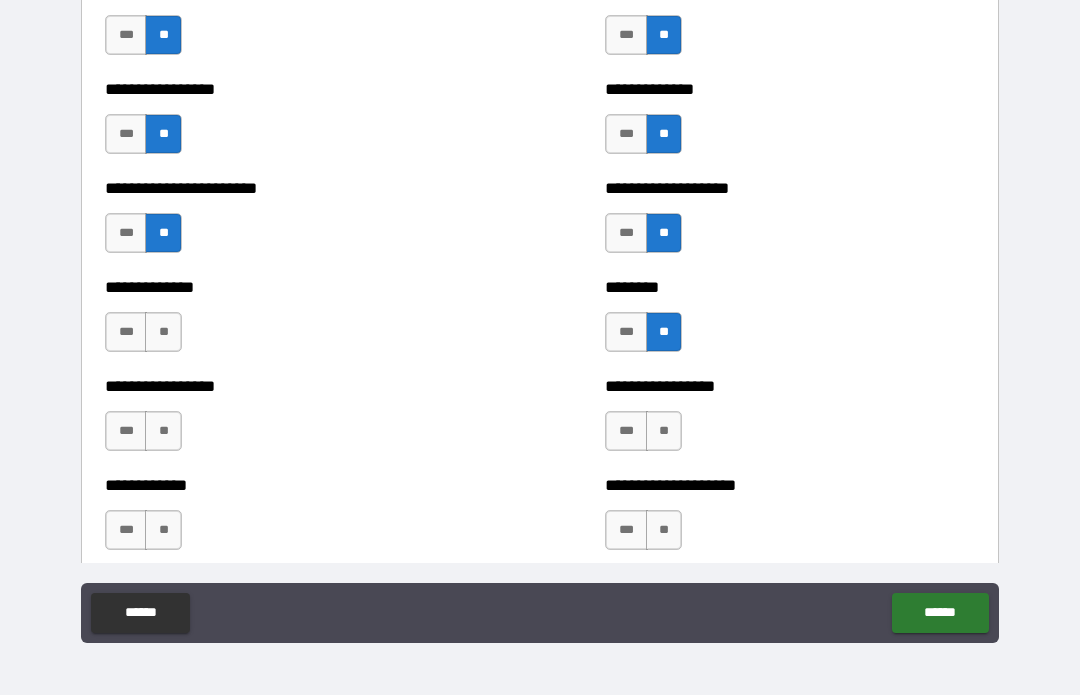 click on "**" at bounding box center [664, 432] 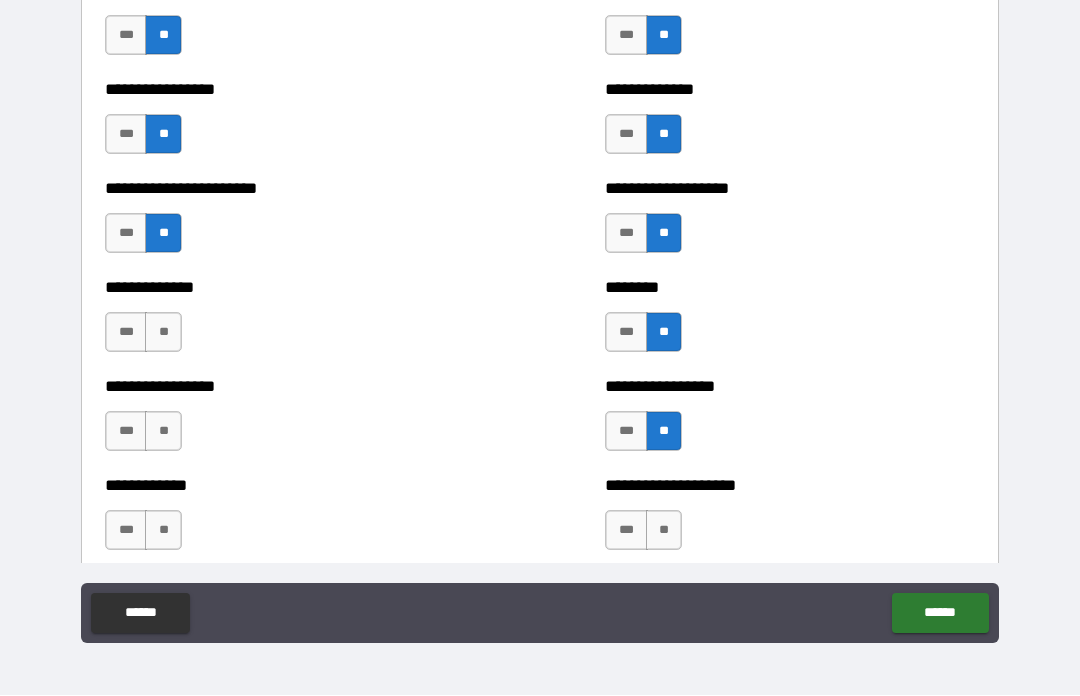 click on "**" at bounding box center [664, 531] 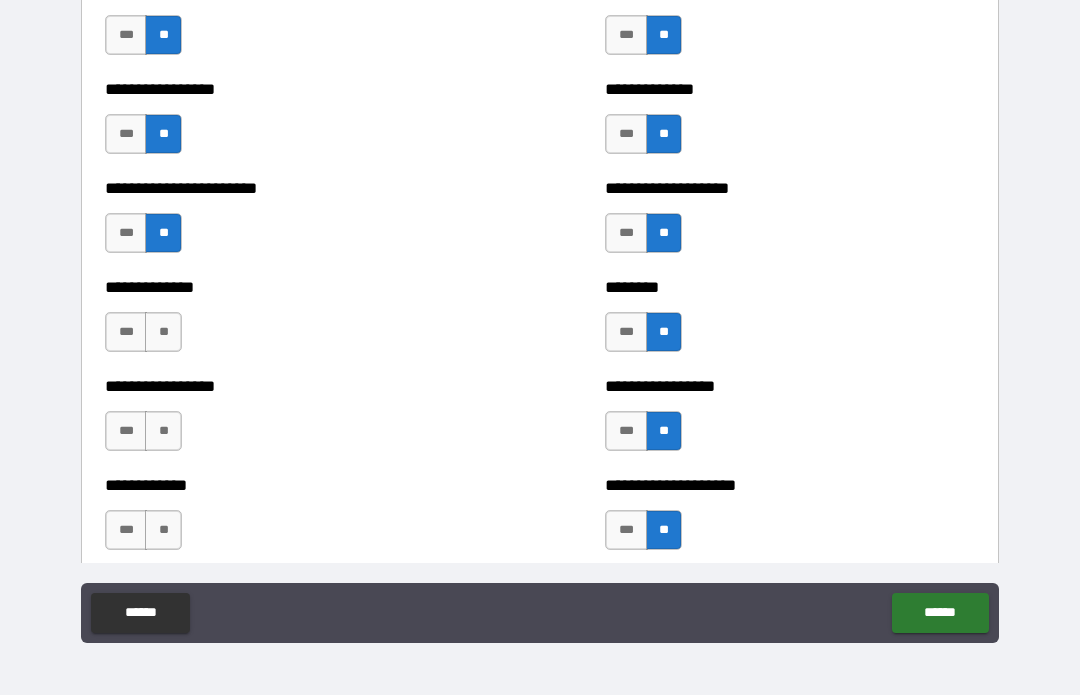 click on "**" at bounding box center [163, 333] 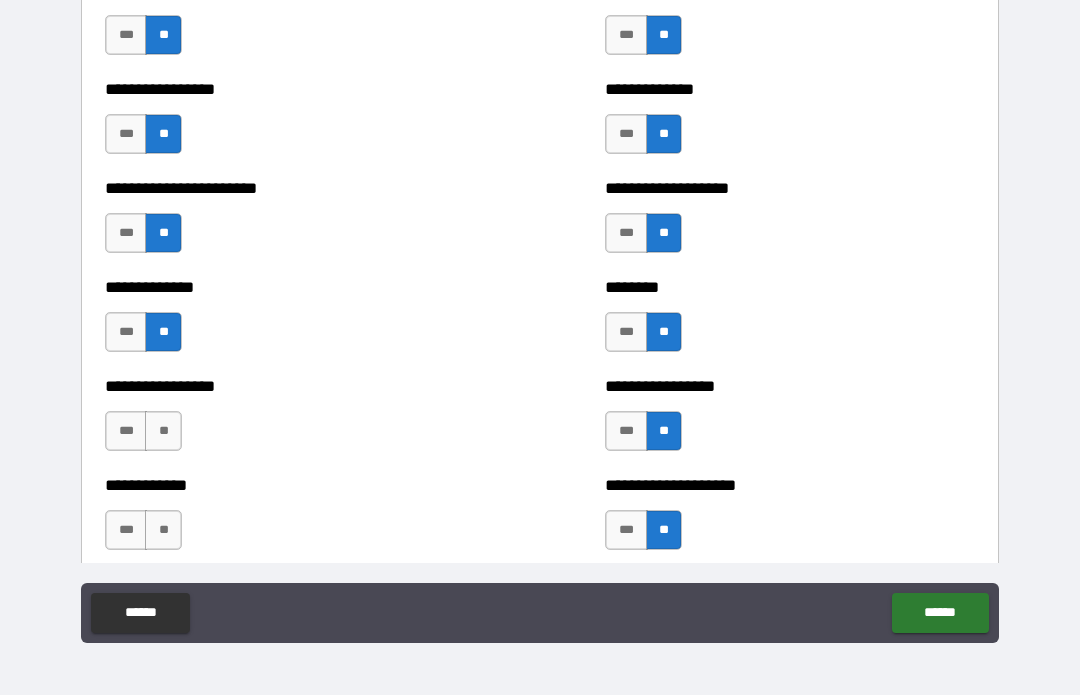 click on "**" at bounding box center (163, 432) 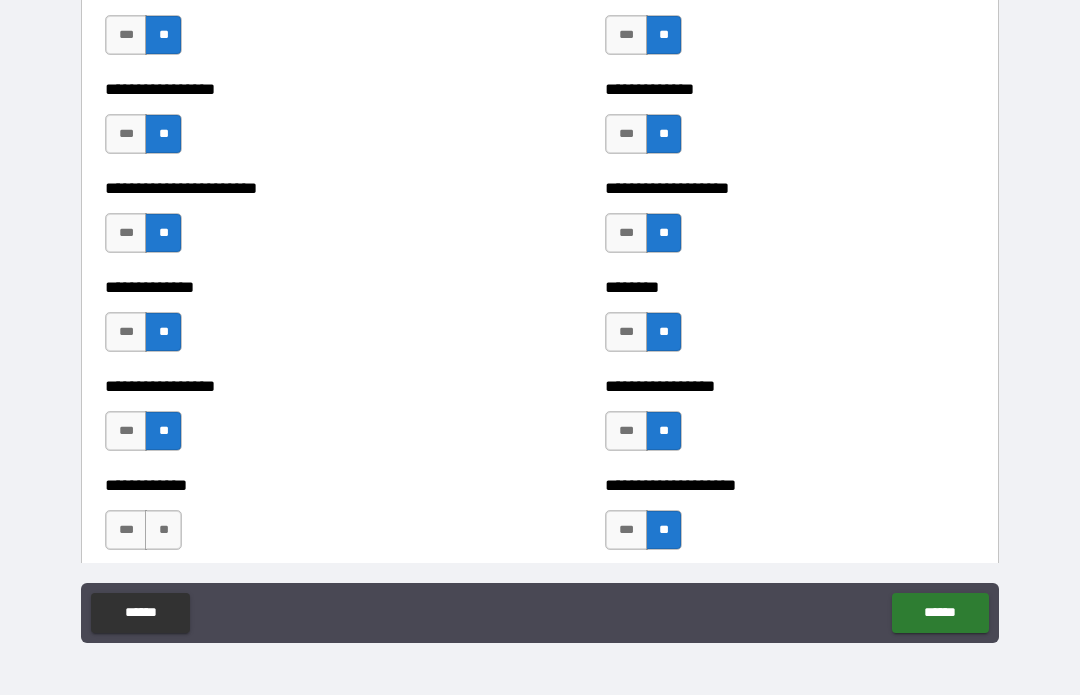 click on "**" at bounding box center (163, 531) 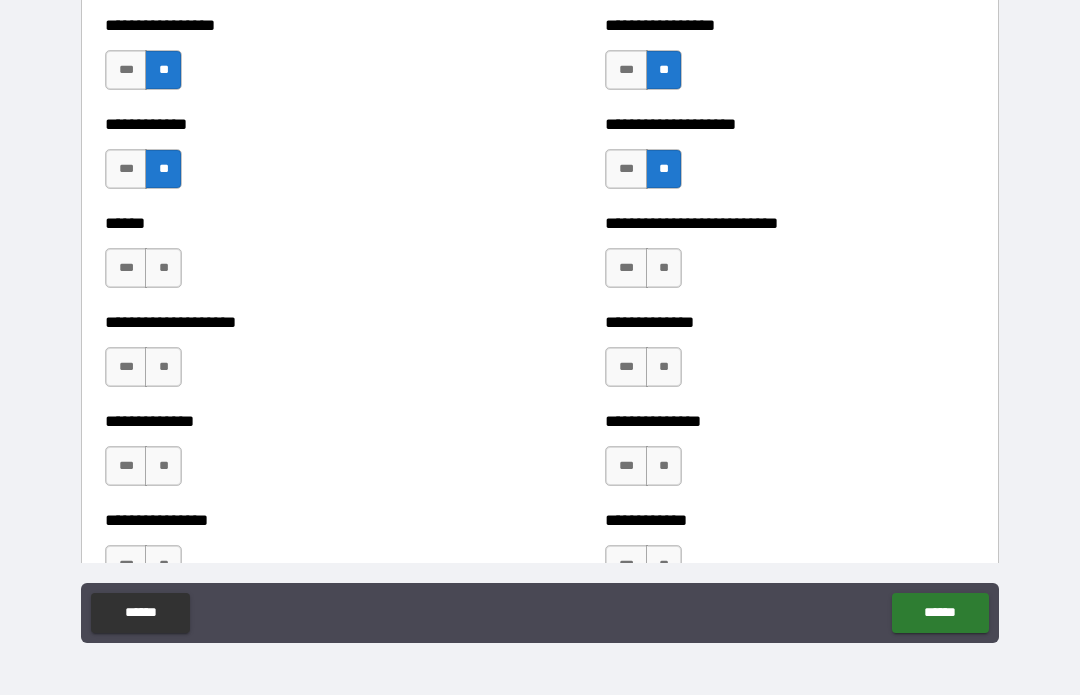 scroll, scrollTop: 3866, scrollLeft: 0, axis: vertical 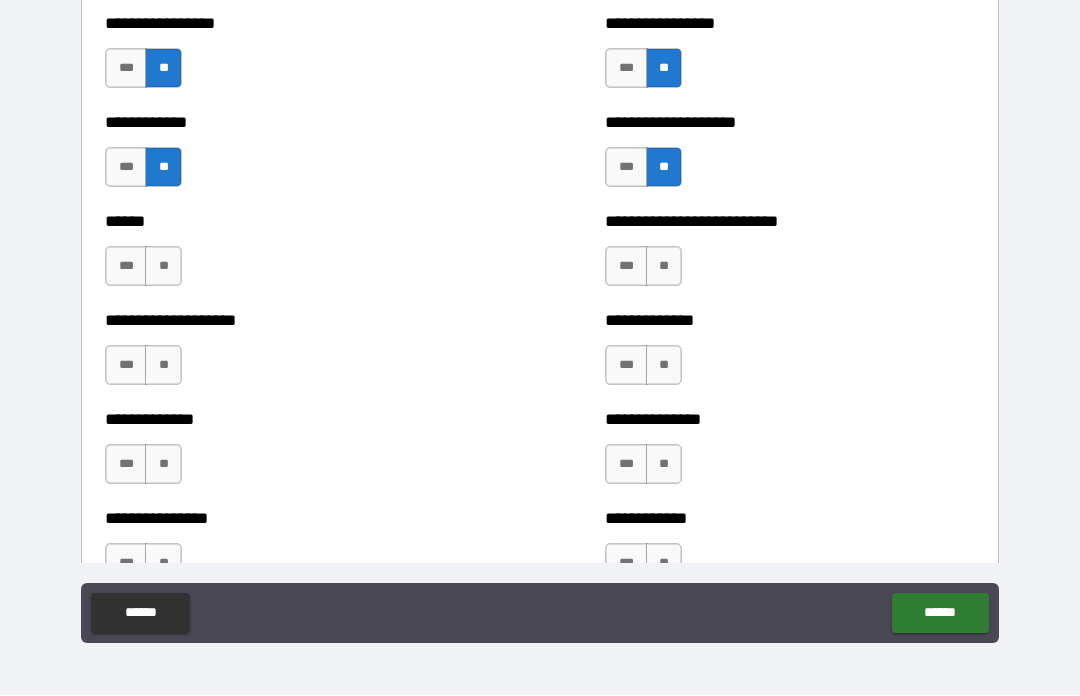 click on "**" at bounding box center (163, 267) 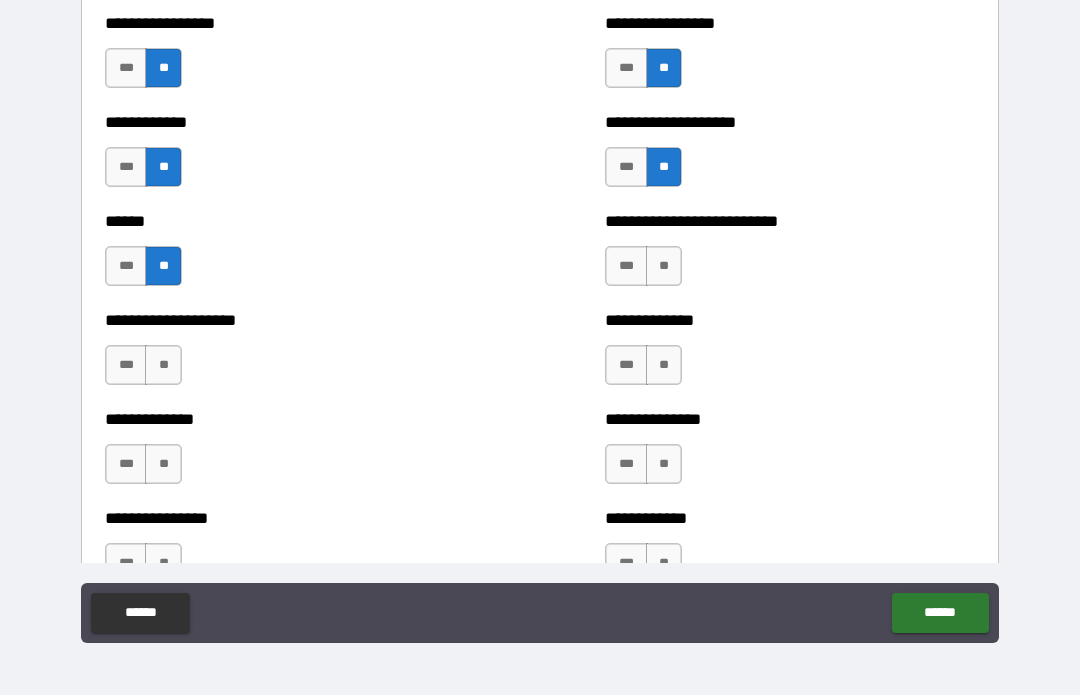 click on "**" at bounding box center (163, 366) 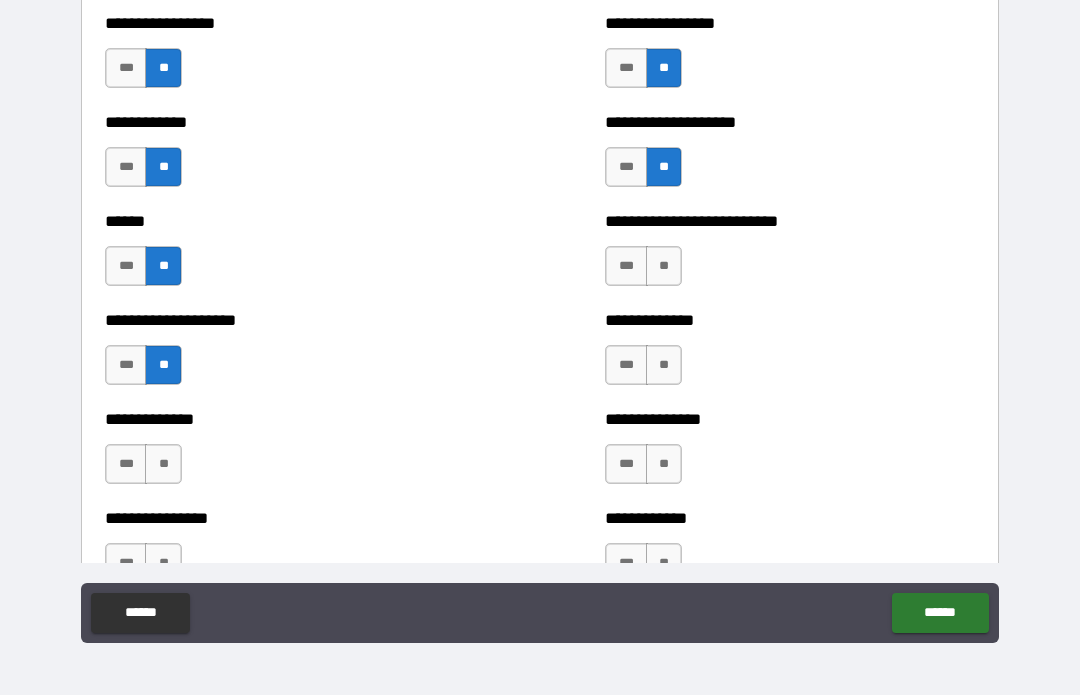 click on "**" at bounding box center (664, 267) 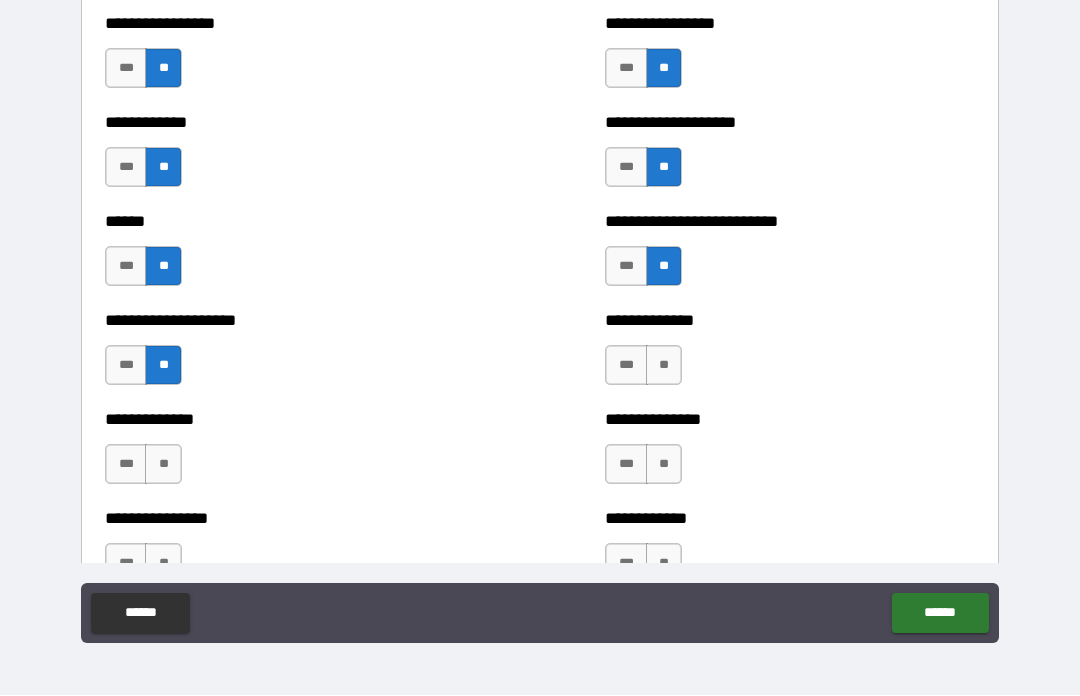 click on "**" at bounding box center [664, 366] 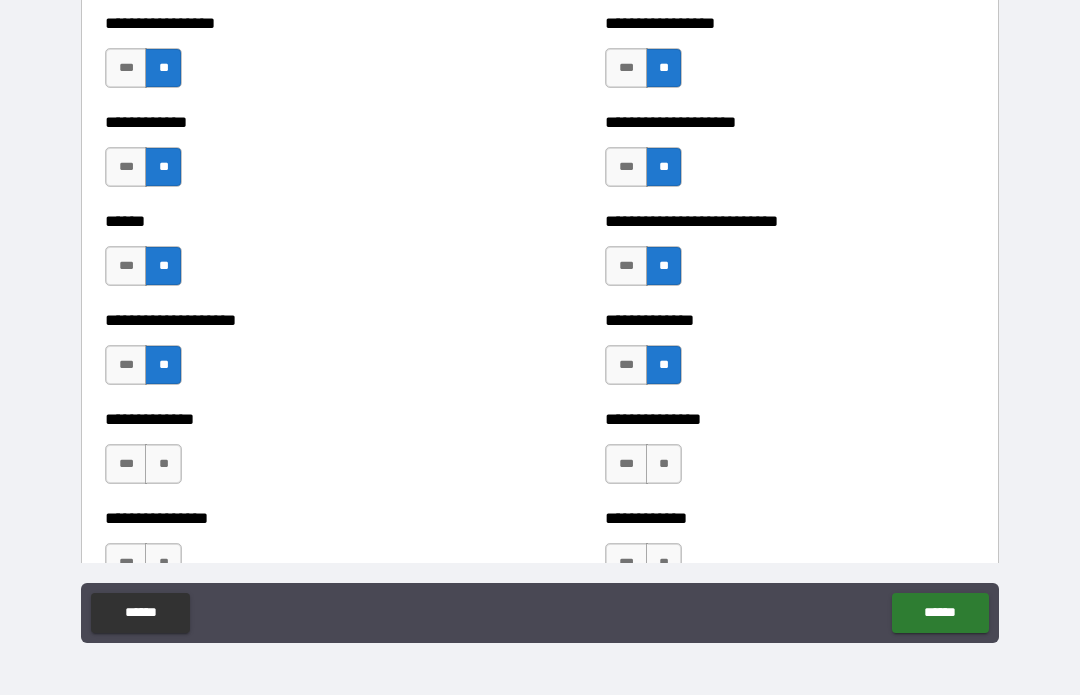 click on "**" at bounding box center [664, 465] 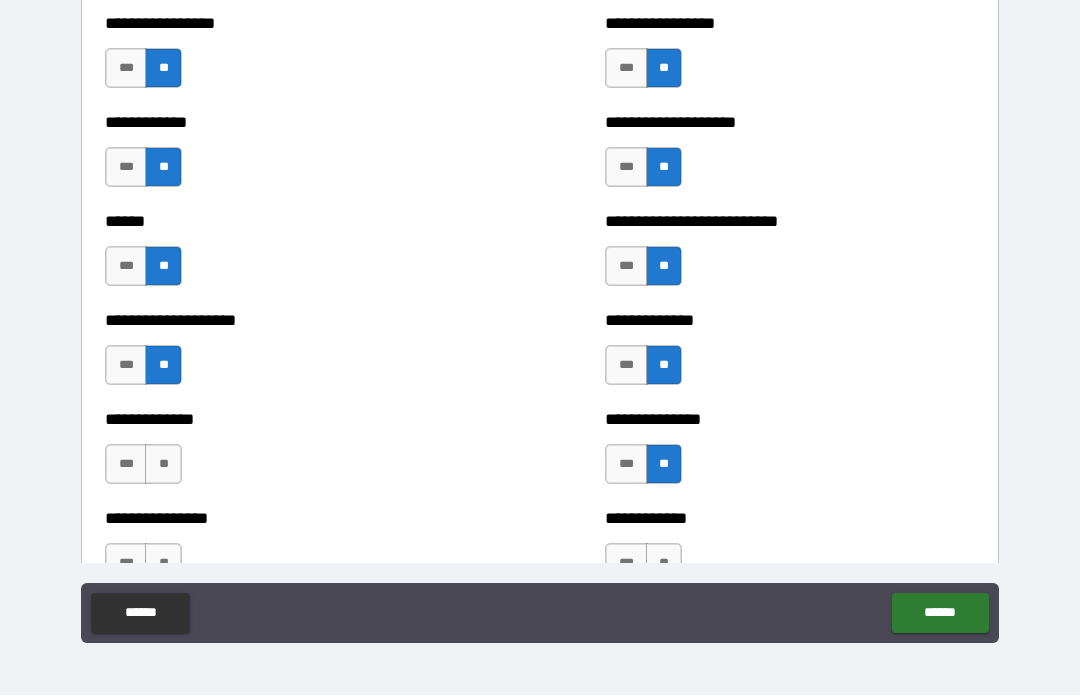 scroll, scrollTop: 4050, scrollLeft: 0, axis: vertical 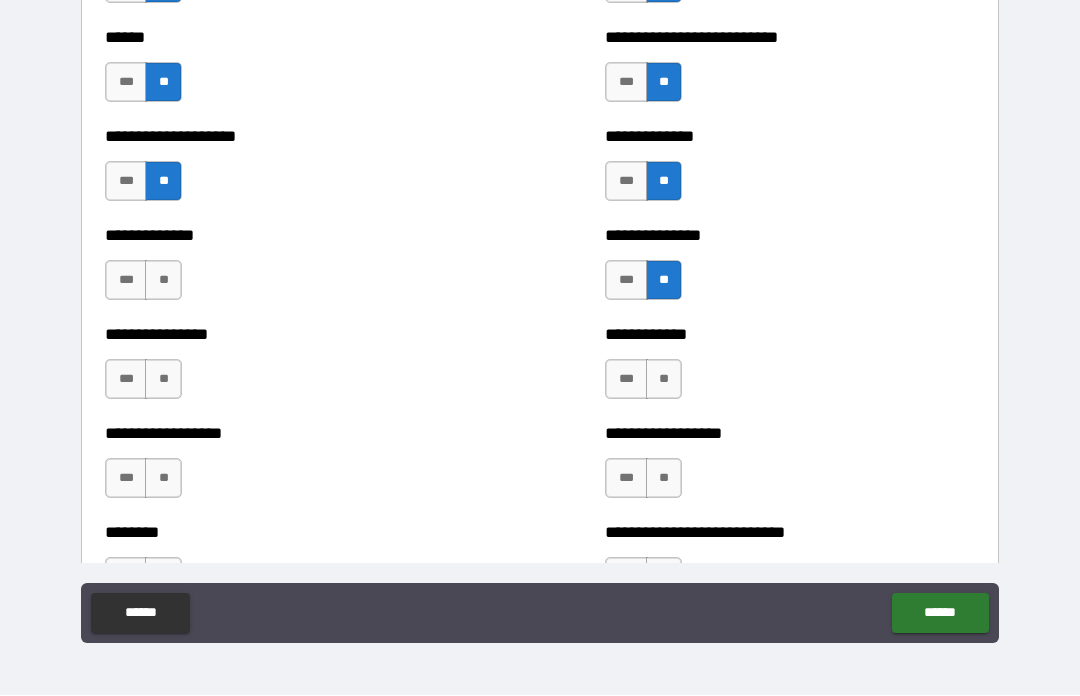 click on "**" at bounding box center (163, 281) 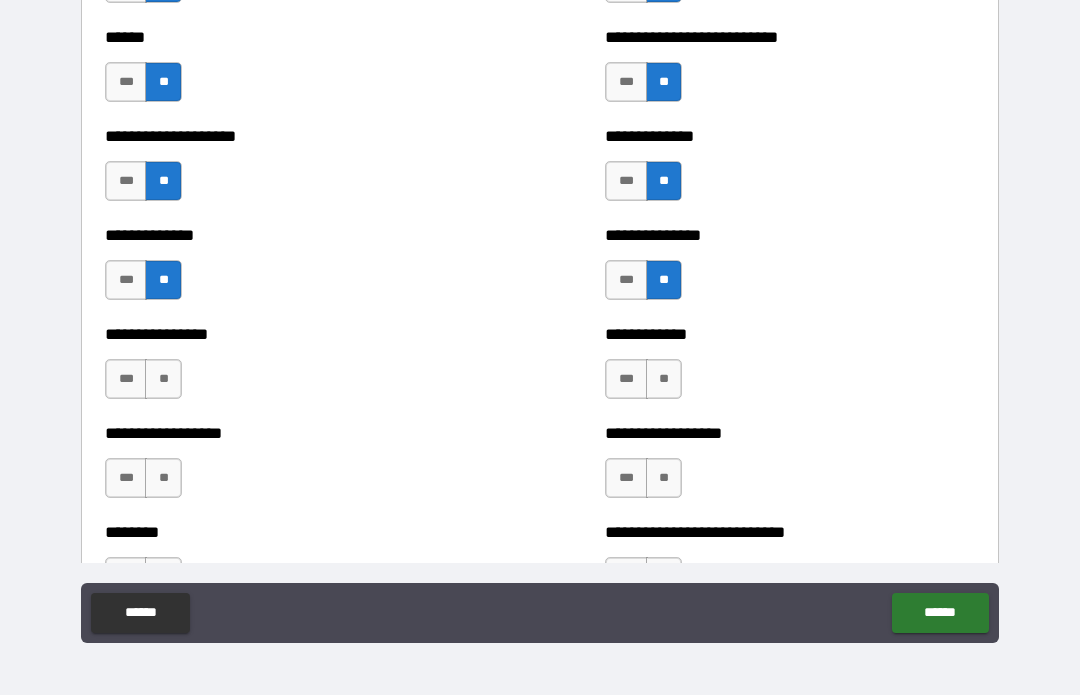 click on "**" at bounding box center (163, 380) 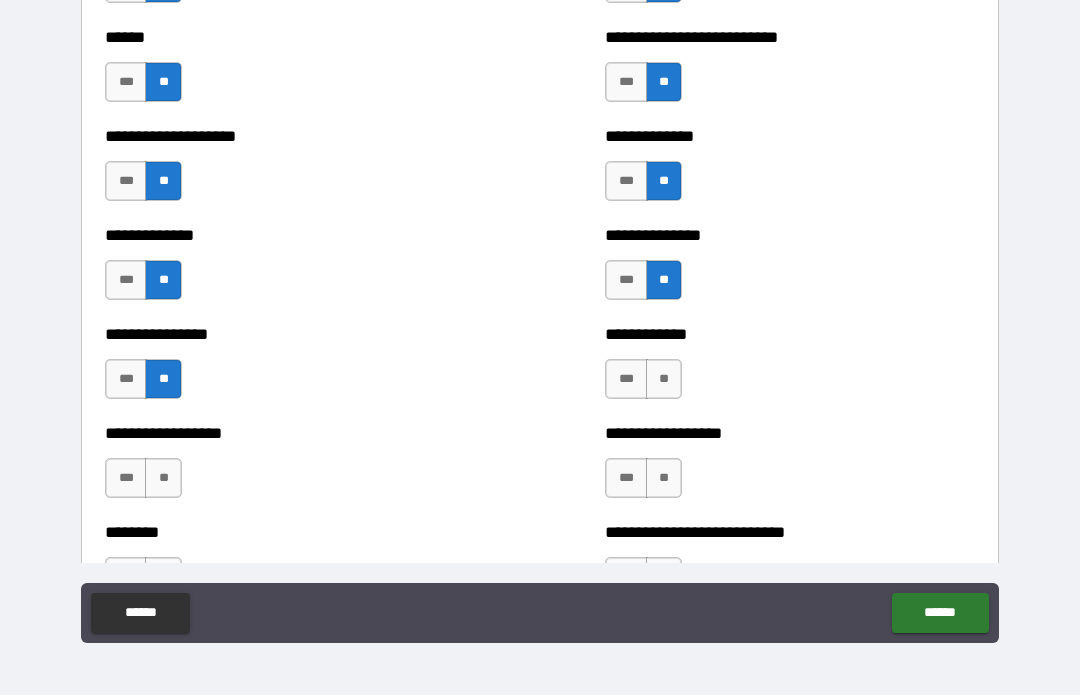 click on "**" at bounding box center [163, 479] 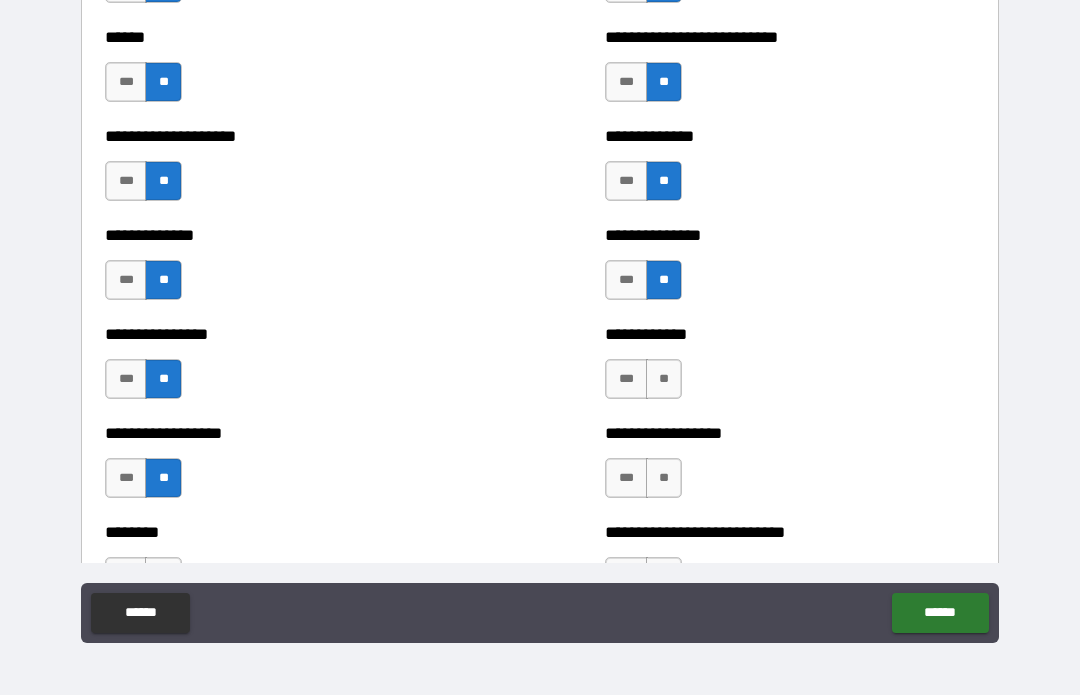 click on "**" at bounding box center [664, 380] 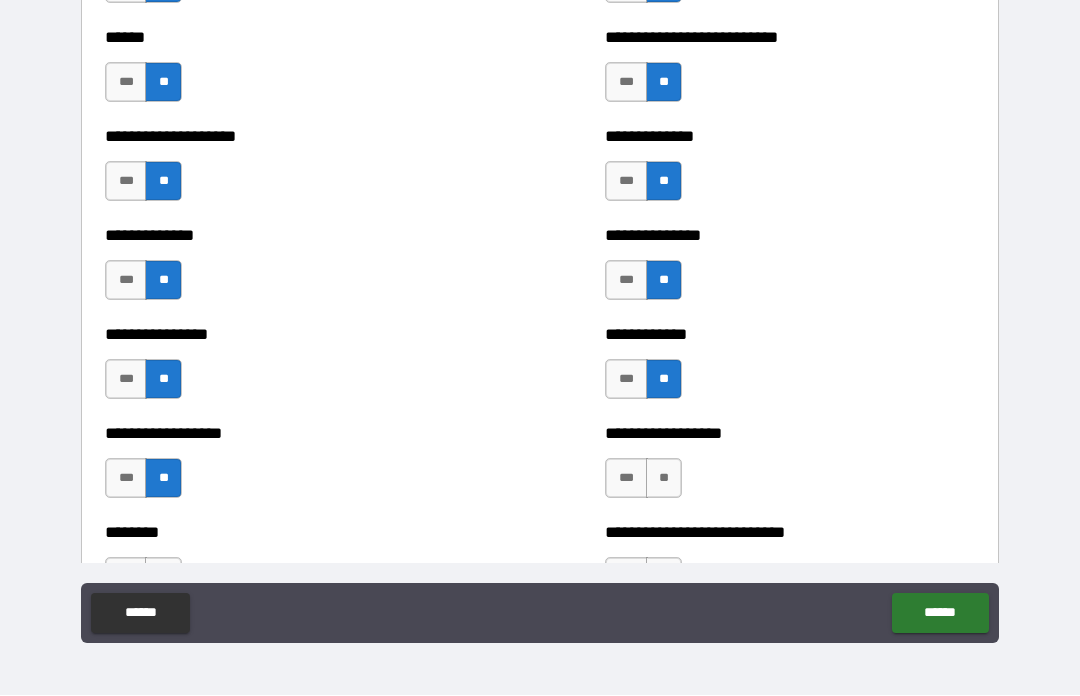 click on "**" at bounding box center (664, 479) 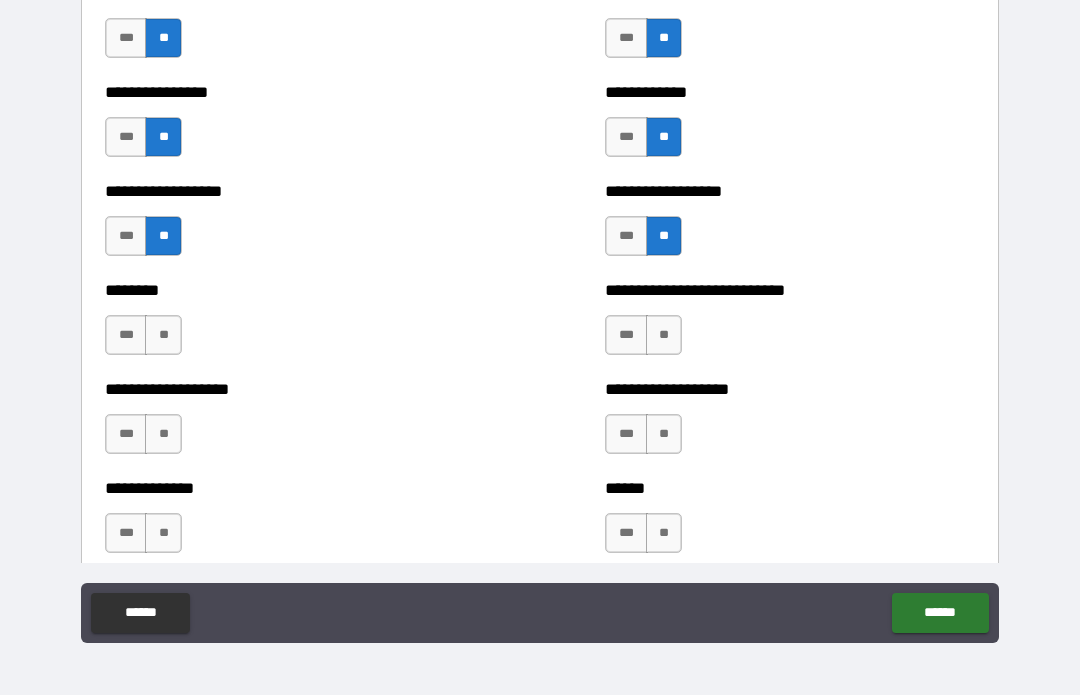 scroll, scrollTop: 4303, scrollLeft: 0, axis: vertical 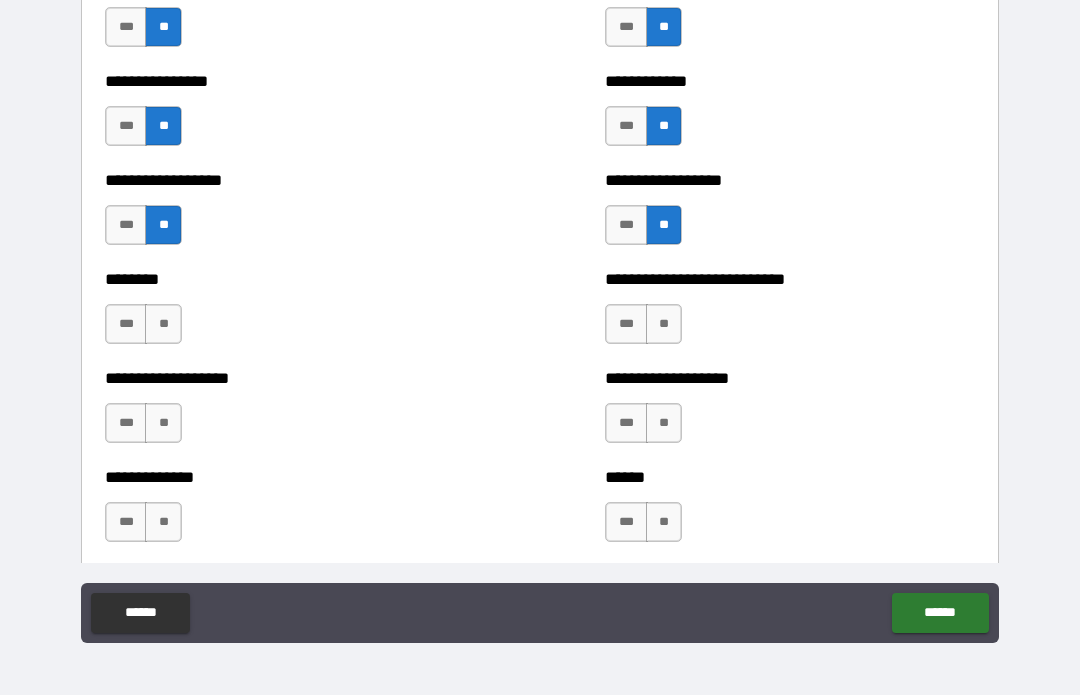 click on "**" at bounding box center [664, 325] 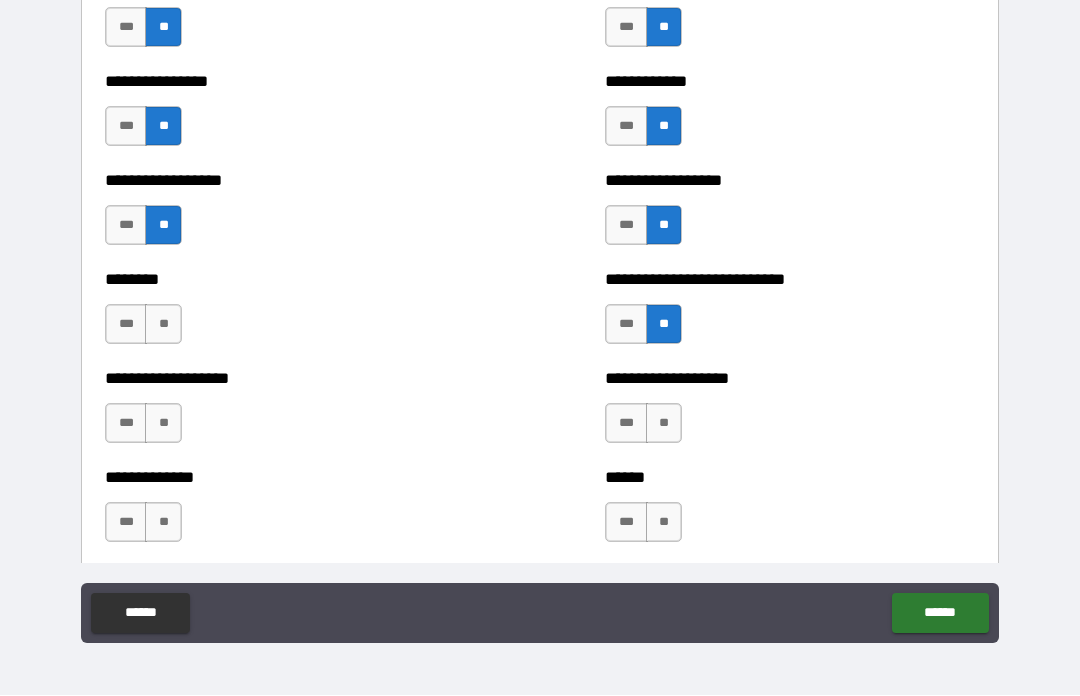 click on "**" at bounding box center [664, 424] 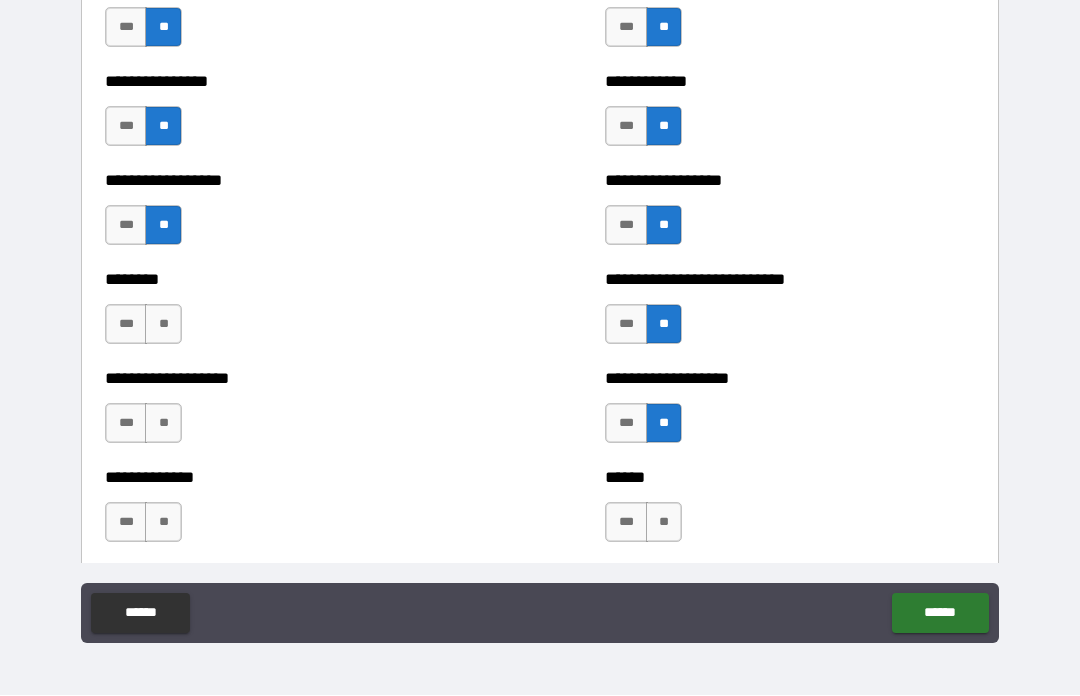 click on "**" at bounding box center [163, 325] 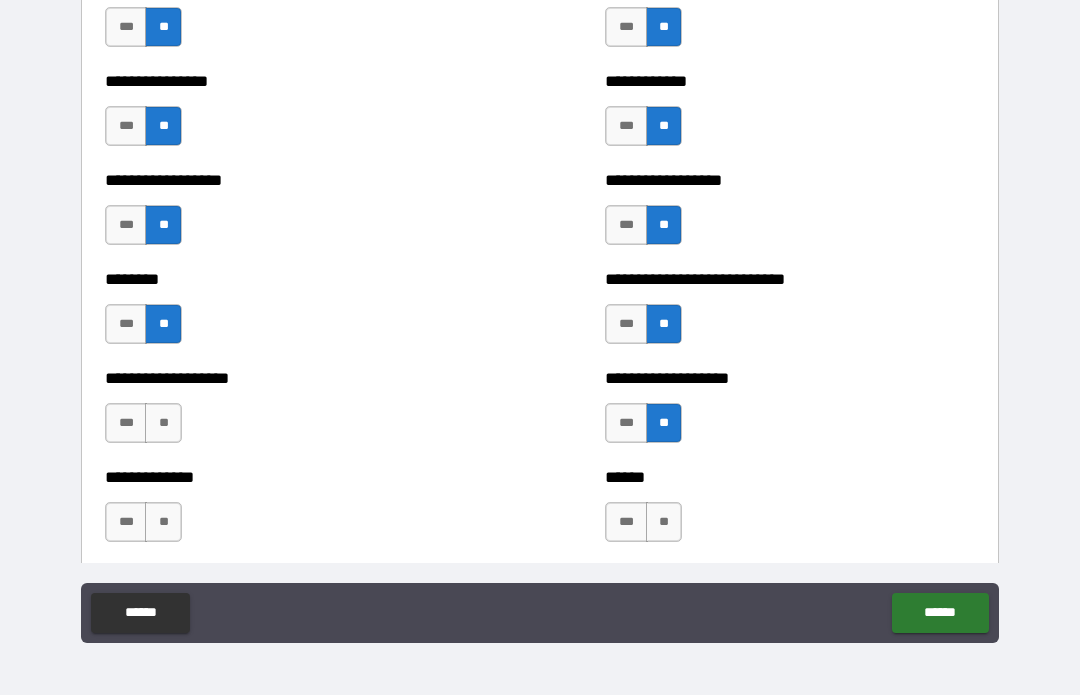 click on "**" at bounding box center (163, 424) 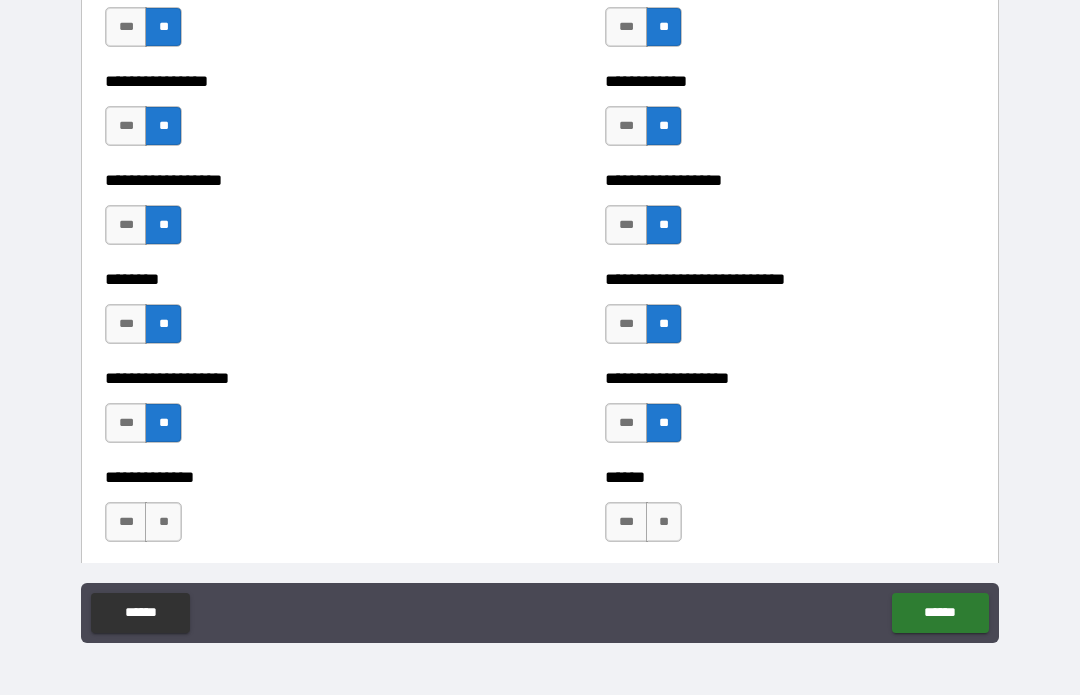 click on "**" at bounding box center (163, 523) 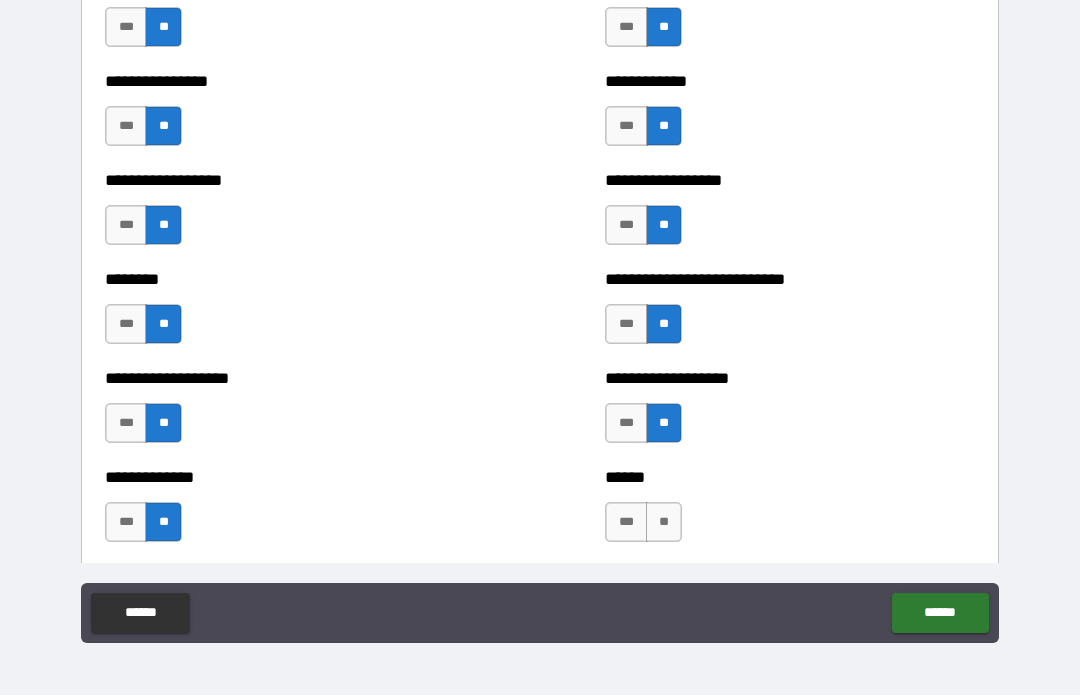 click on "**" at bounding box center [664, 523] 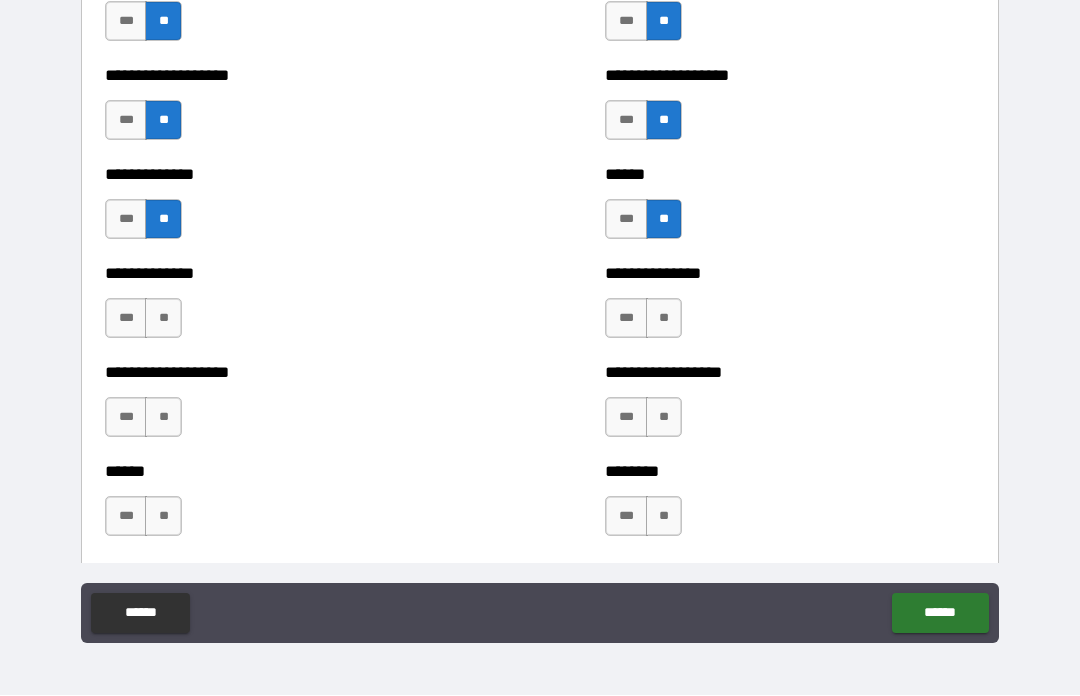 scroll, scrollTop: 4613, scrollLeft: 0, axis: vertical 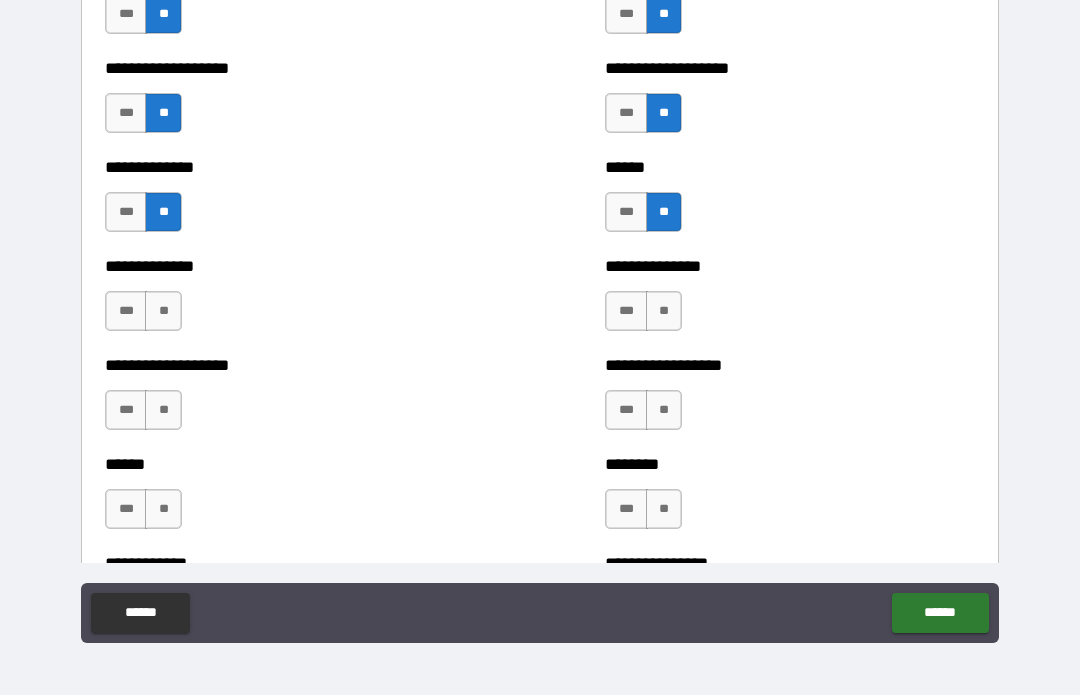 click on "**" at bounding box center (664, 312) 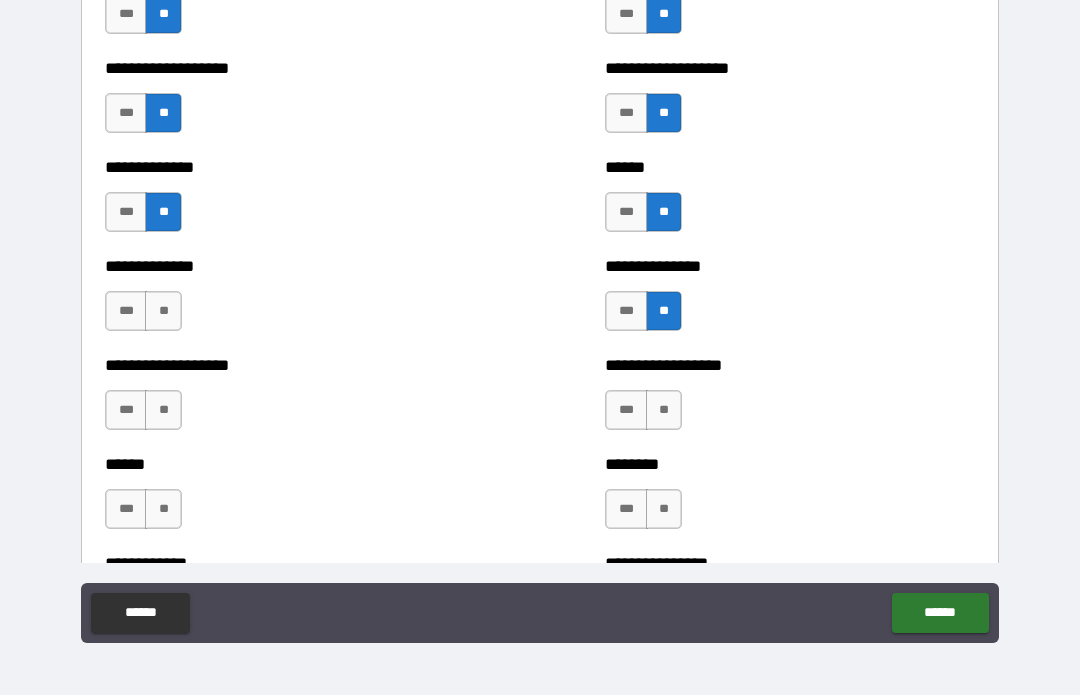 click on "**" at bounding box center (664, 411) 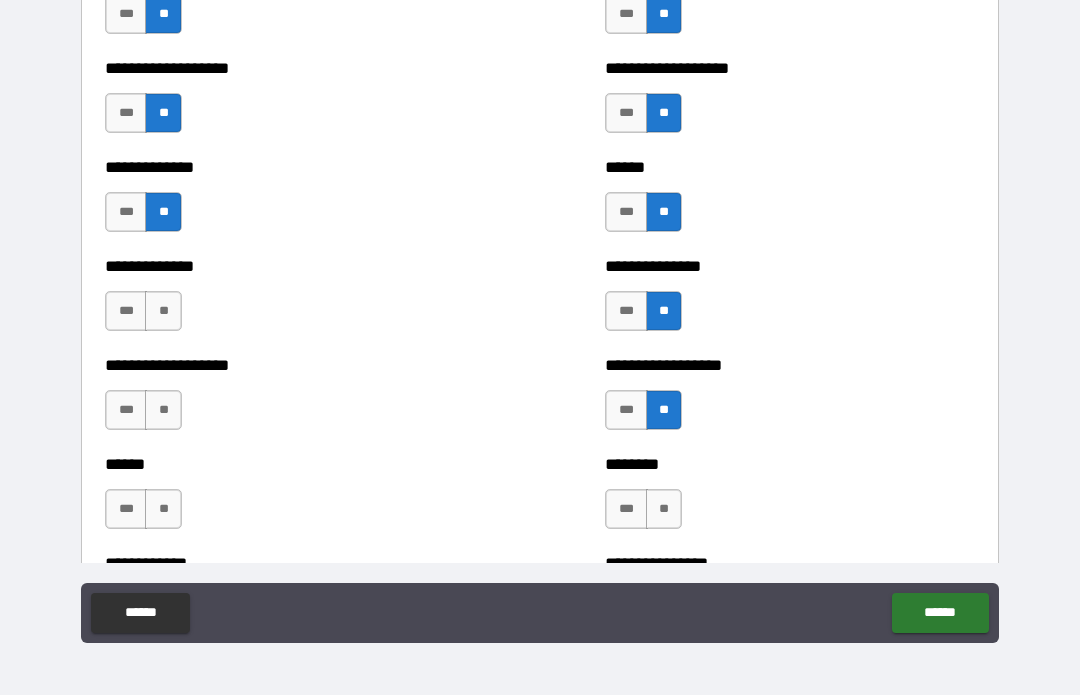 click on "**" at bounding box center [163, 312] 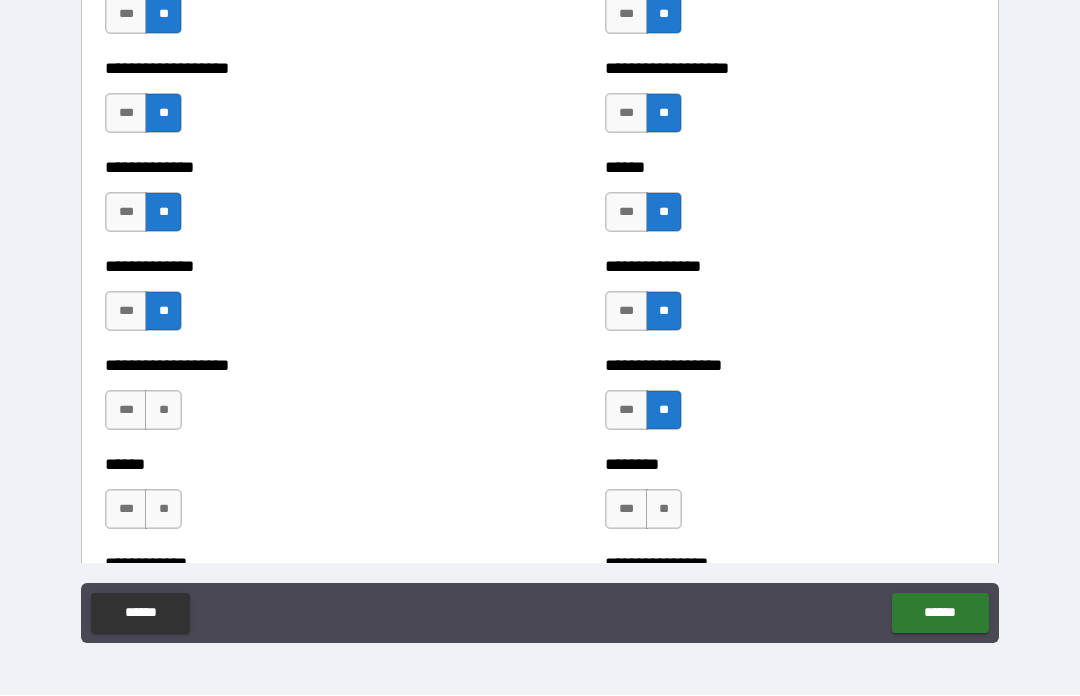 click on "**" at bounding box center (163, 411) 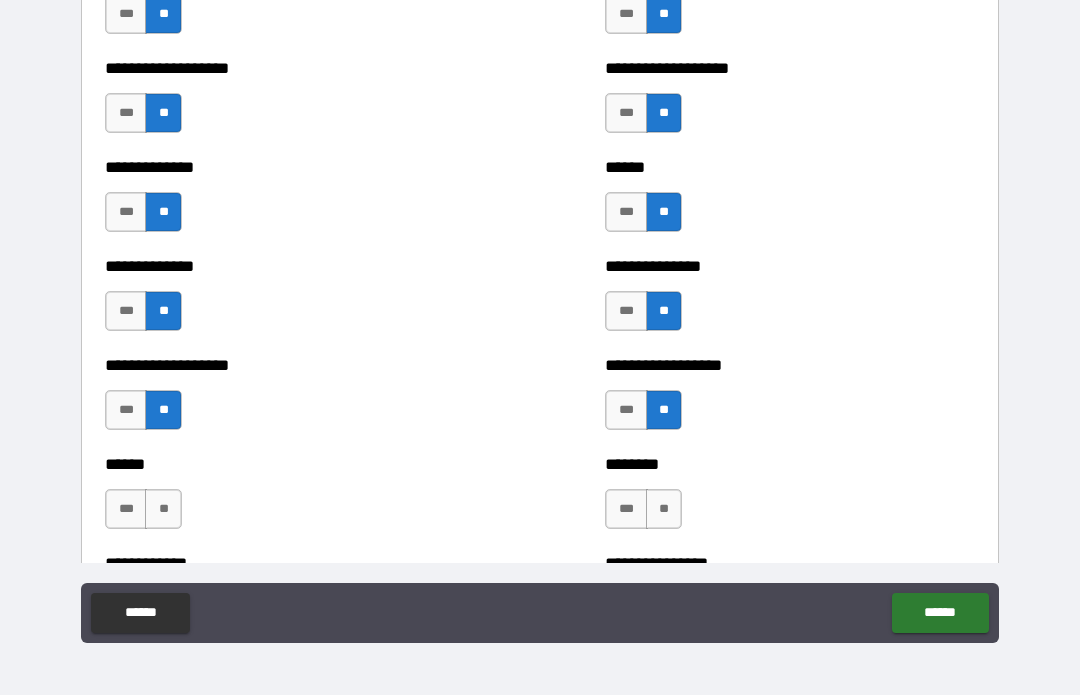 click on "**" at bounding box center (163, 510) 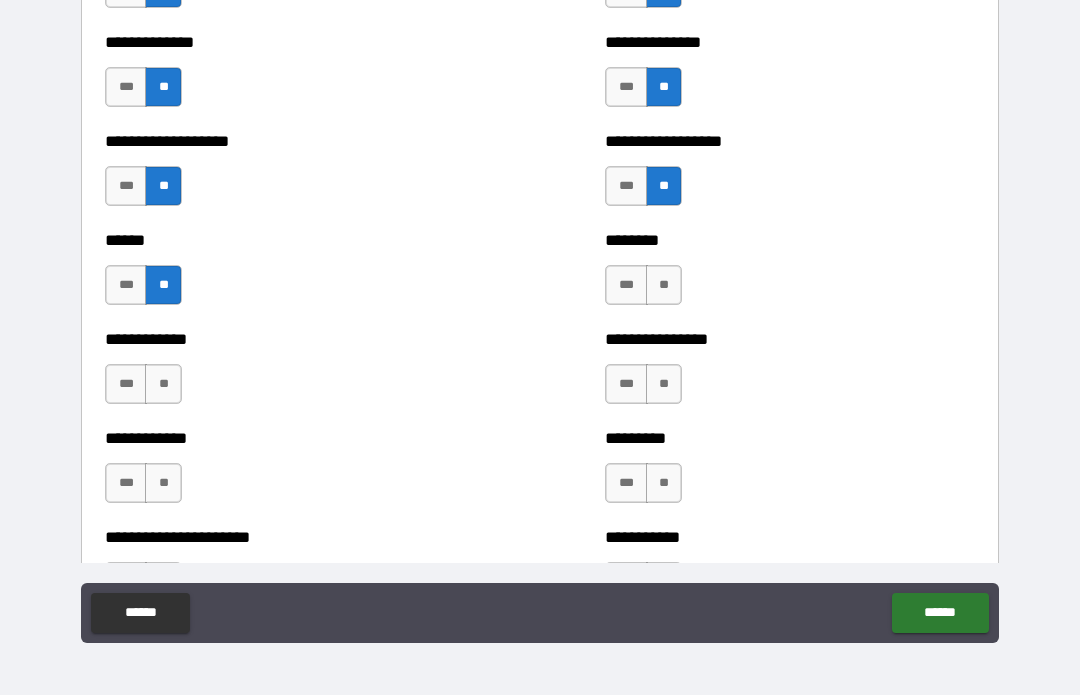 scroll, scrollTop: 4838, scrollLeft: 0, axis: vertical 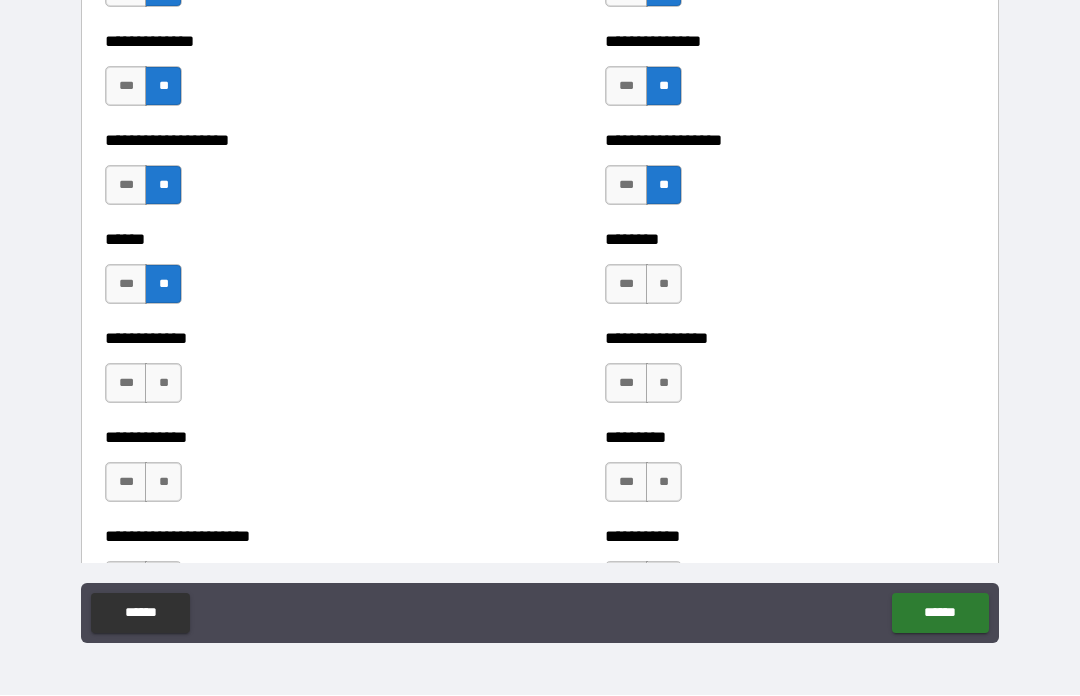 click on "**" at bounding box center (664, 285) 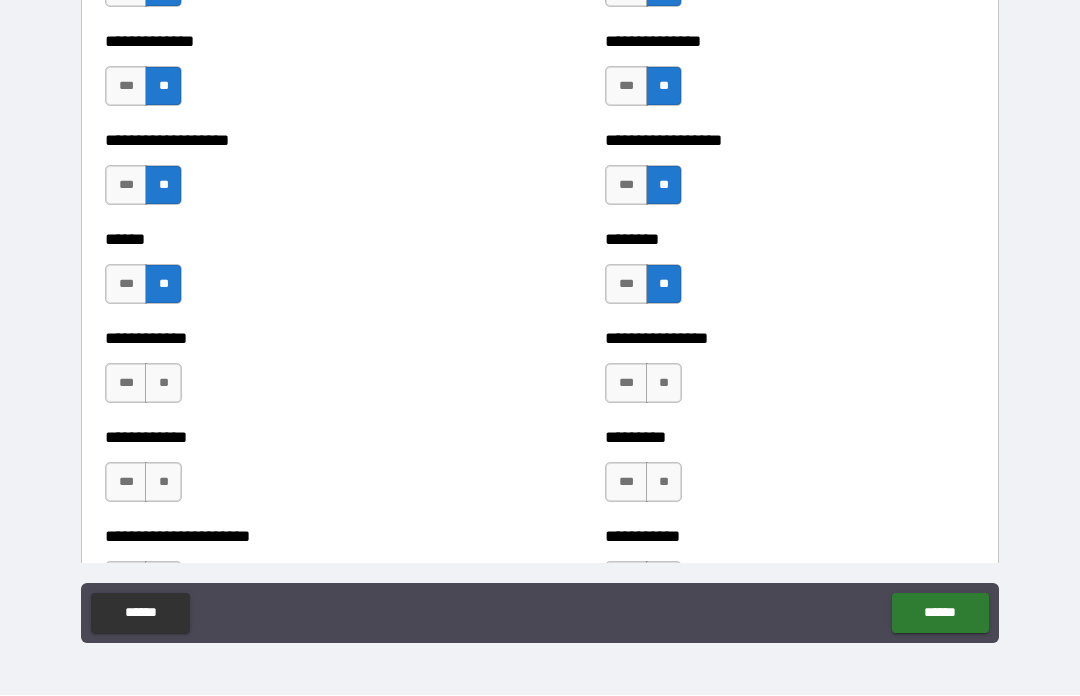 click on "**" at bounding box center (664, 384) 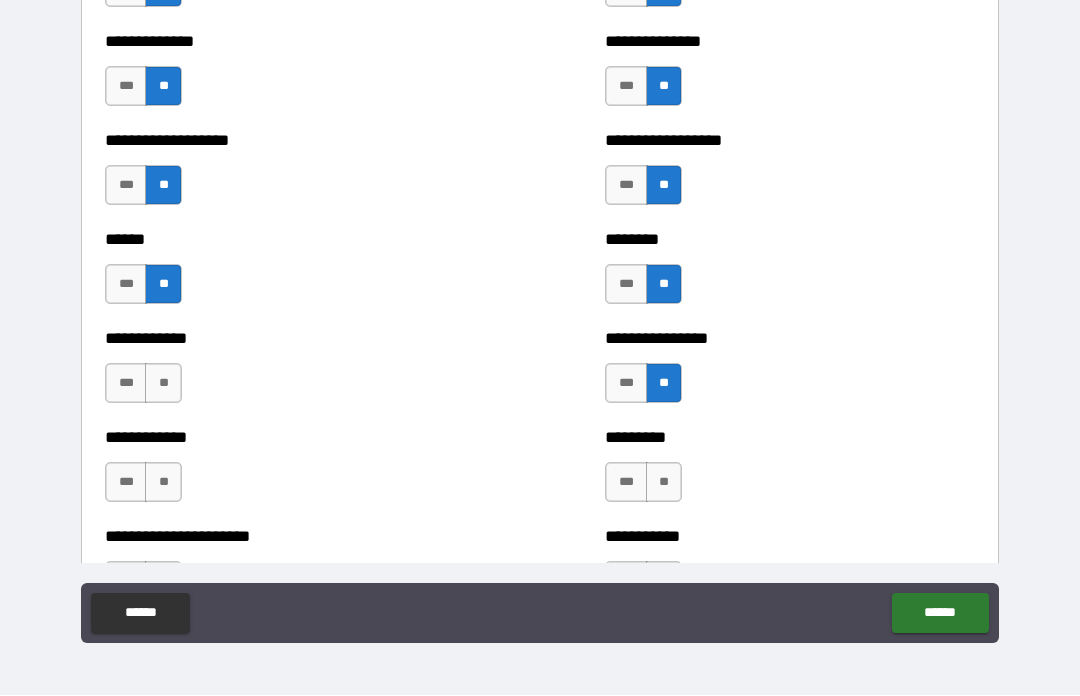 click on "**" at bounding box center (163, 384) 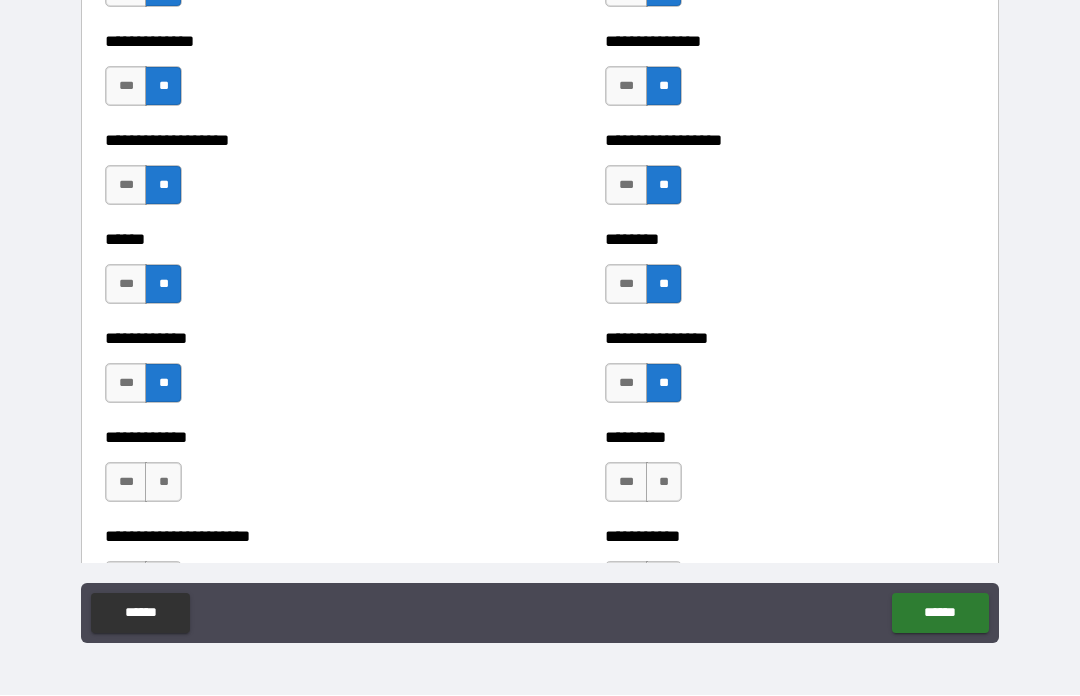 click on "**" at bounding box center (163, 483) 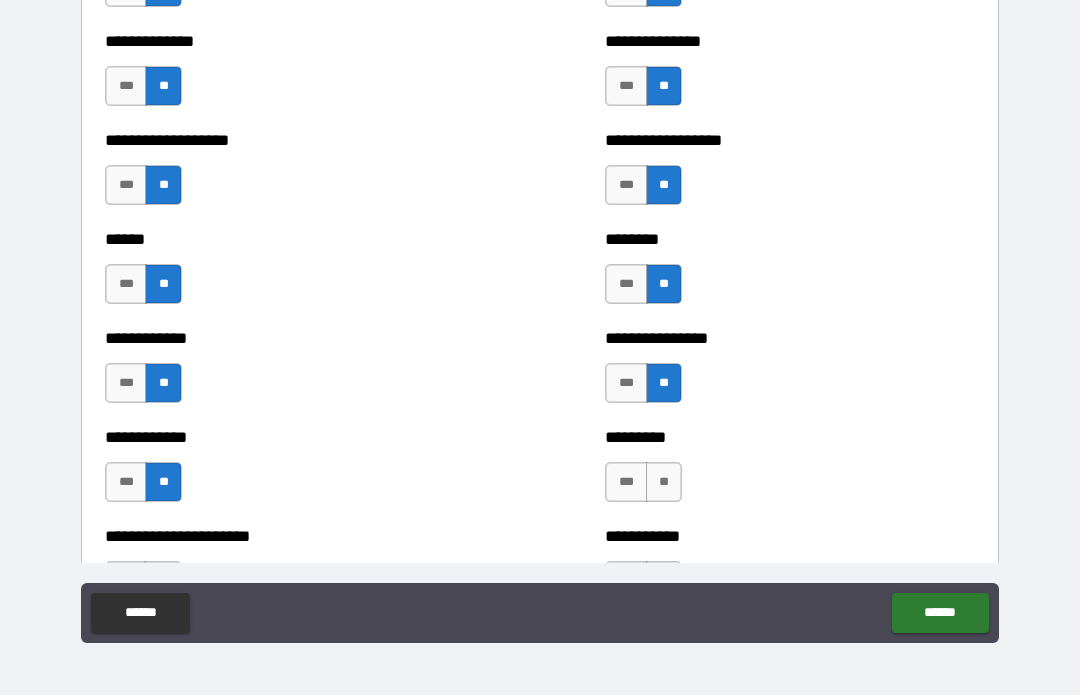 click on "**" at bounding box center (664, 483) 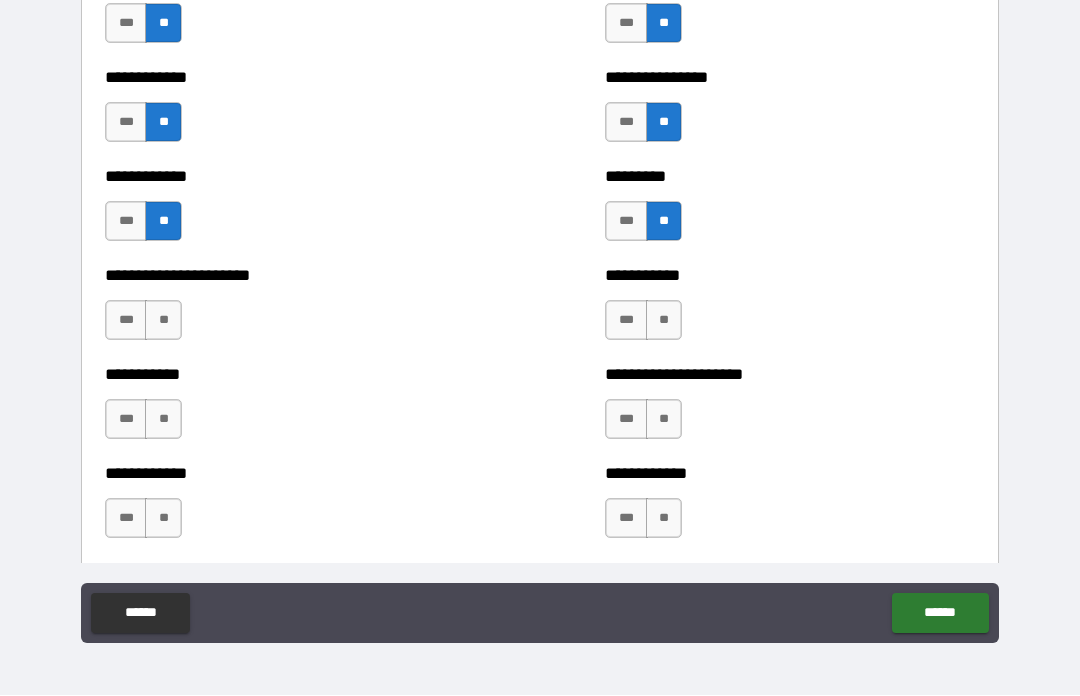 scroll, scrollTop: 5137, scrollLeft: 0, axis: vertical 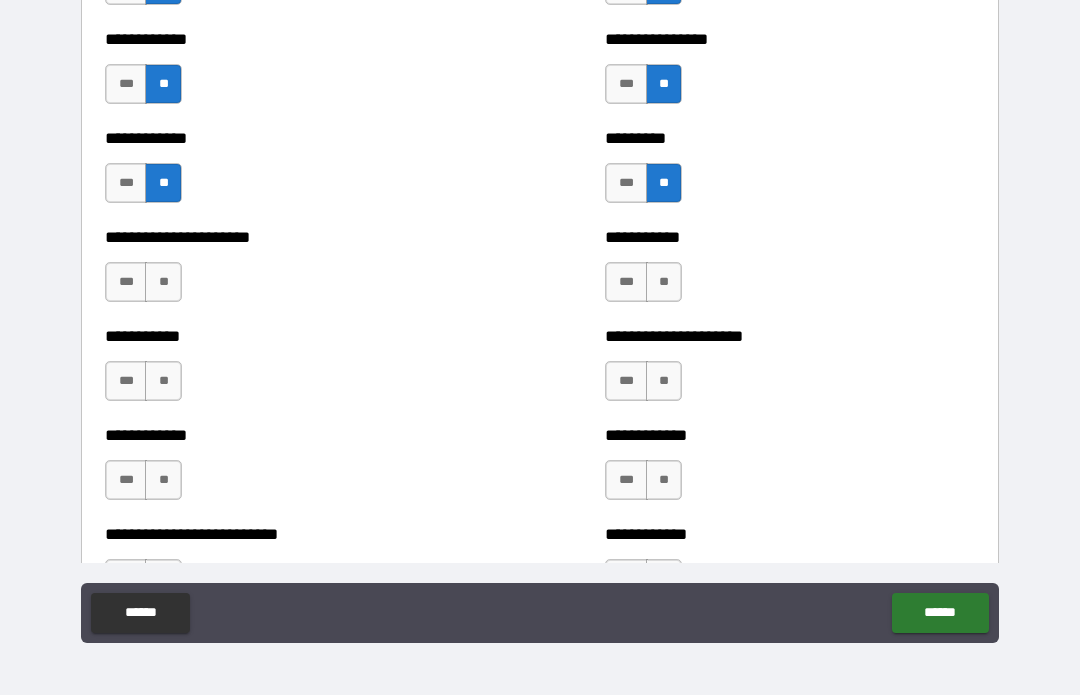 click on "**" at bounding box center [664, 283] 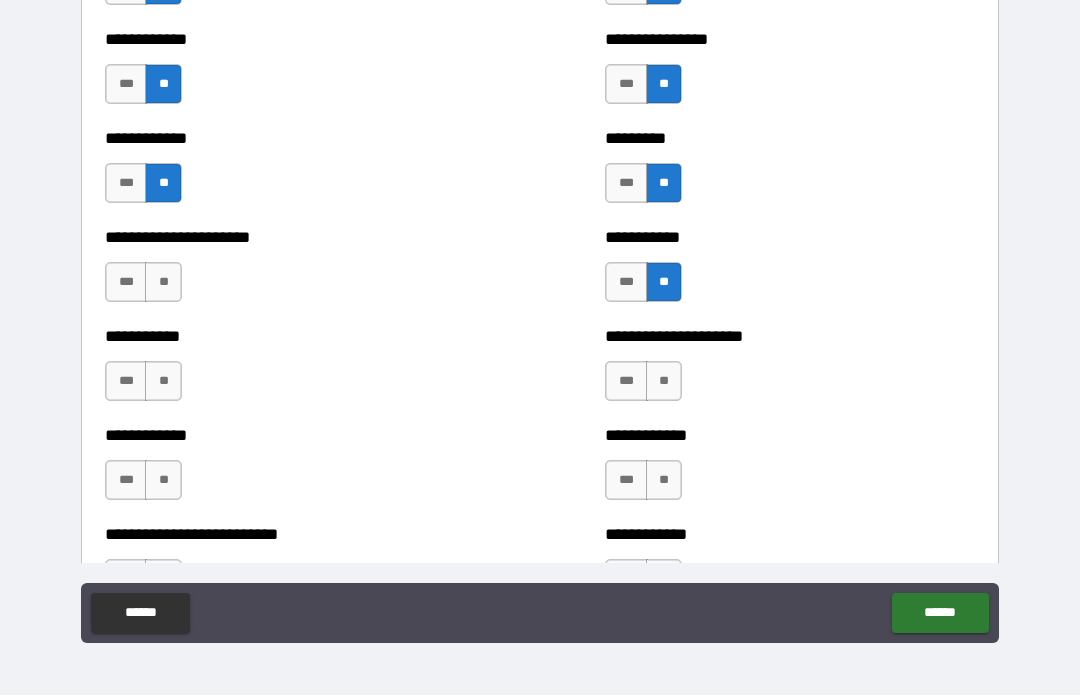 click on "**" at bounding box center [163, 283] 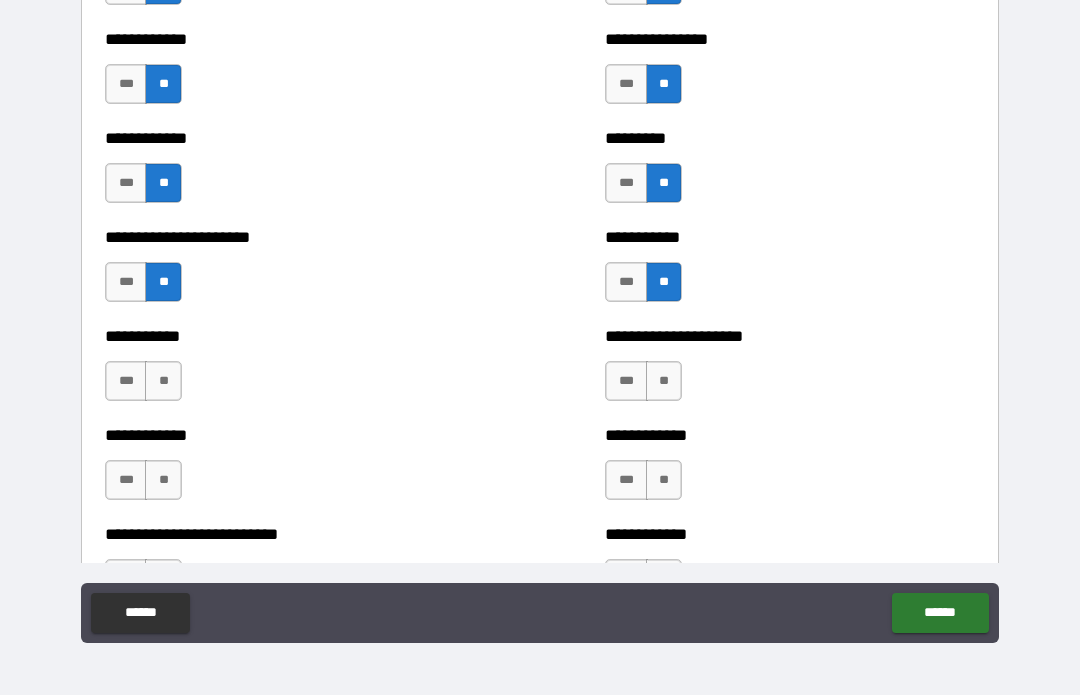 click on "*** **" at bounding box center (146, 387) 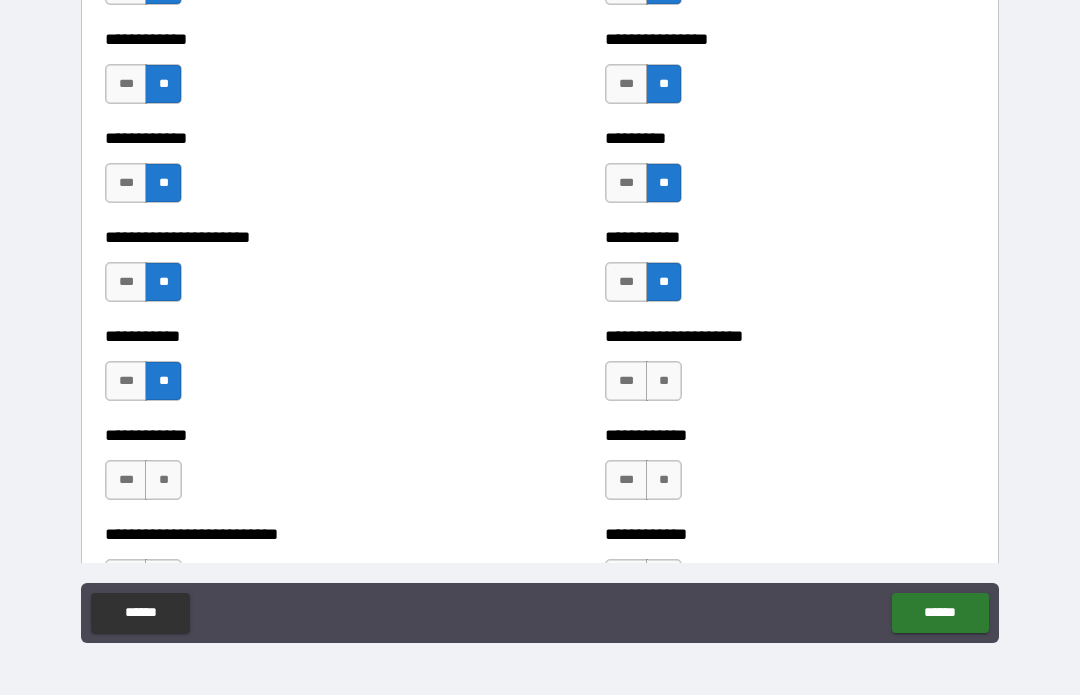 click on "**" at bounding box center (163, 481) 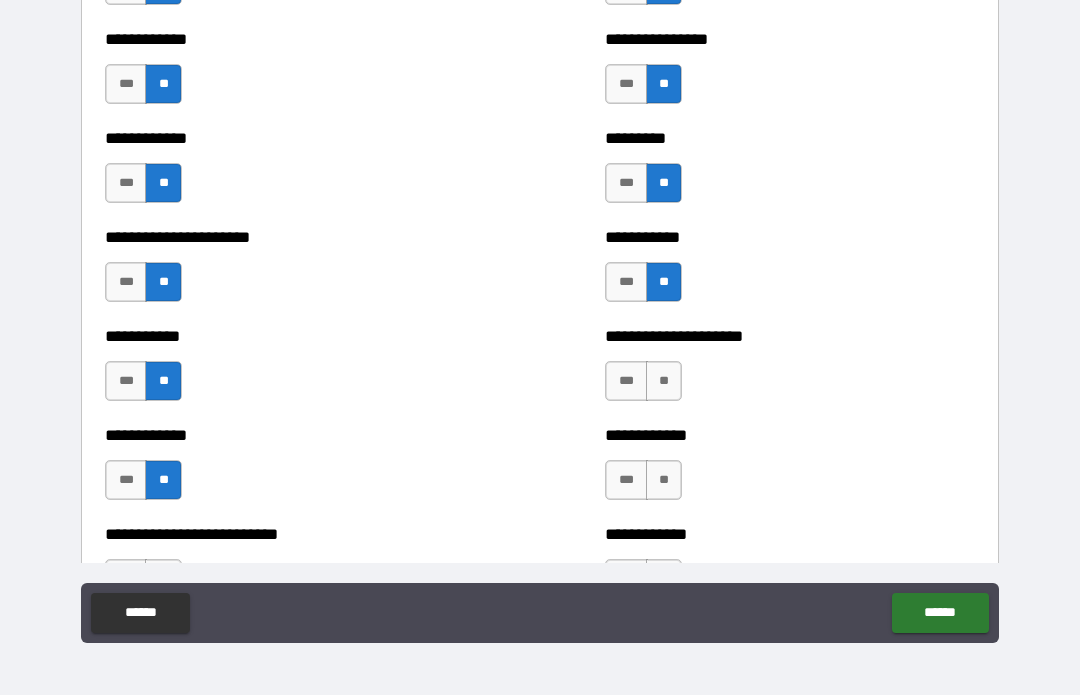 click on "**" at bounding box center [664, 382] 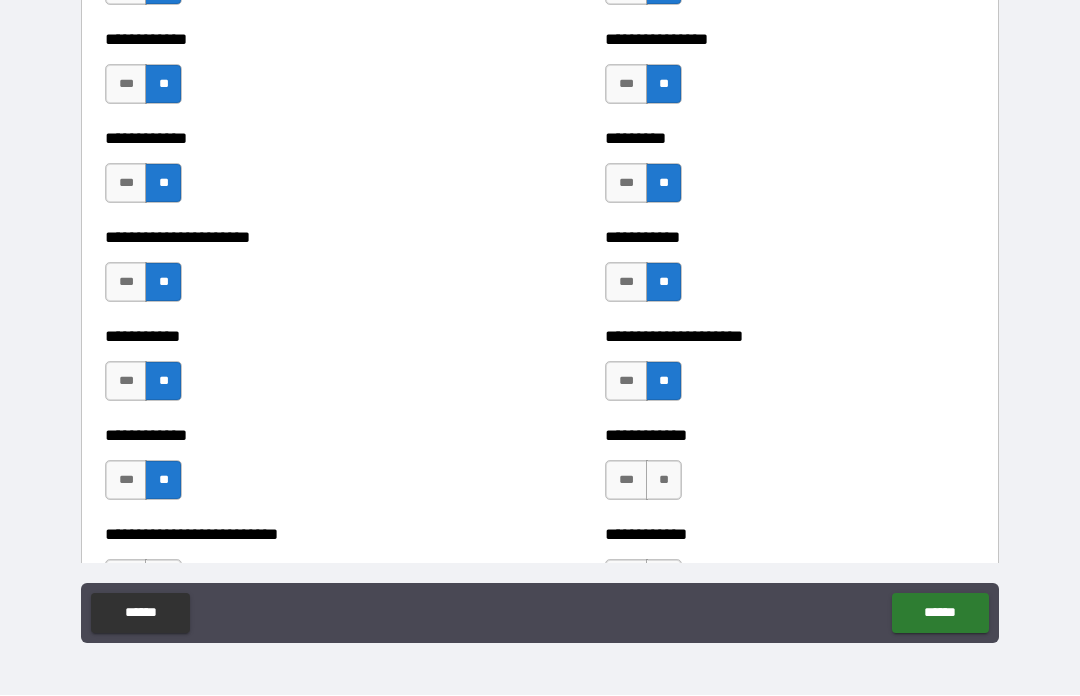 click on "**" at bounding box center [664, 481] 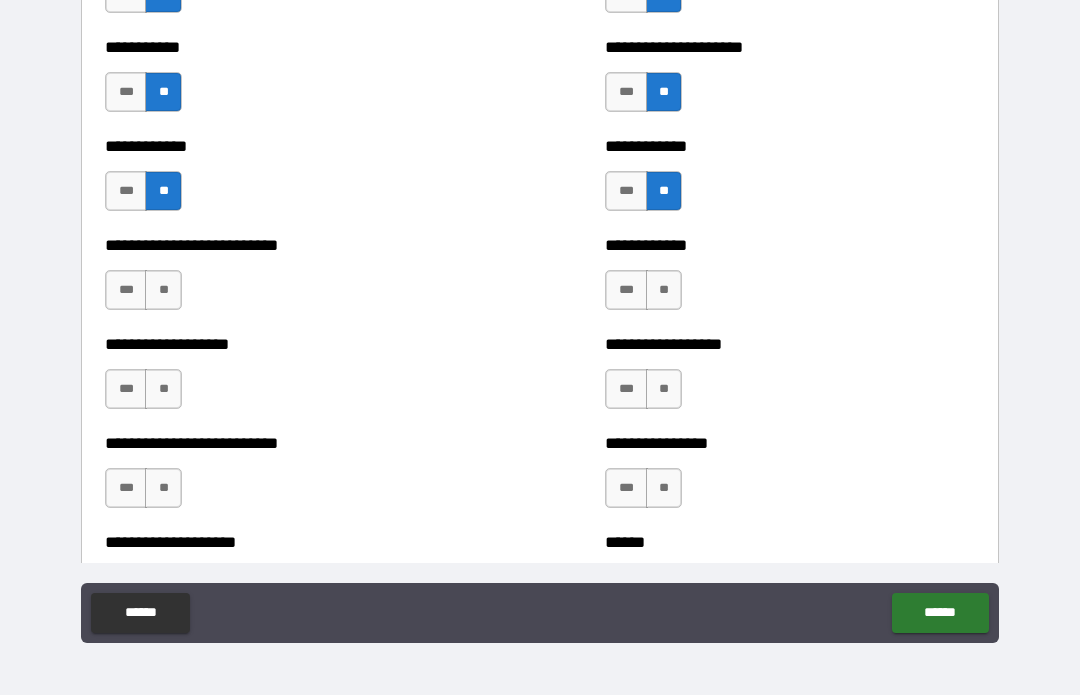 scroll, scrollTop: 5438, scrollLeft: 0, axis: vertical 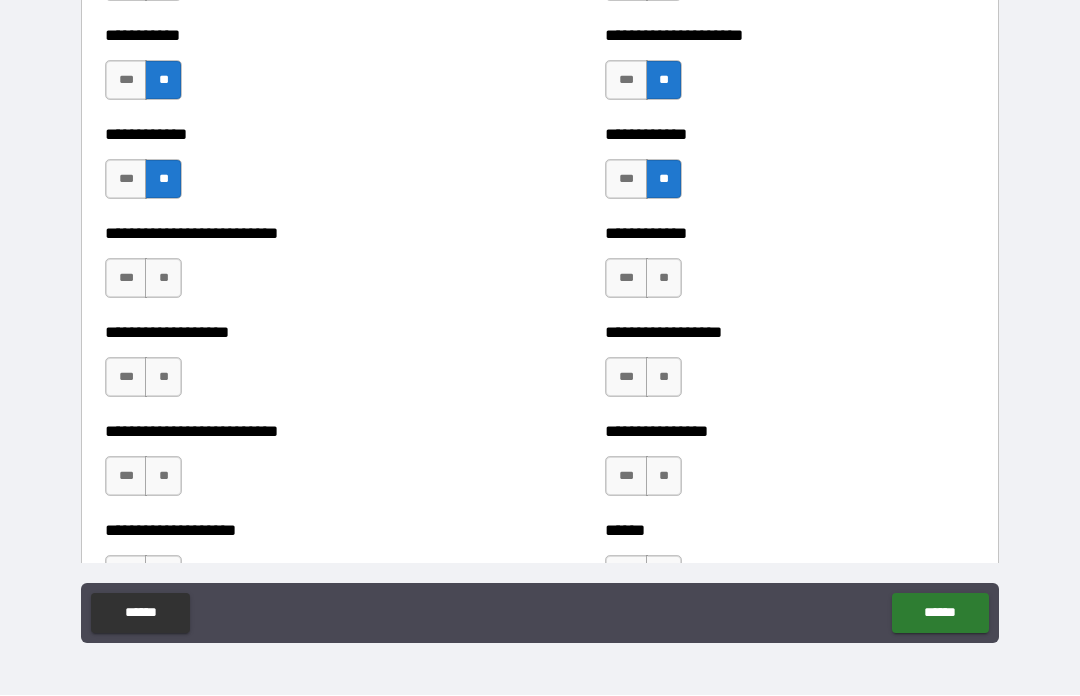 click on "**" at bounding box center [664, 279] 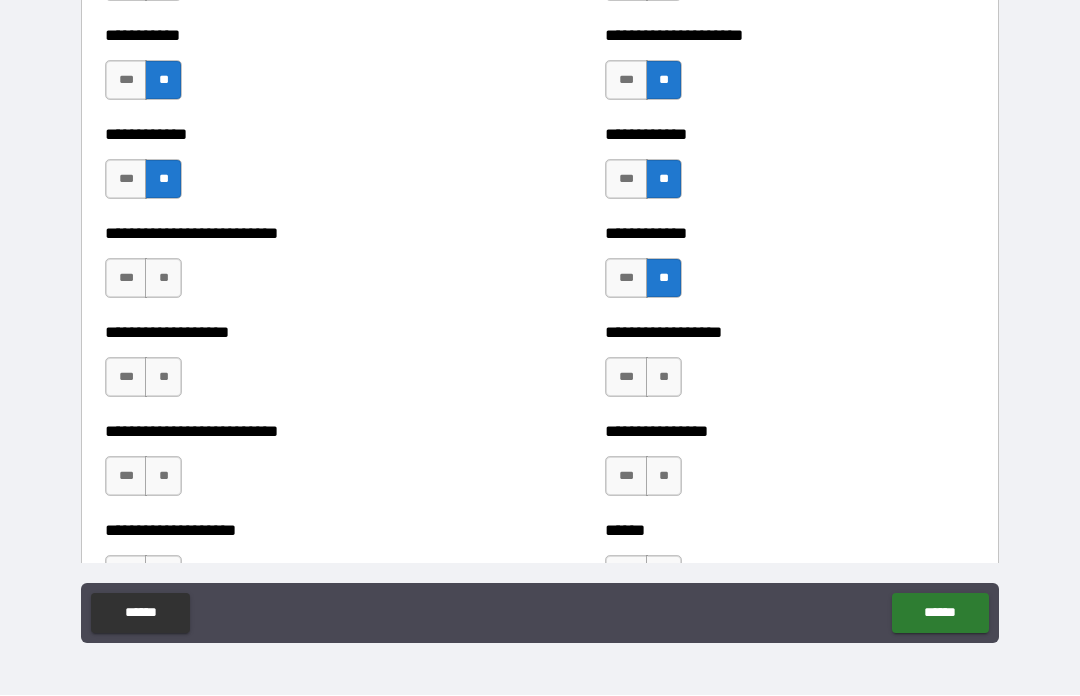 click on "**" at bounding box center [163, 279] 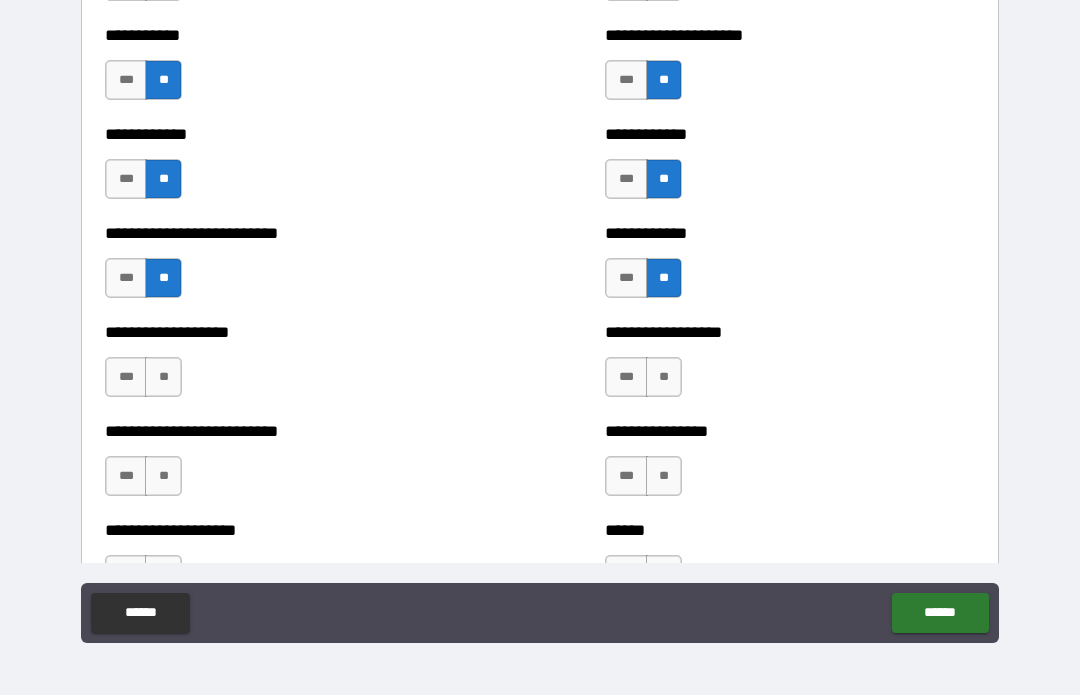 click on "**" at bounding box center [163, 378] 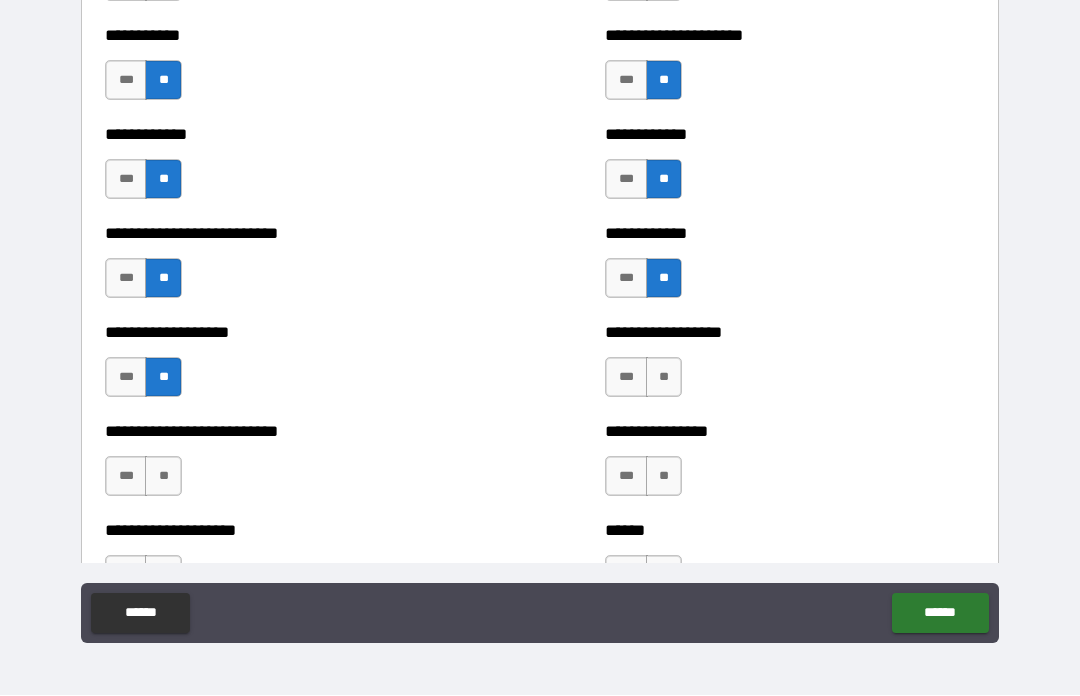 click on "**" at bounding box center (163, 477) 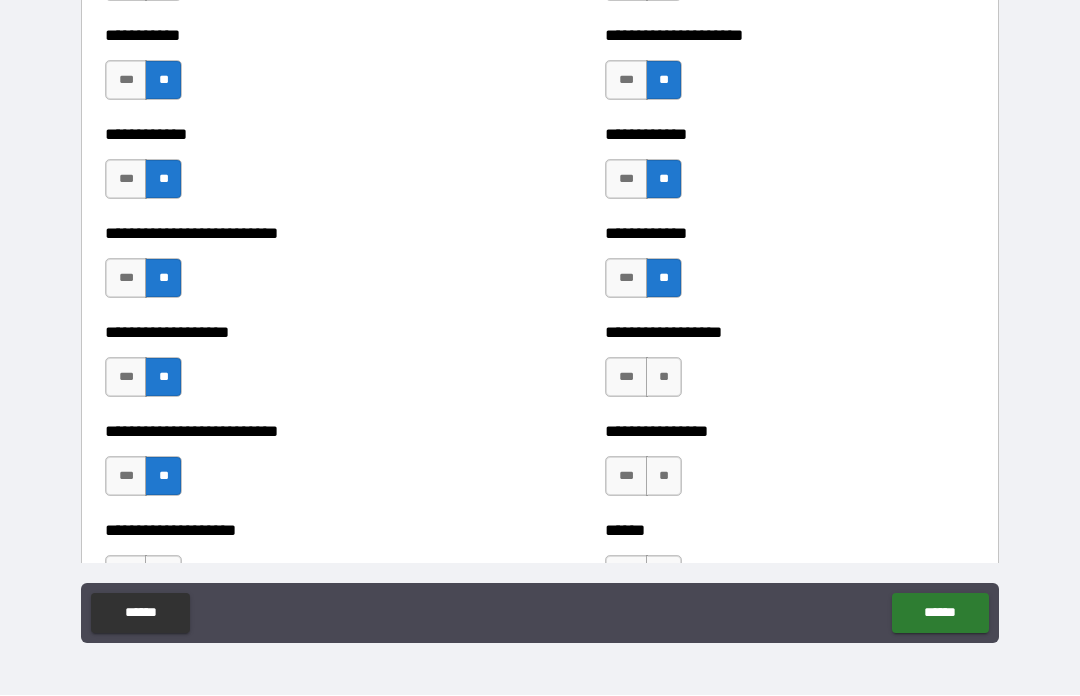 click on "**********" at bounding box center [790, 368] 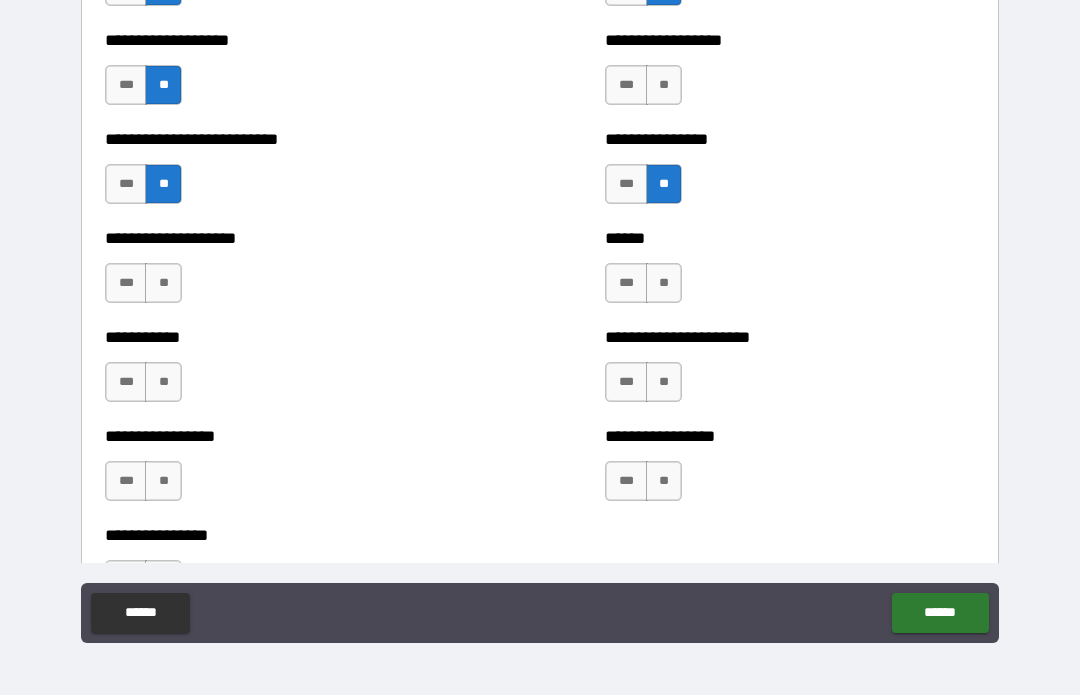scroll, scrollTop: 5729, scrollLeft: 0, axis: vertical 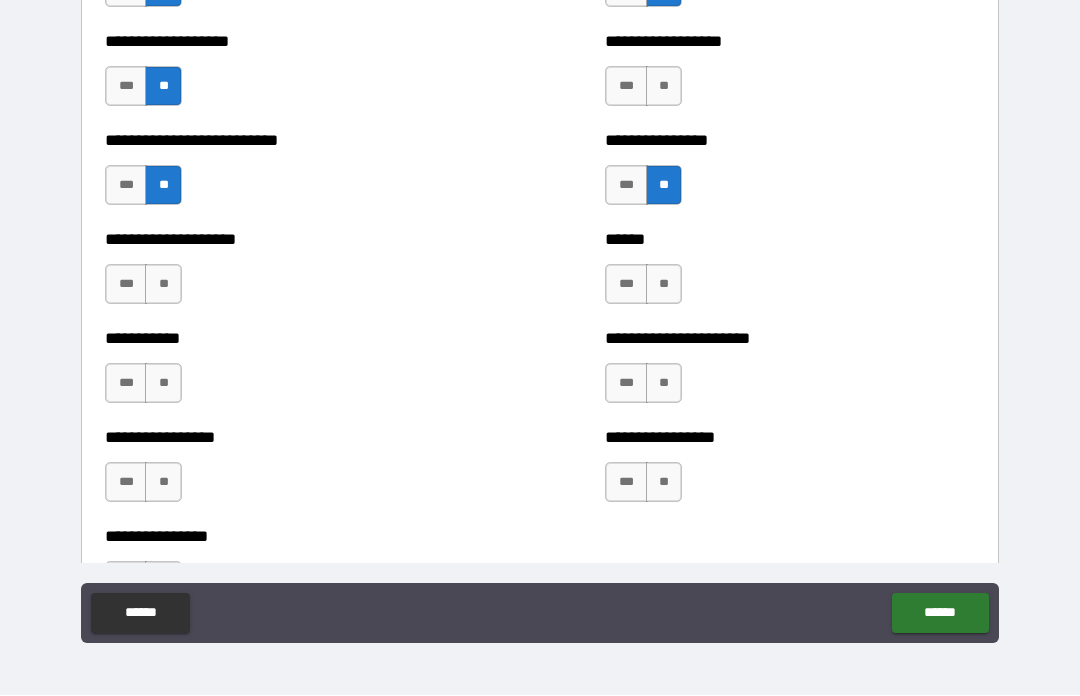 click on "**" at bounding box center [664, 87] 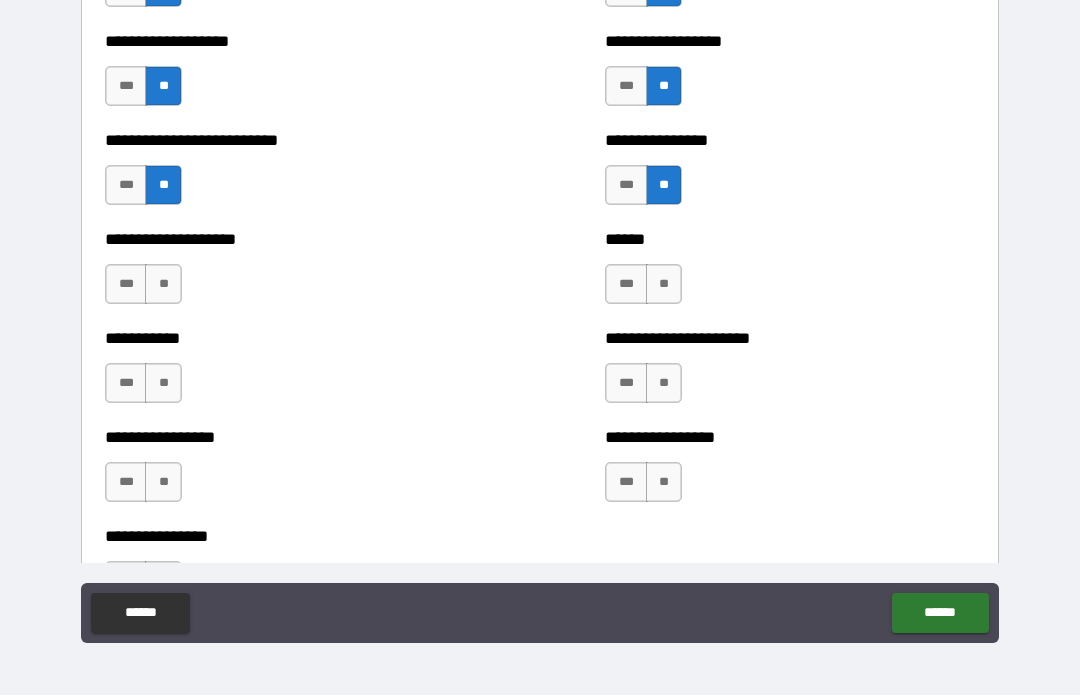 click on "**" at bounding box center [664, 285] 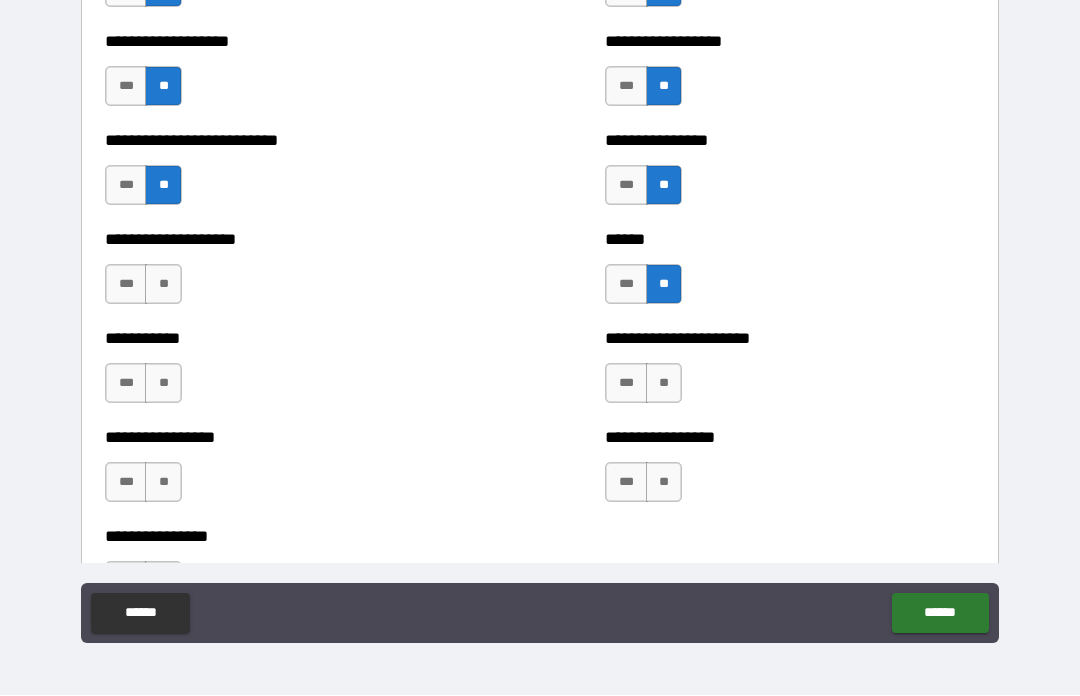 click on "**" at bounding box center (664, 384) 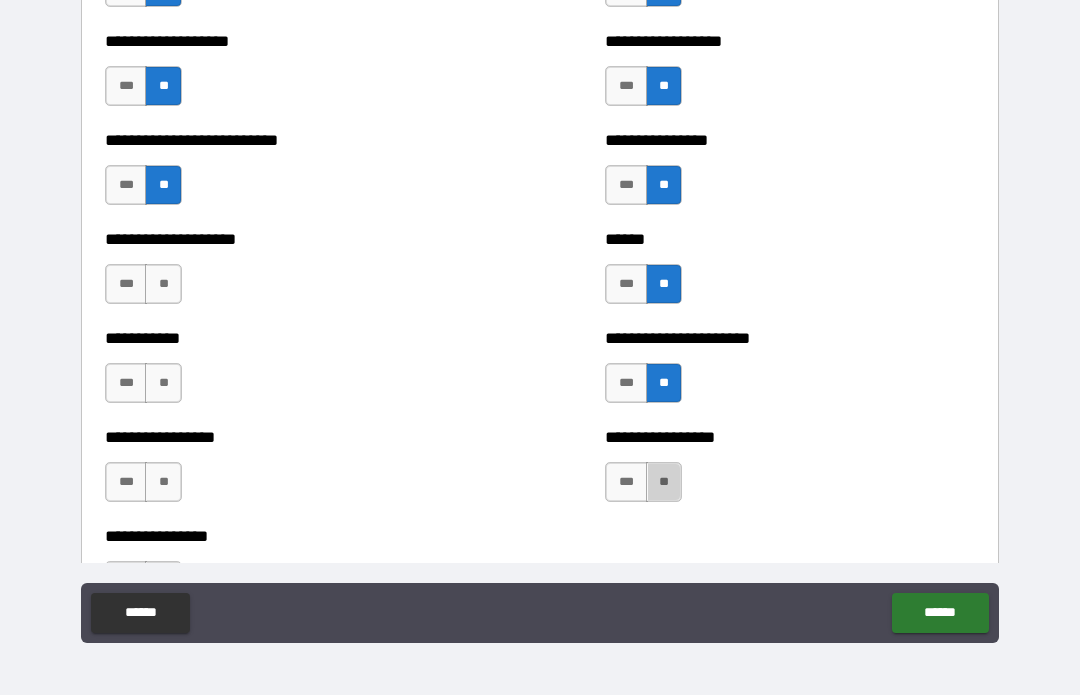 click on "**" at bounding box center (664, 483) 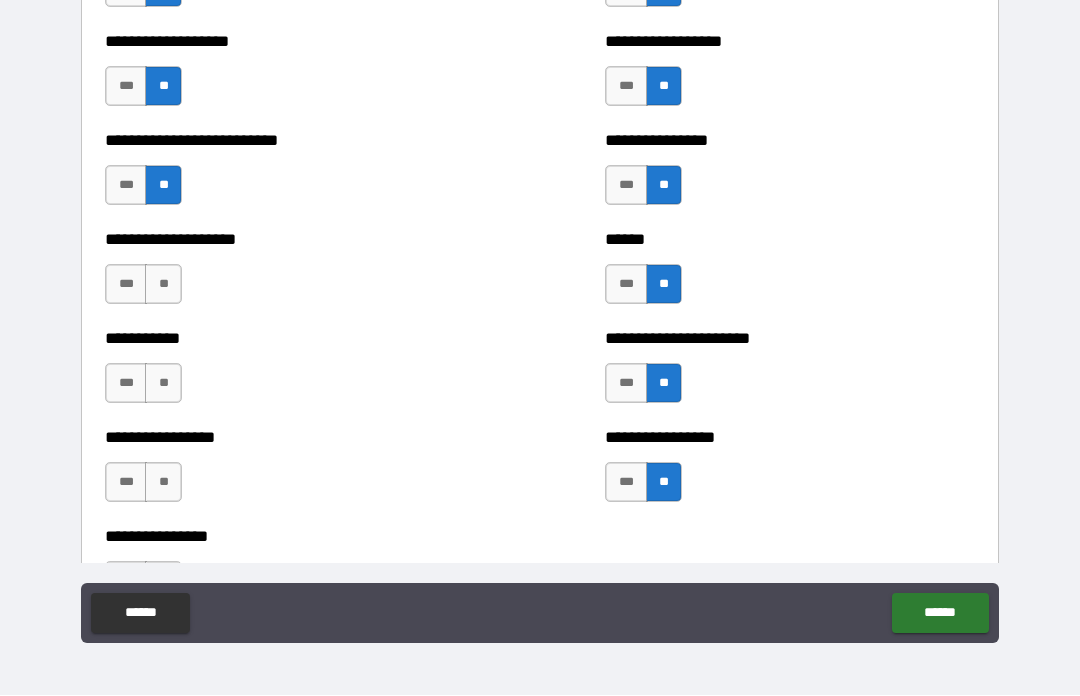 click on "**" at bounding box center (163, 483) 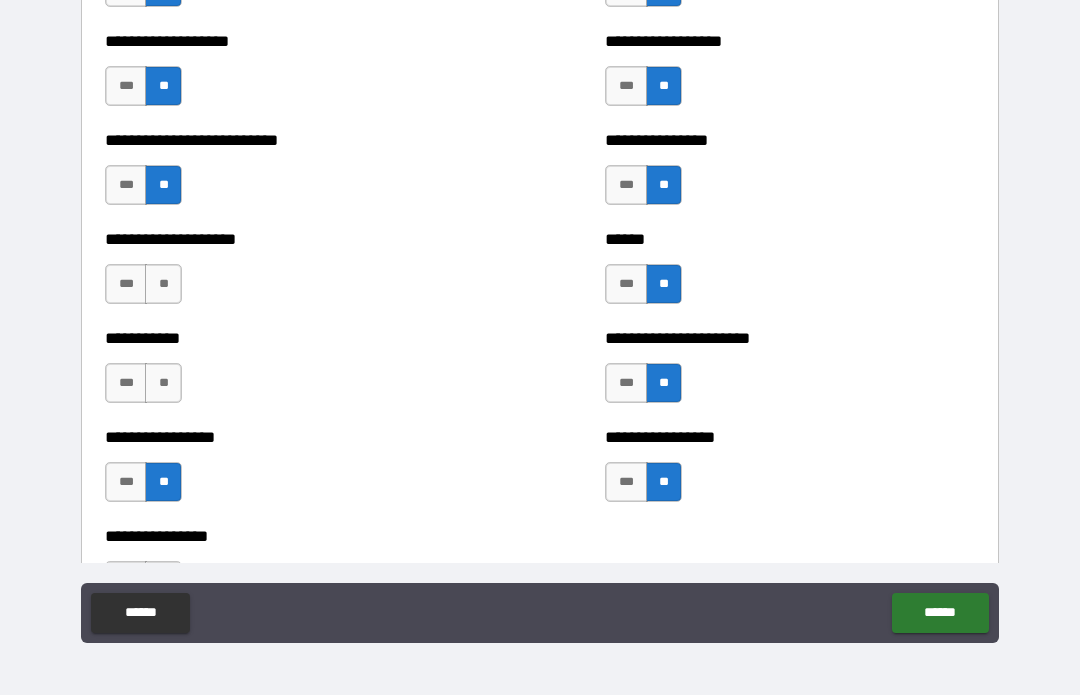 click on "**" at bounding box center [163, 384] 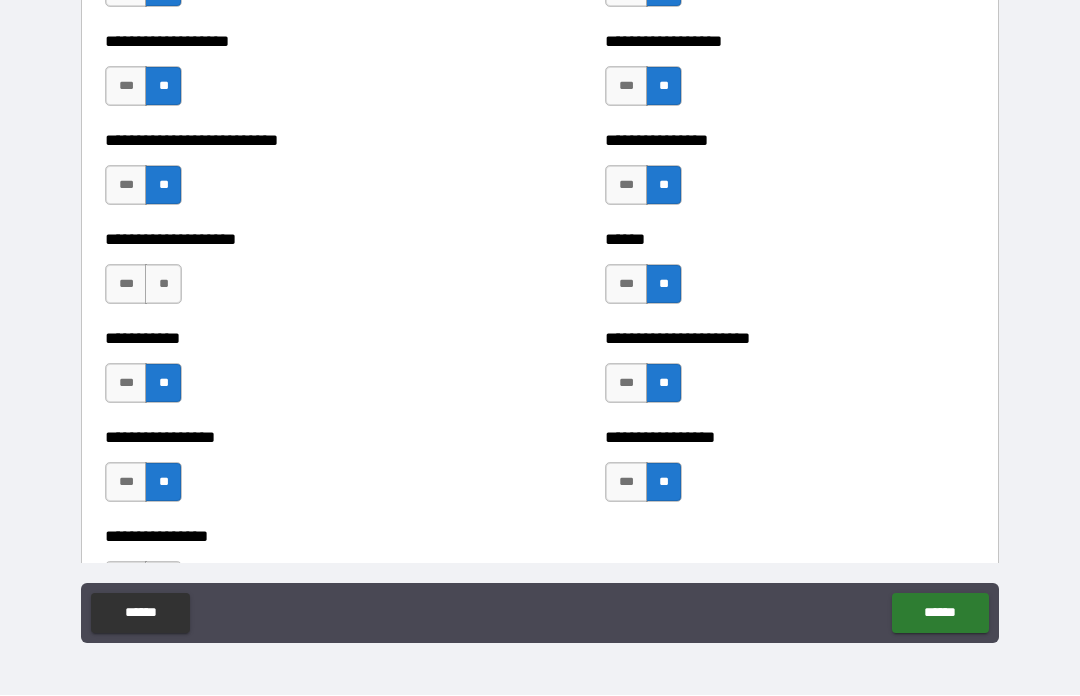 click on "**" at bounding box center [163, 285] 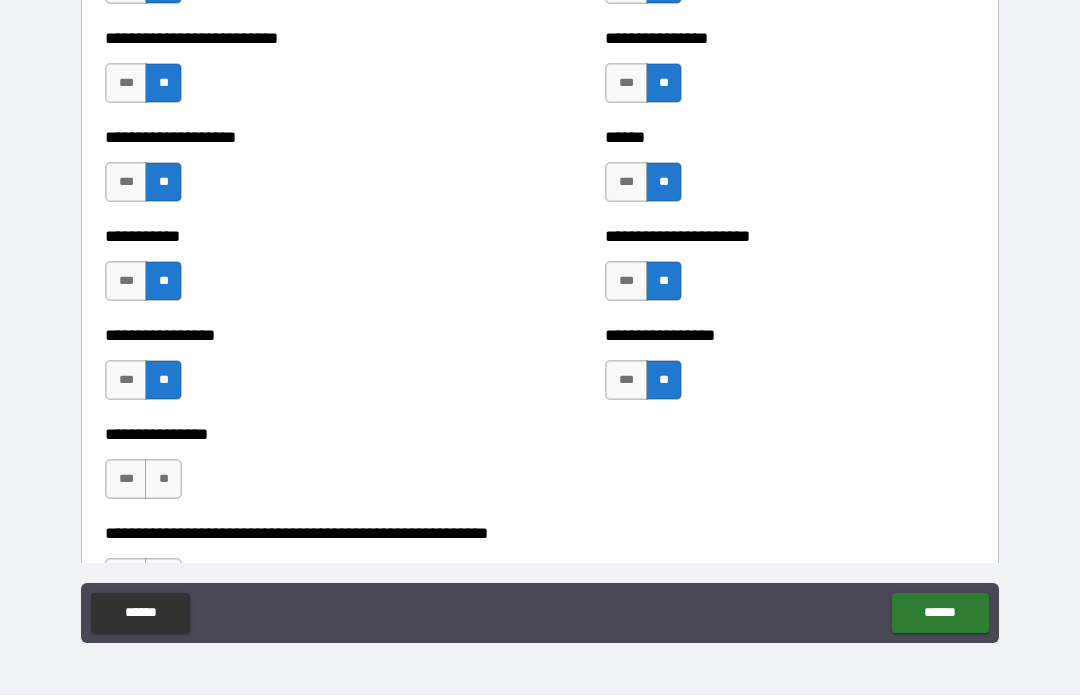 scroll, scrollTop: 5903, scrollLeft: 0, axis: vertical 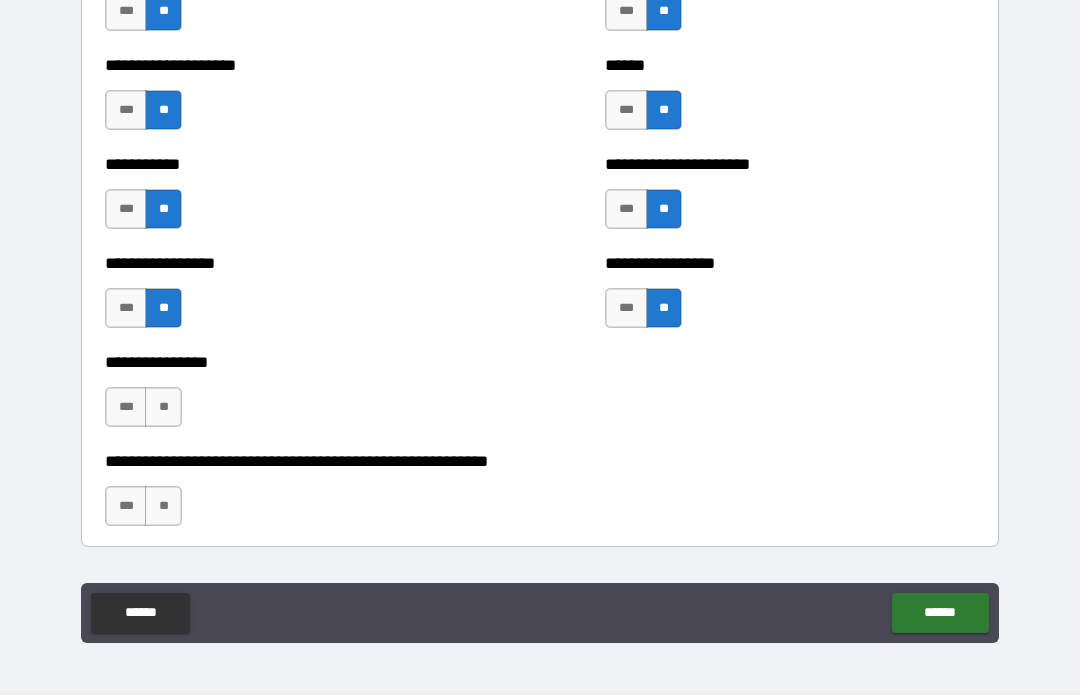 click on "**" at bounding box center [163, 408] 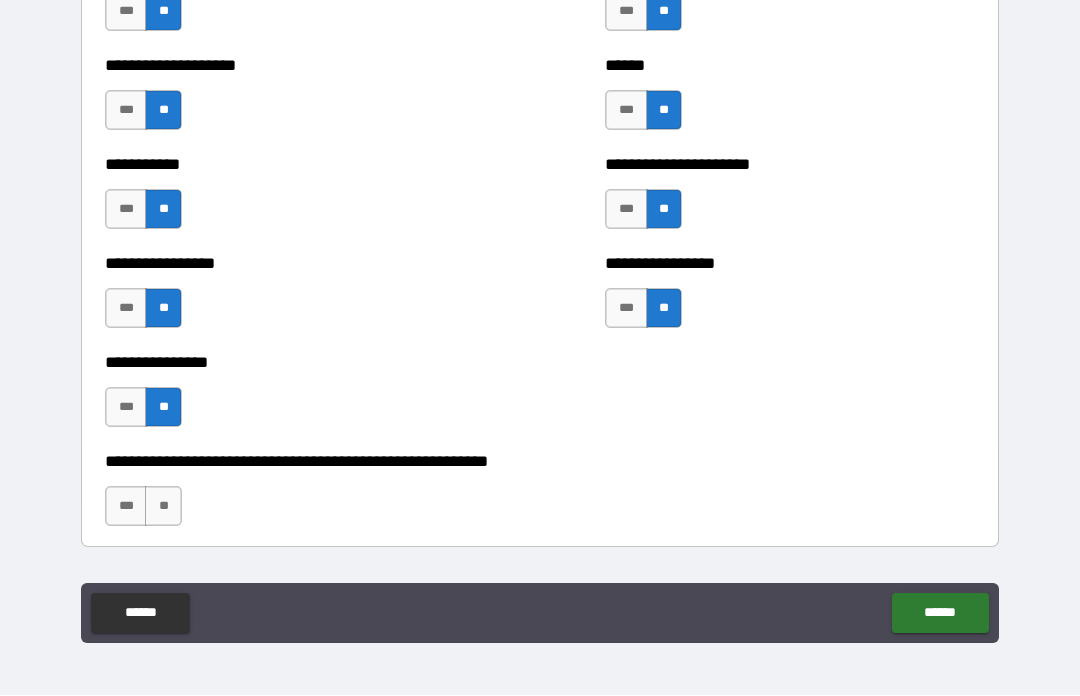 click on "**" at bounding box center (163, 507) 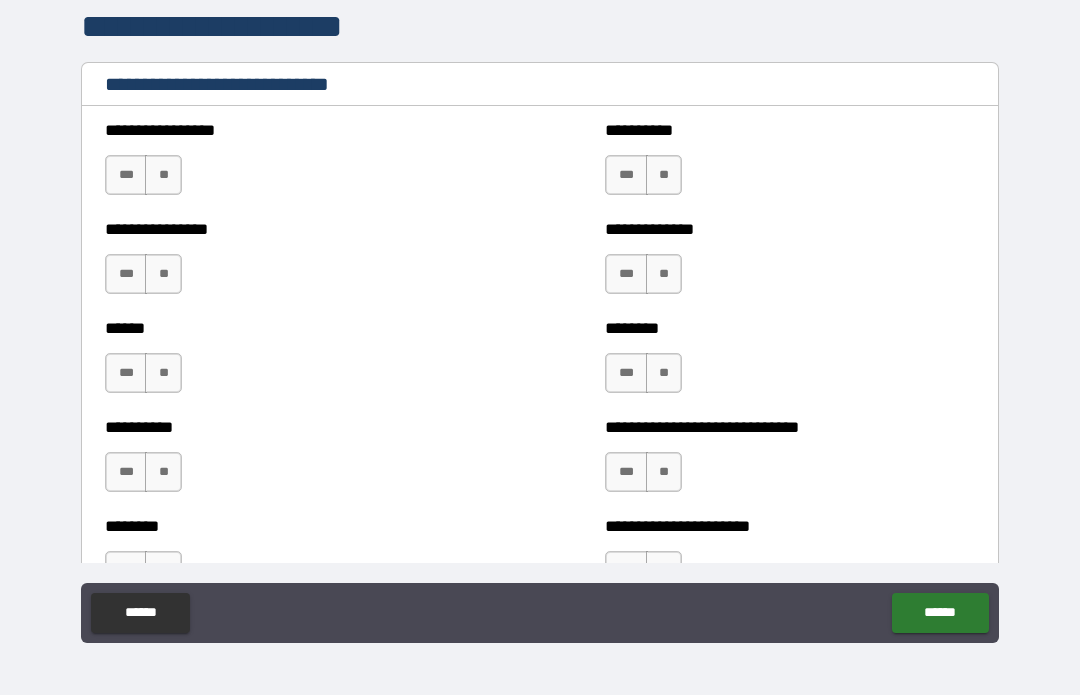 scroll, scrollTop: 6655, scrollLeft: 0, axis: vertical 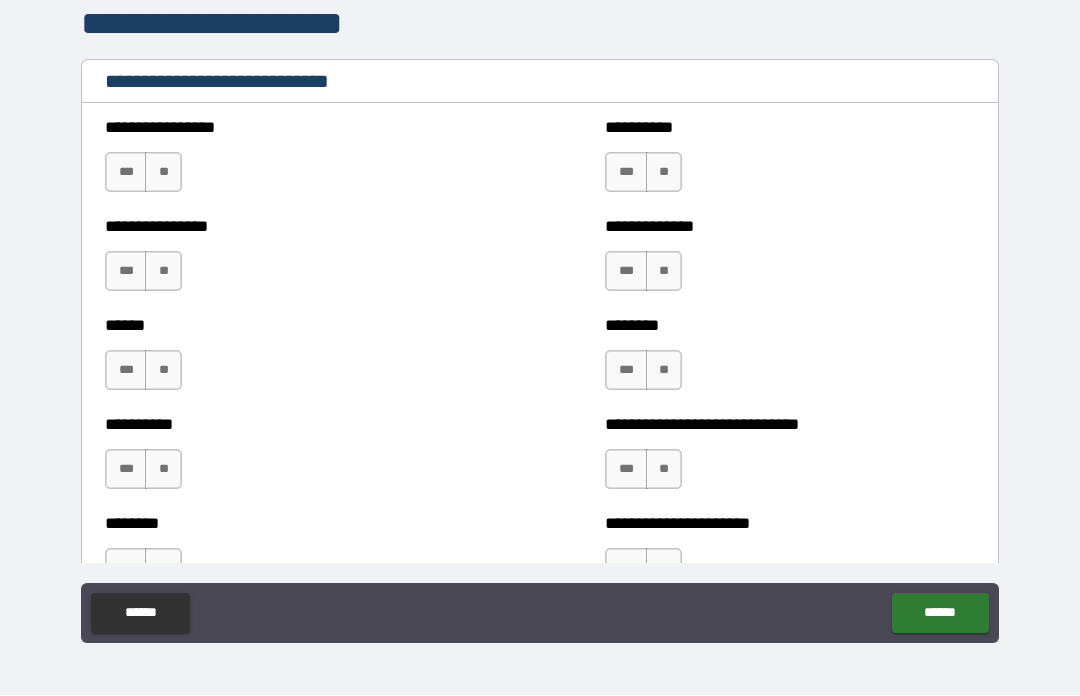click on "***" at bounding box center (126, 173) 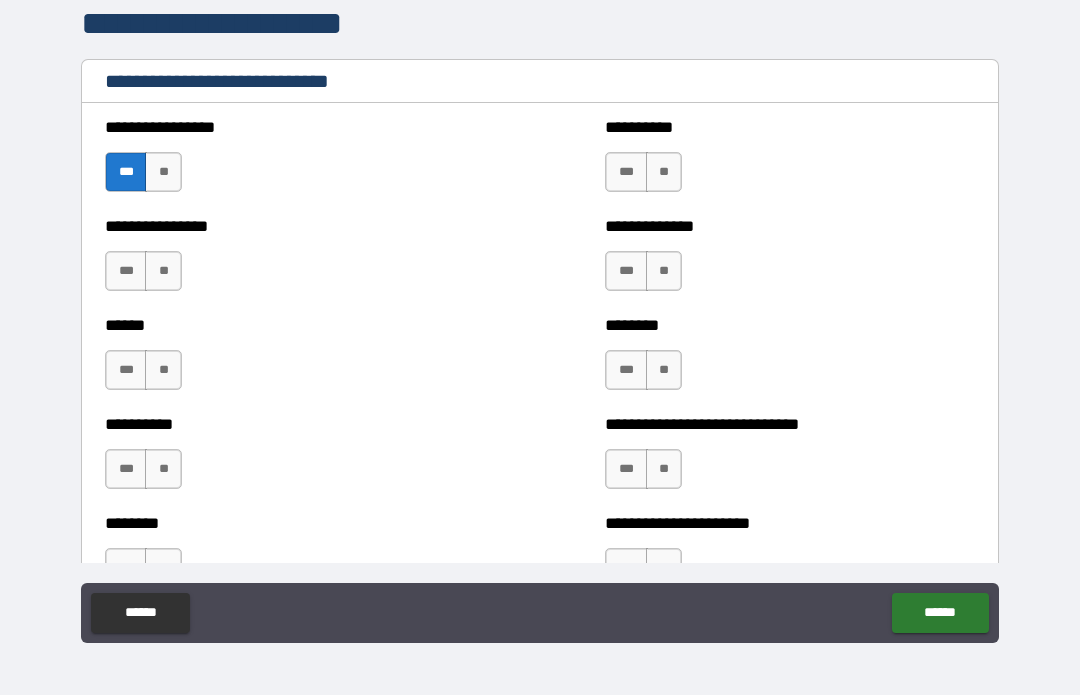 click on "**" at bounding box center [664, 173] 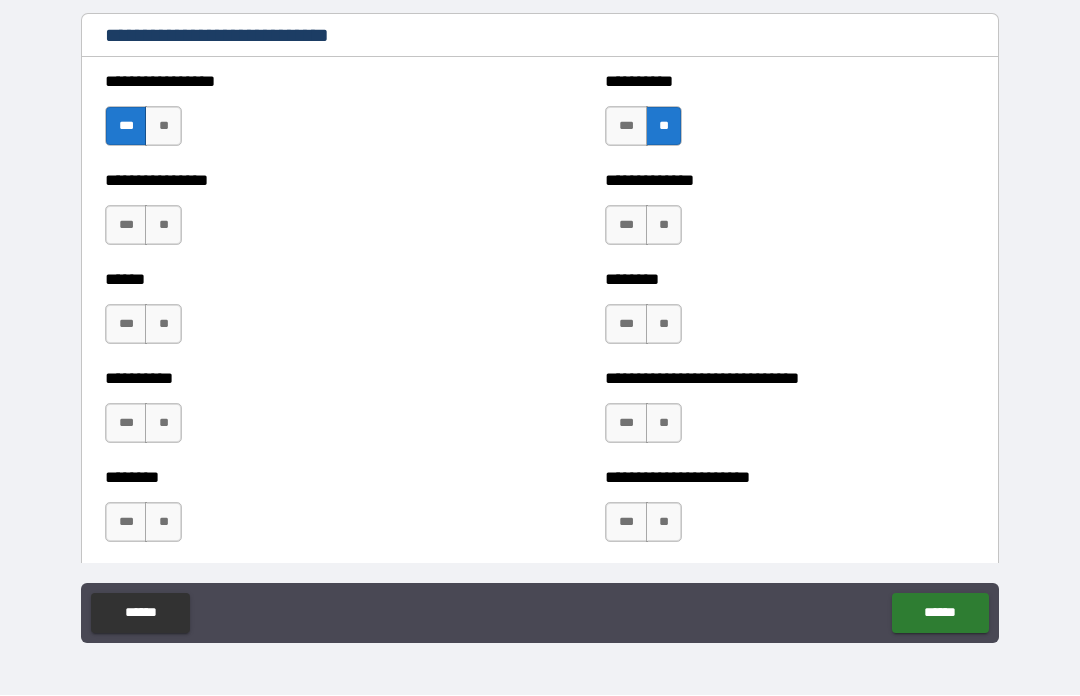 scroll, scrollTop: 6760, scrollLeft: 0, axis: vertical 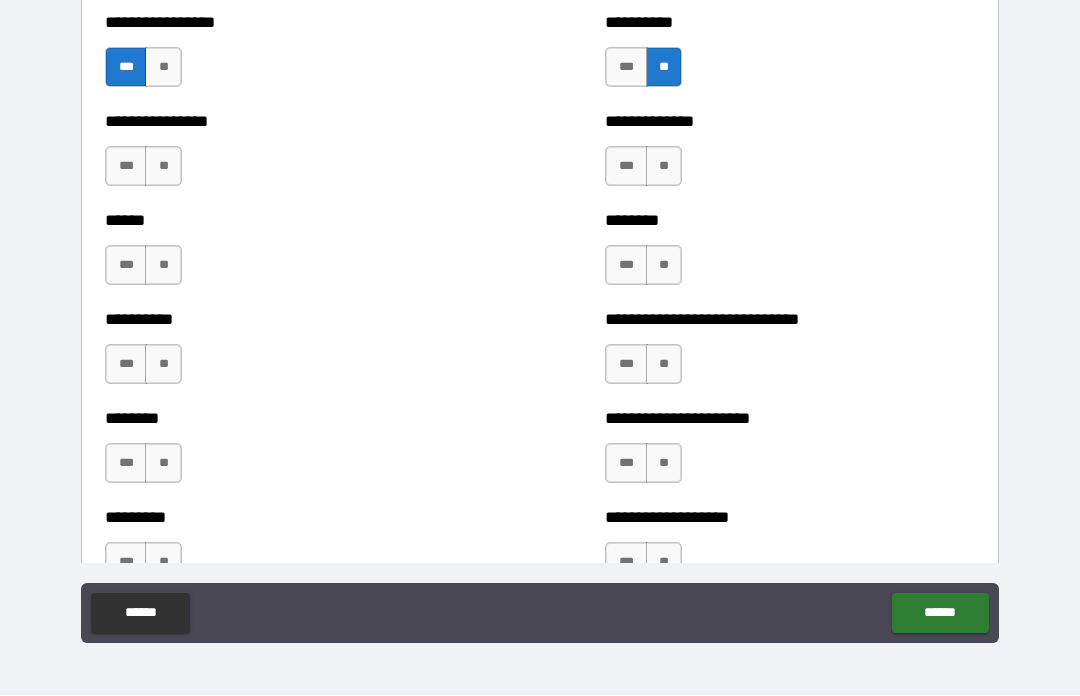 click on "**" at bounding box center (664, 167) 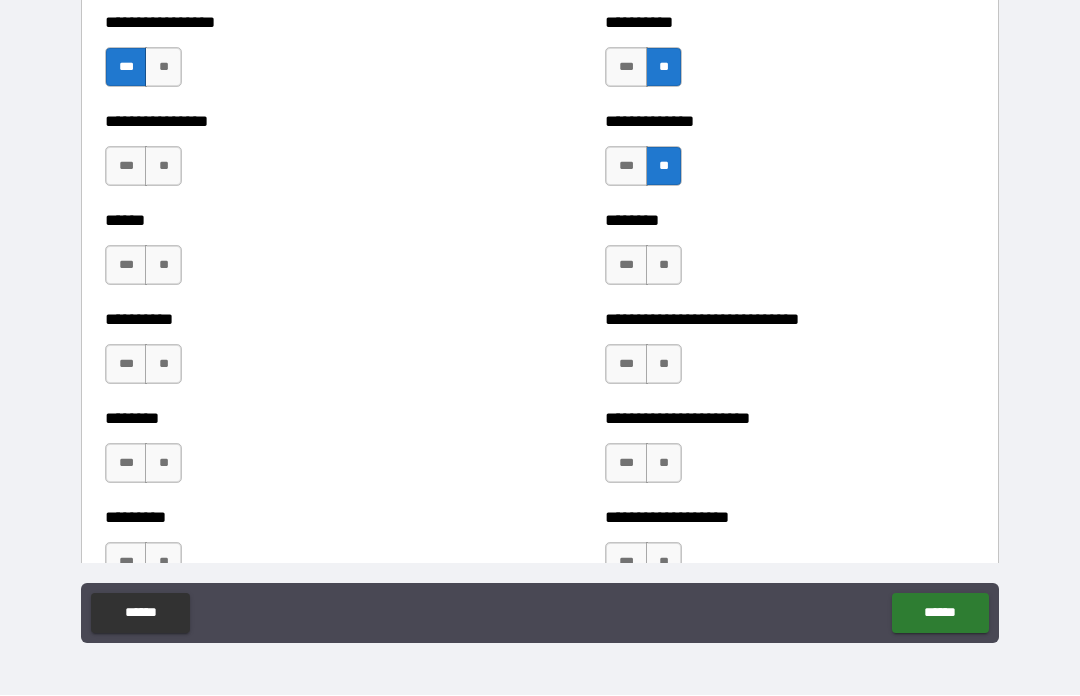 click on "**" at bounding box center [664, 266] 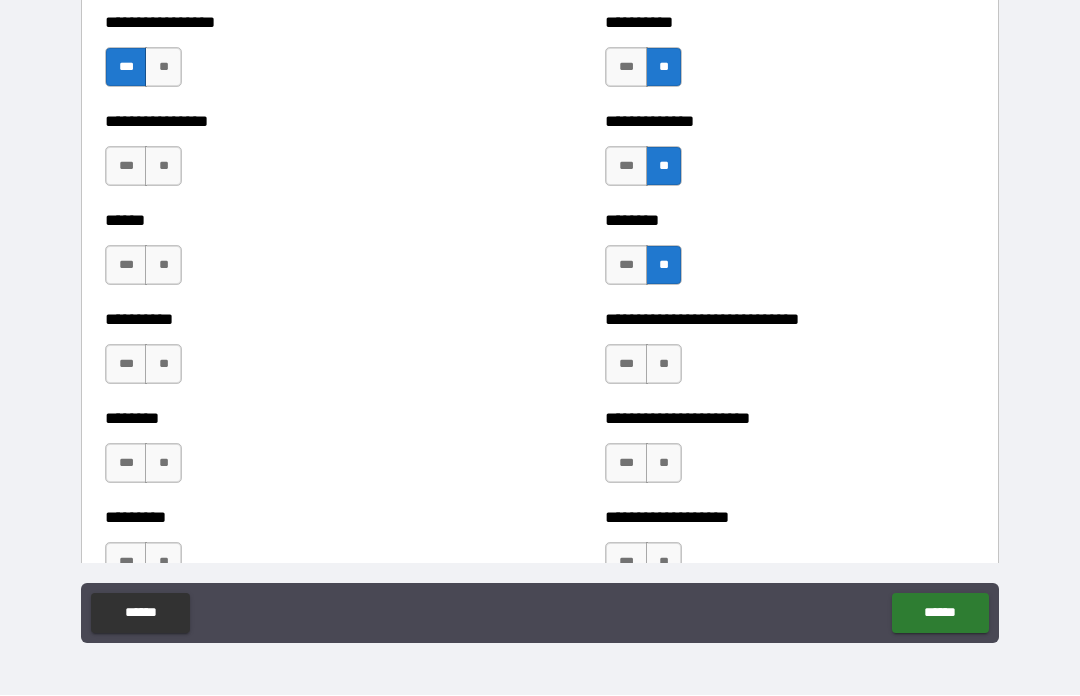 click on "***" at bounding box center [626, 365] 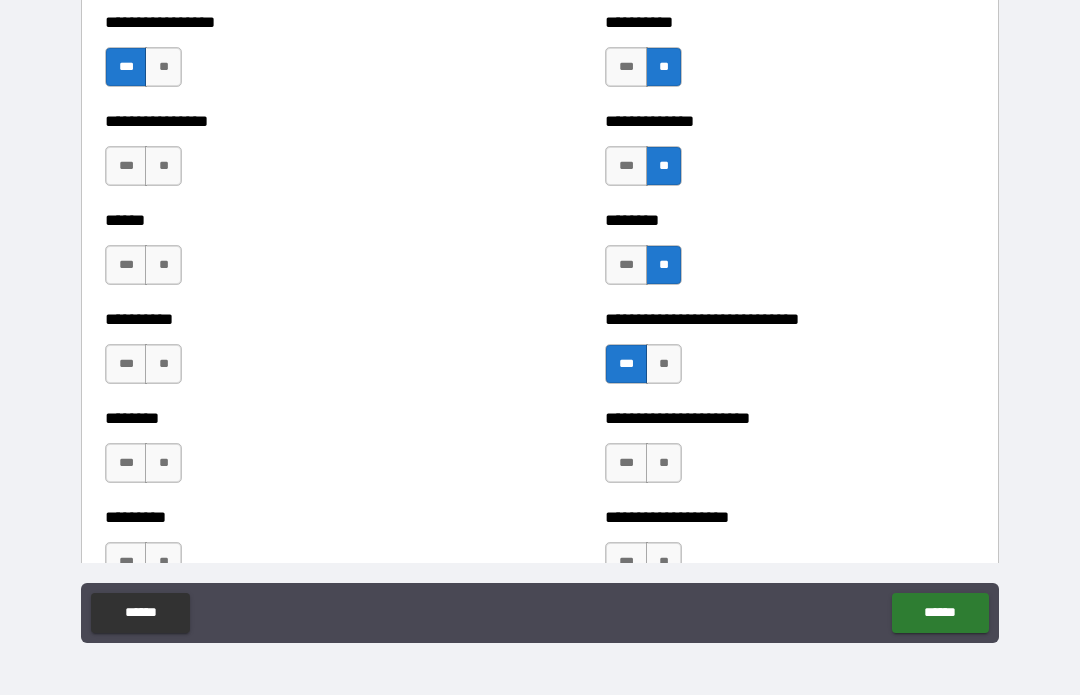 click on "**" at bounding box center [163, 167] 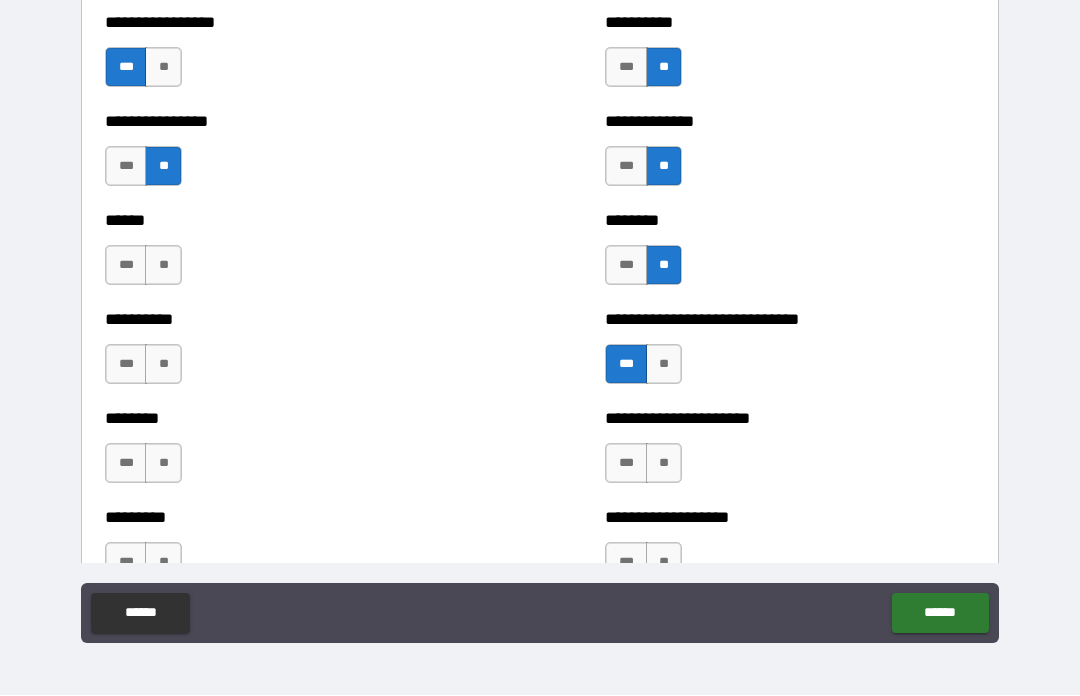 click on "***" at bounding box center [126, 266] 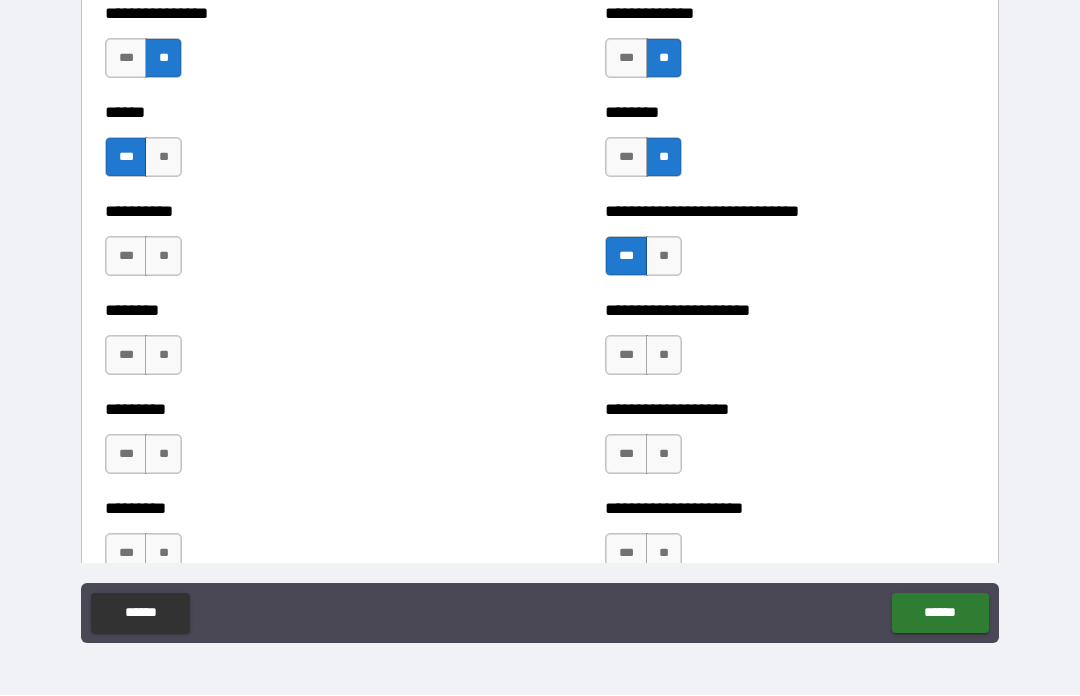 scroll, scrollTop: 6931, scrollLeft: 0, axis: vertical 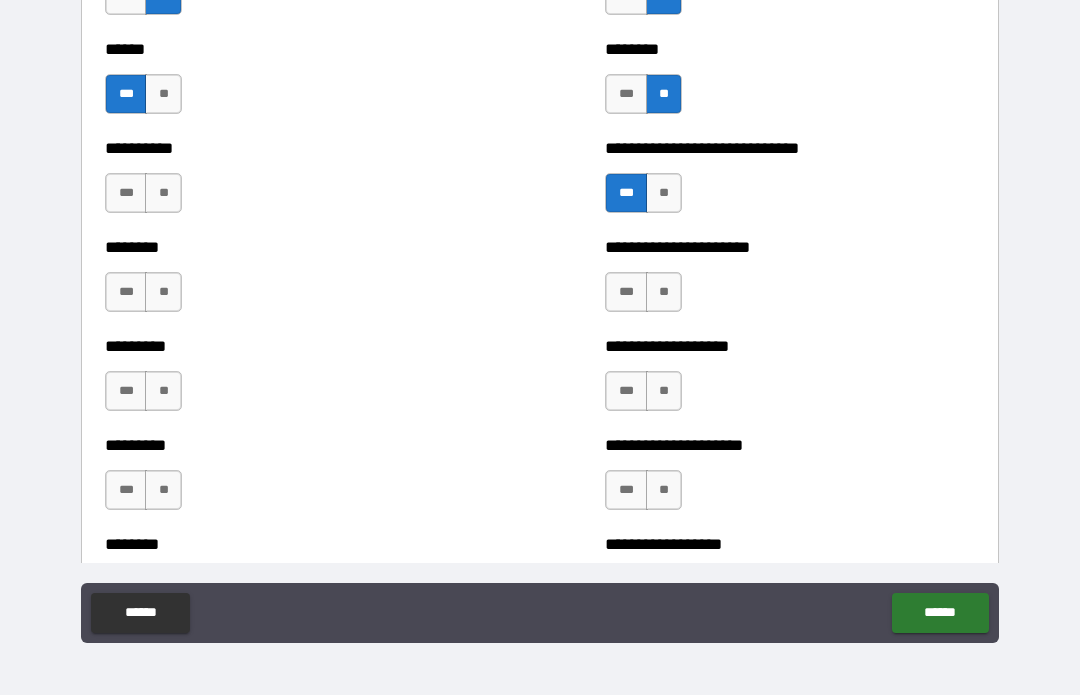 click on "**" at bounding box center (163, 194) 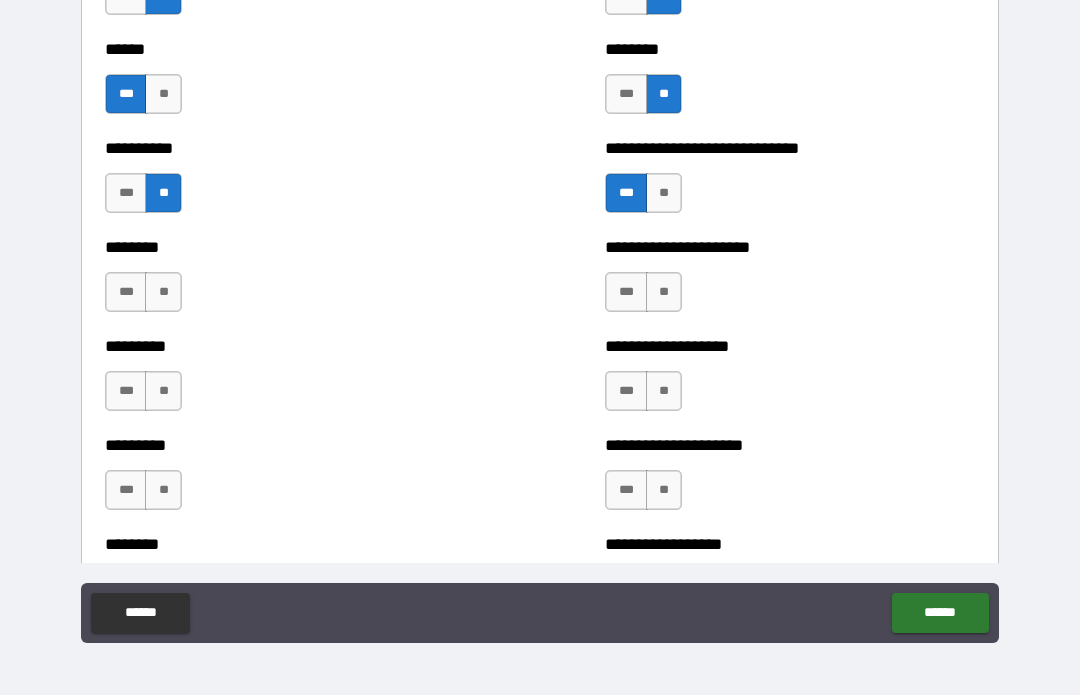 click on "**" at bounding box center [163, 293] 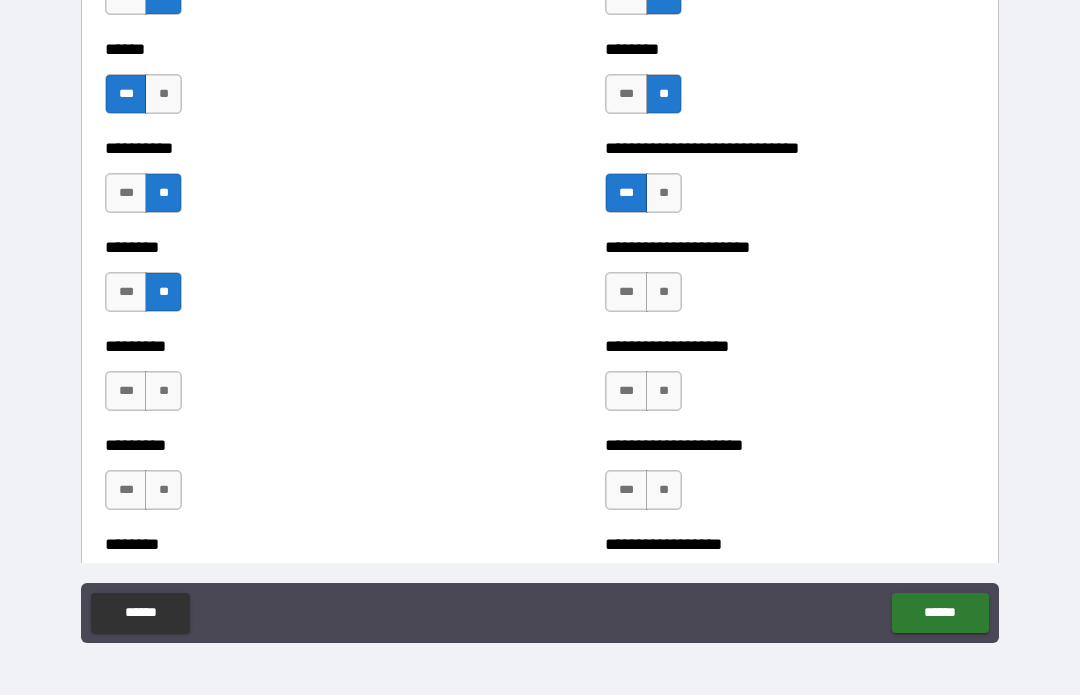 click on "***" at bounding box center [126, 293] 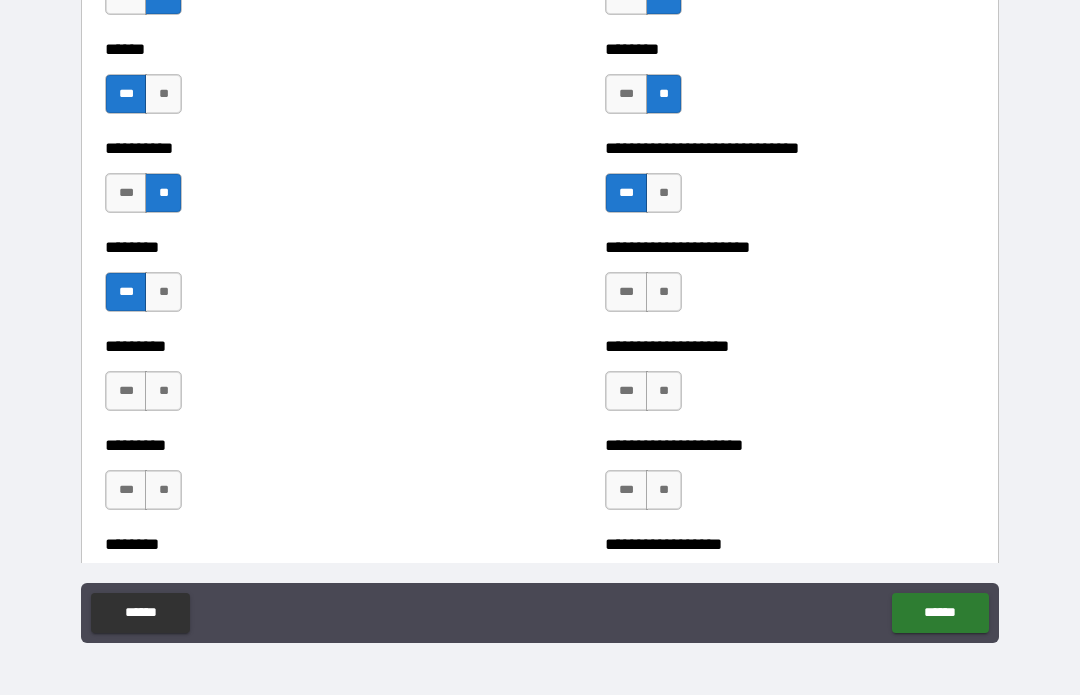 click on "**" at bounding box center (163, 392) 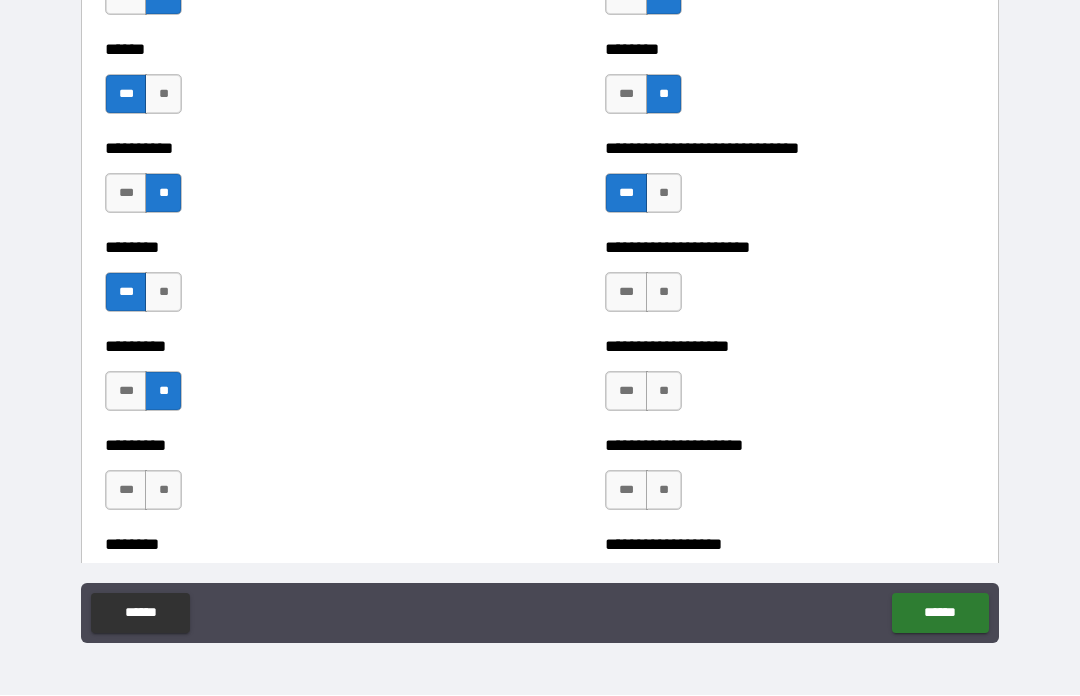 click on "**" at bounding box center [163, 491] 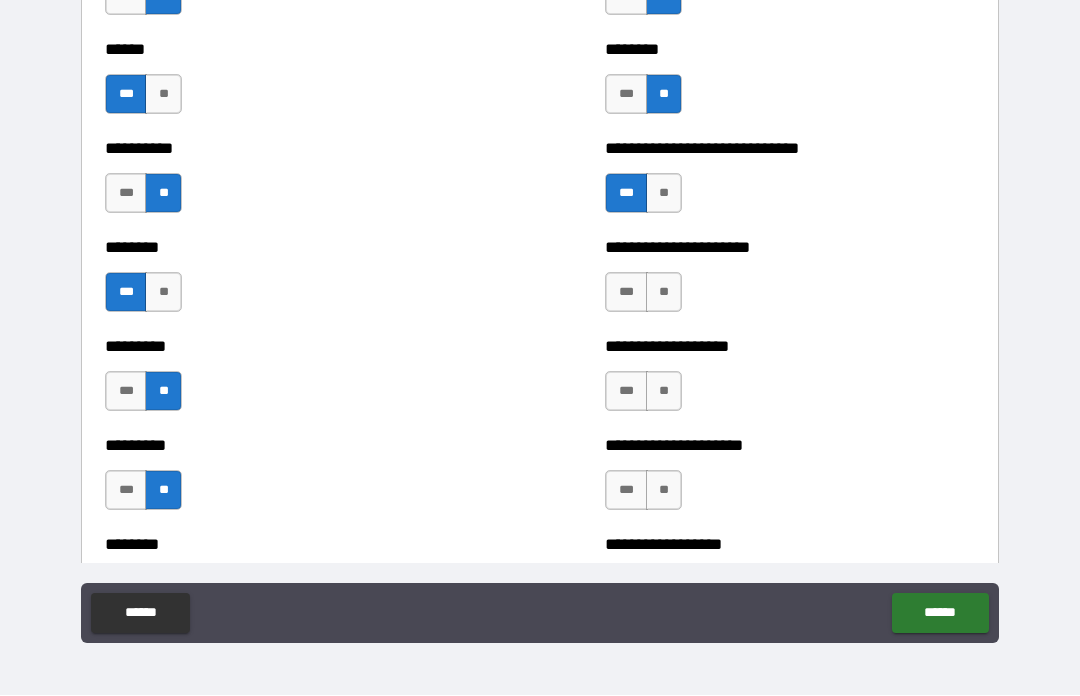 click on "***" at bounding box center [126, 491] 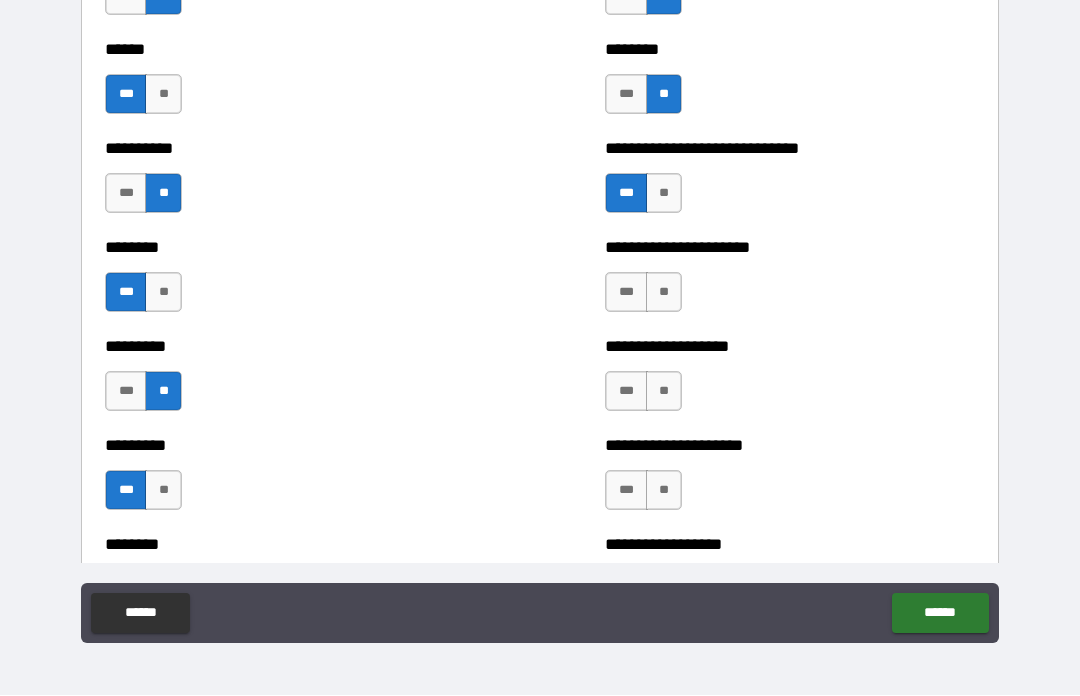 click on "**" at bounding box center (664, 293) 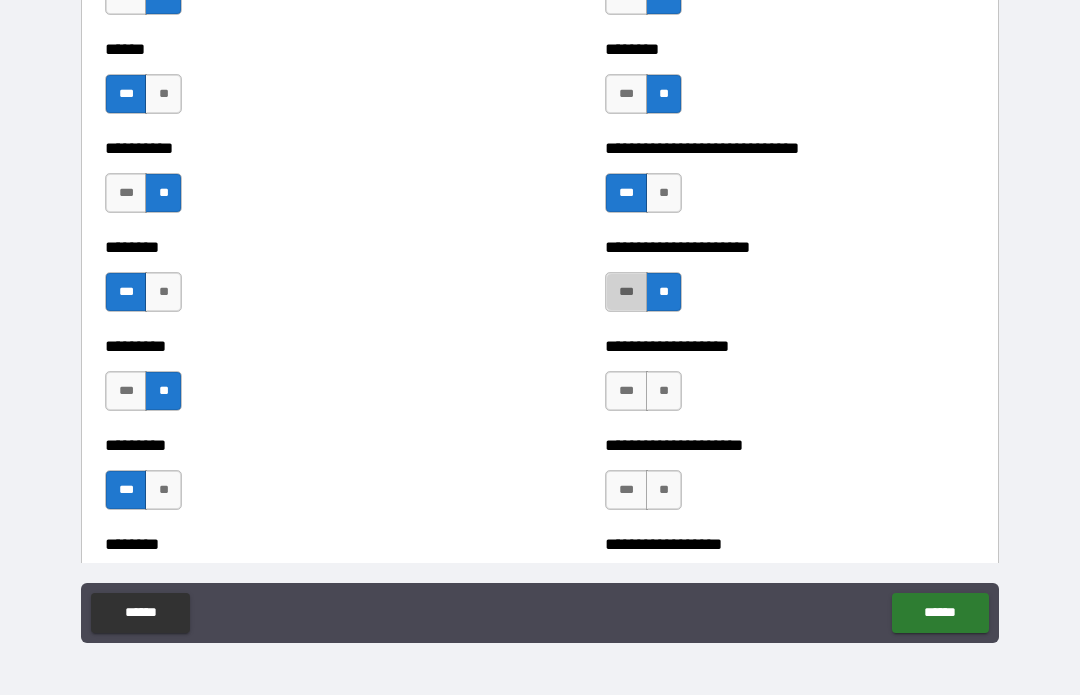 click on "***" at bounding box center (626, 293) 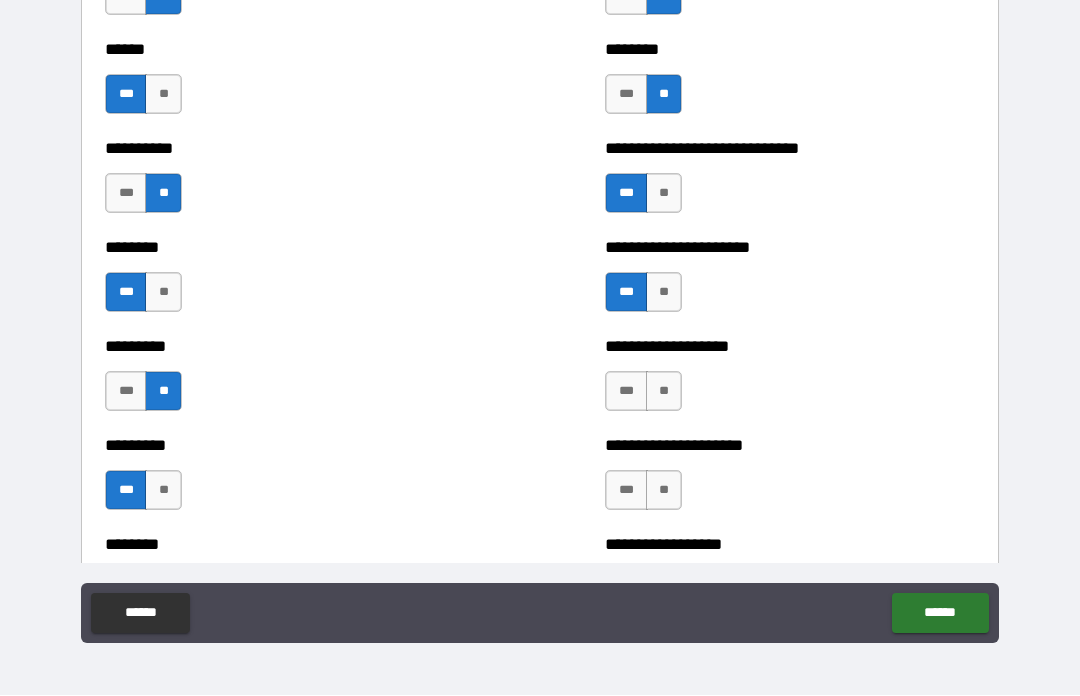 click on "***" at bounding box center (626, 392) 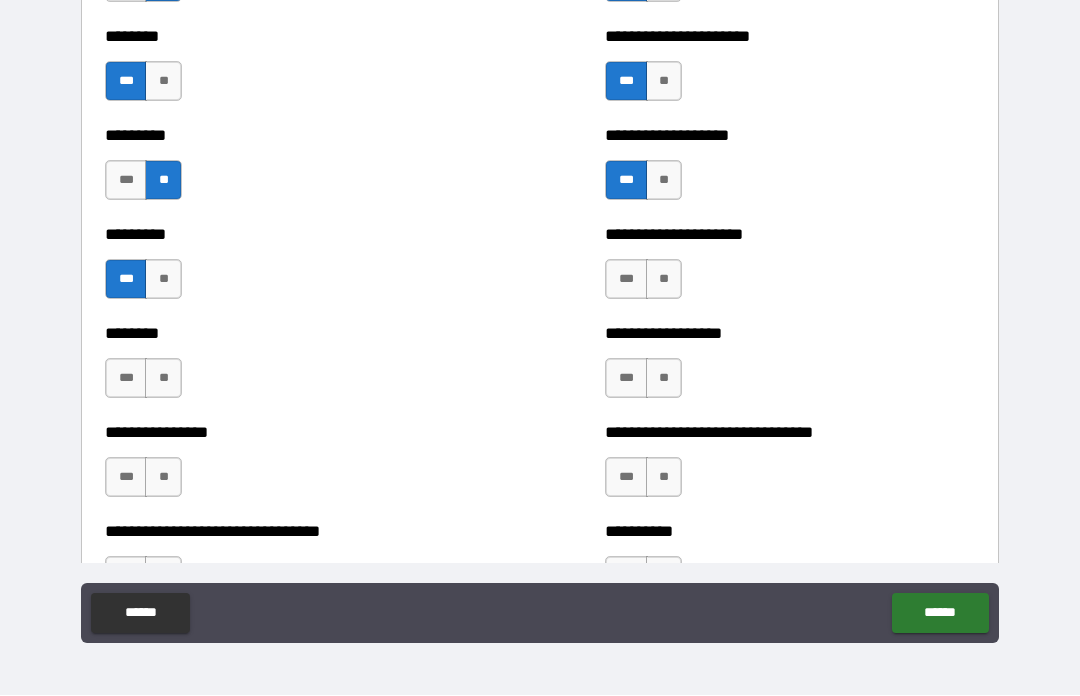 scroll, scrollTop: 7145, scrollLeft: 0, axis: vertical 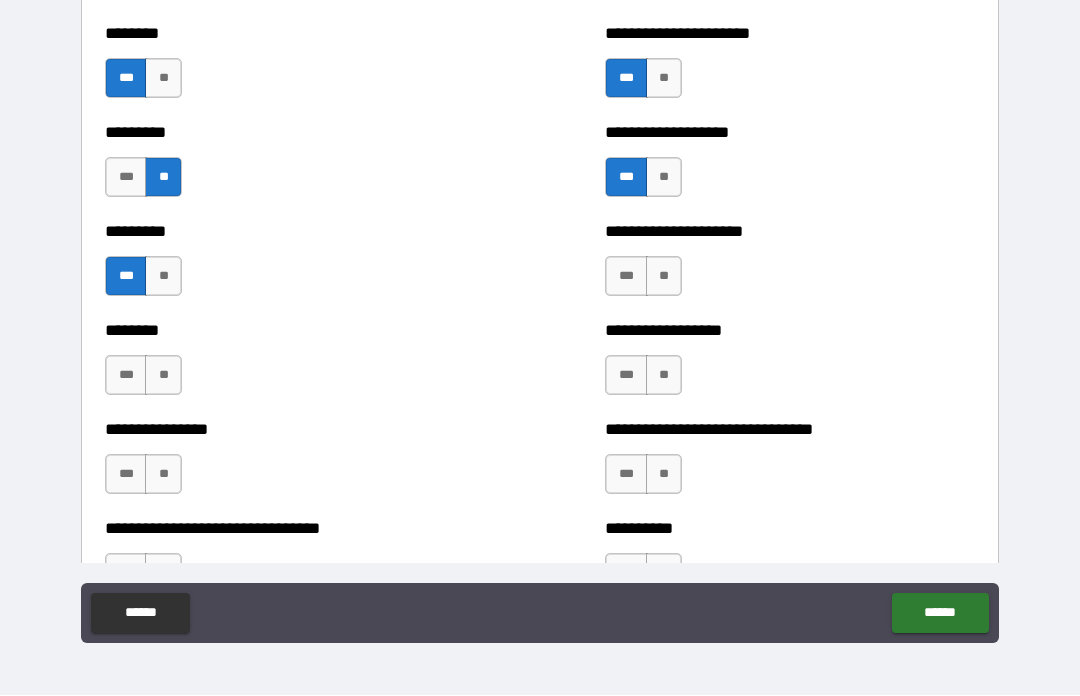 click on "**" at bounding box center (664, 277) 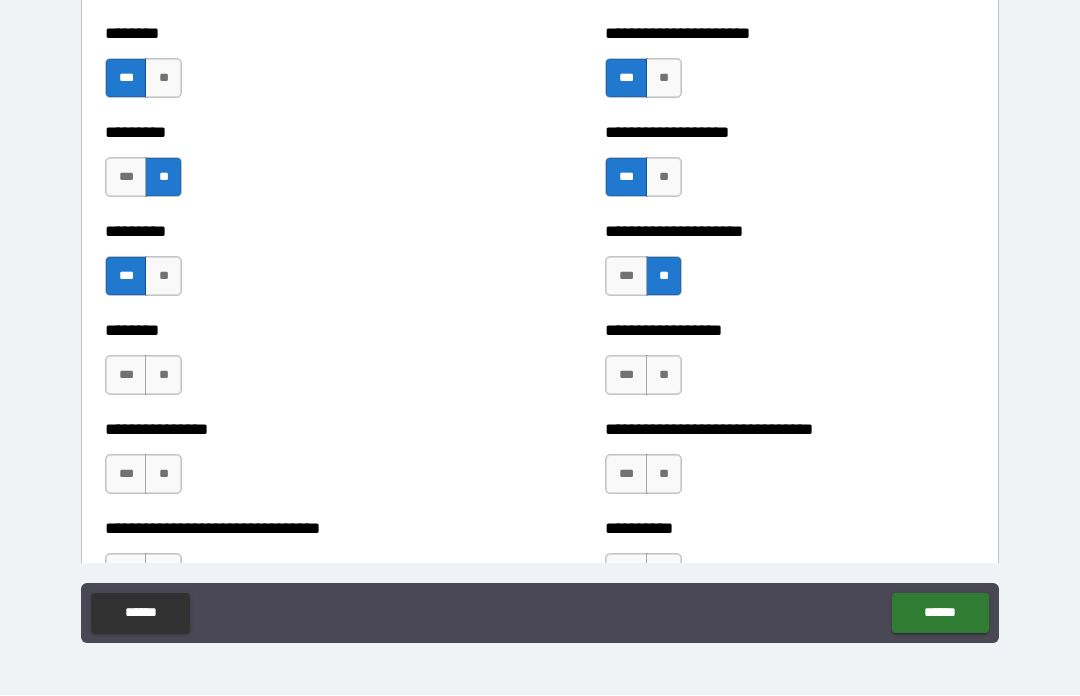 click on "**" at bounding box center [664, 376] 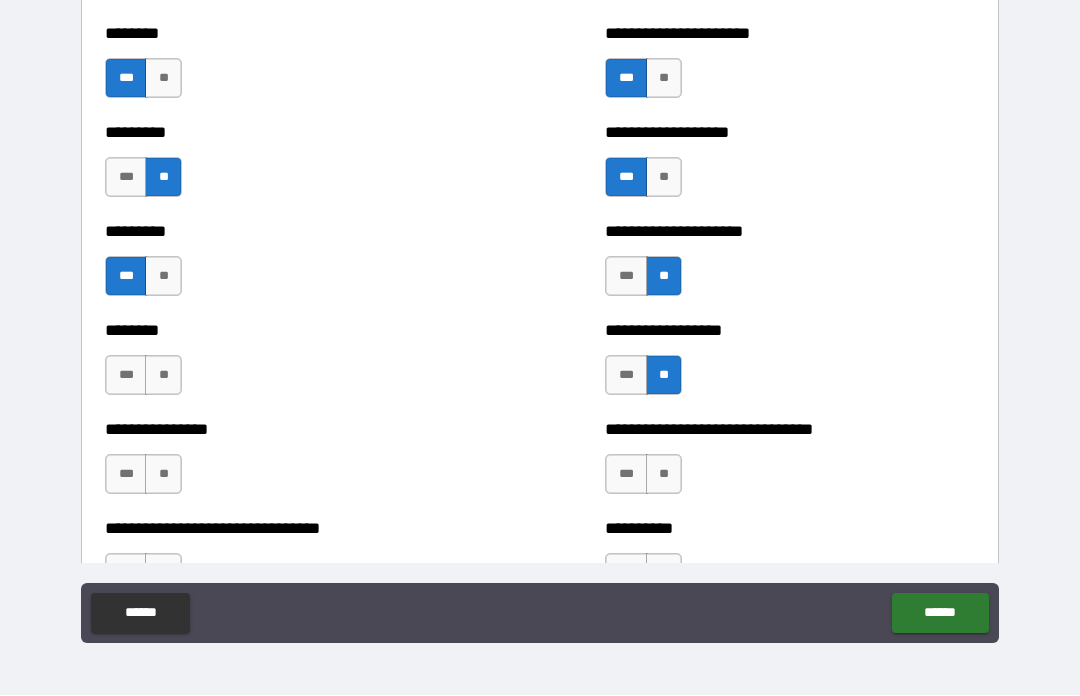 click on "***" at bounding box center (626, 475) 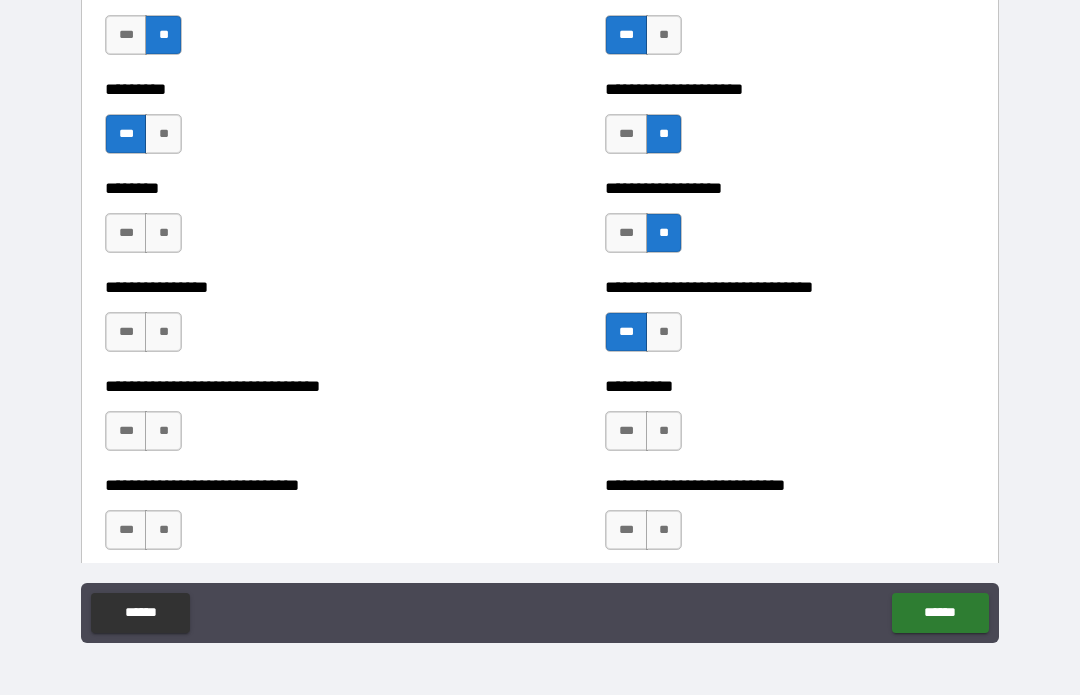 scroll, scrollTop: 7291, scrollLeft: 0, axis: vertical 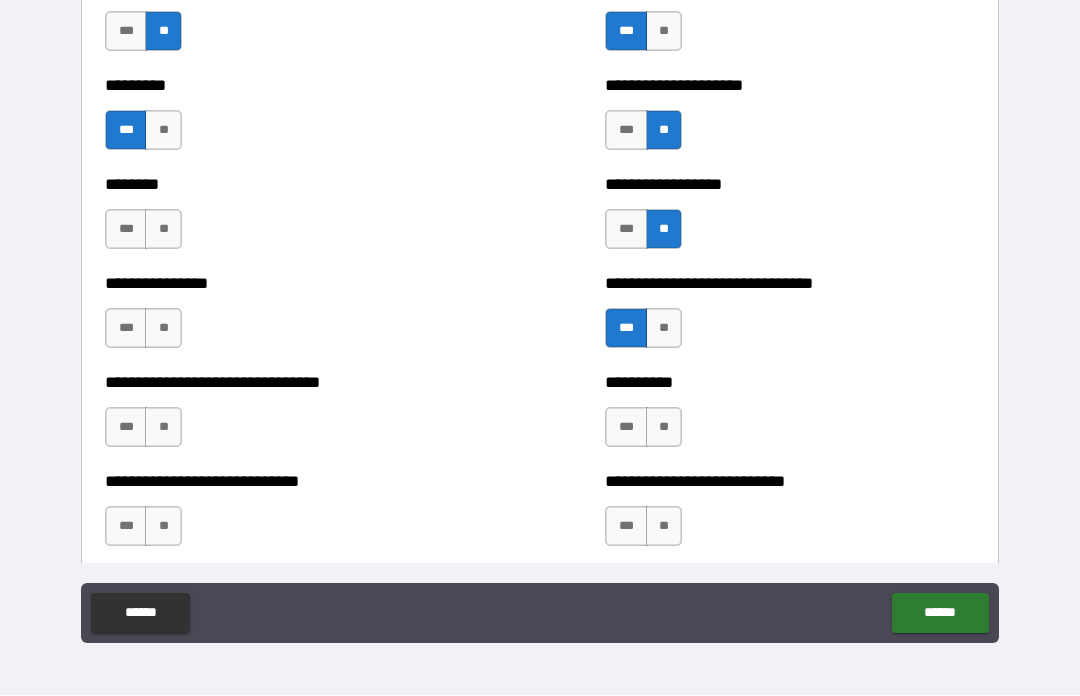 click on "**" at bounding box center [163, 230] 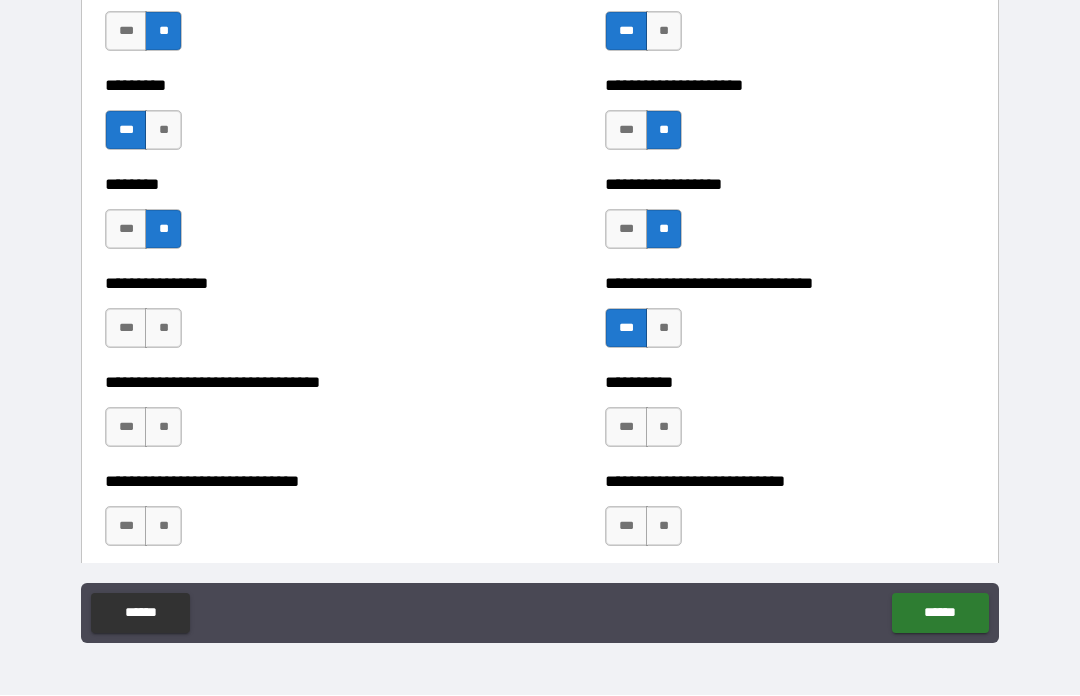 click on "**" at bounding box center [163, 329] 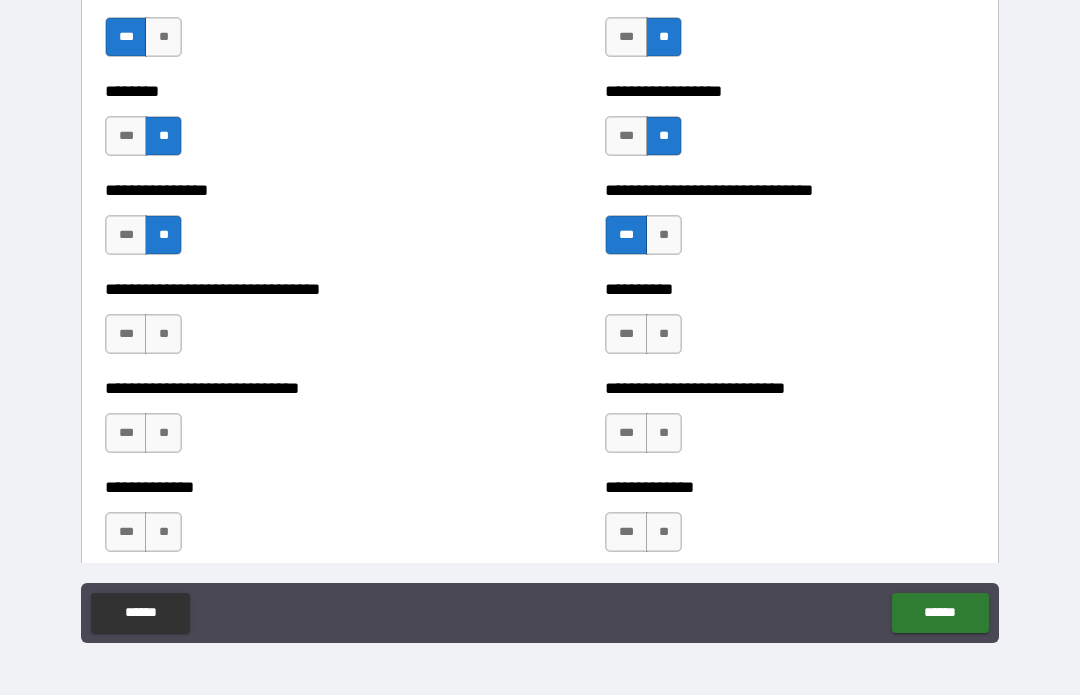 scroll, scrollTop: 7393, scrollLeft: 0, axis: vertical 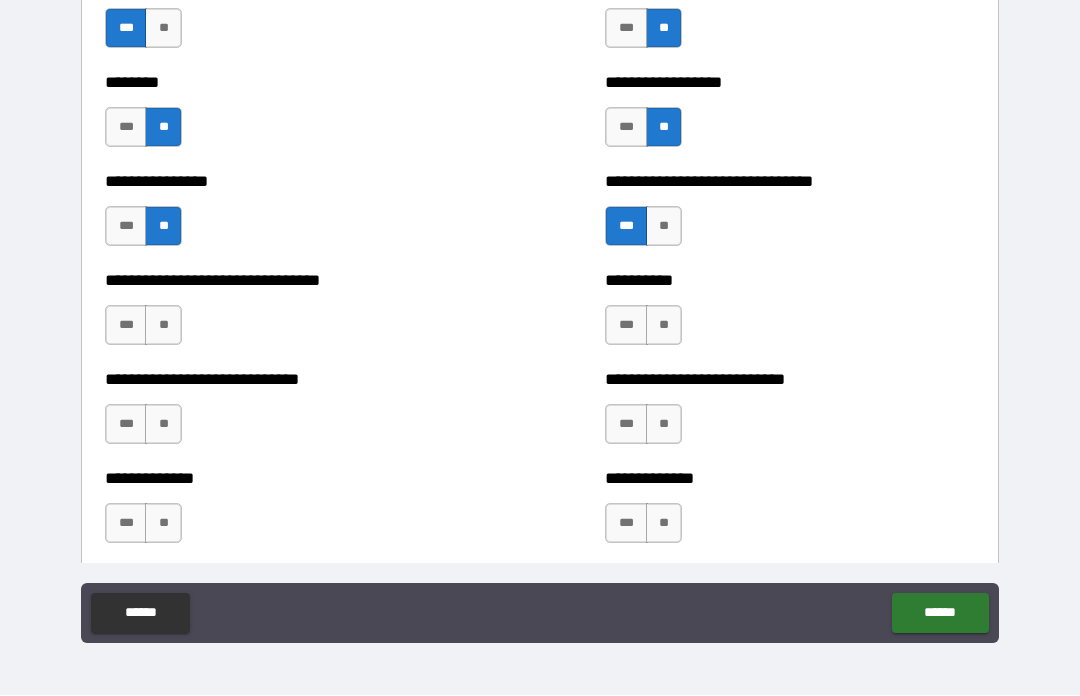 click on "**" at bounding box center [163, 425] 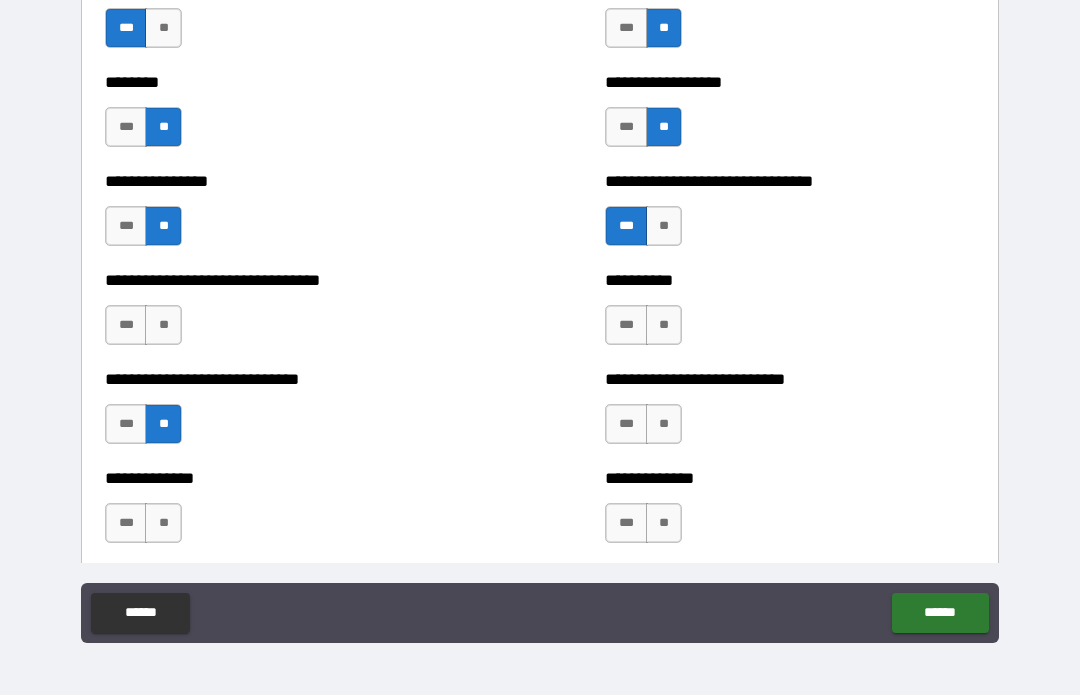 click on "**" at bounding box center [163, 524] 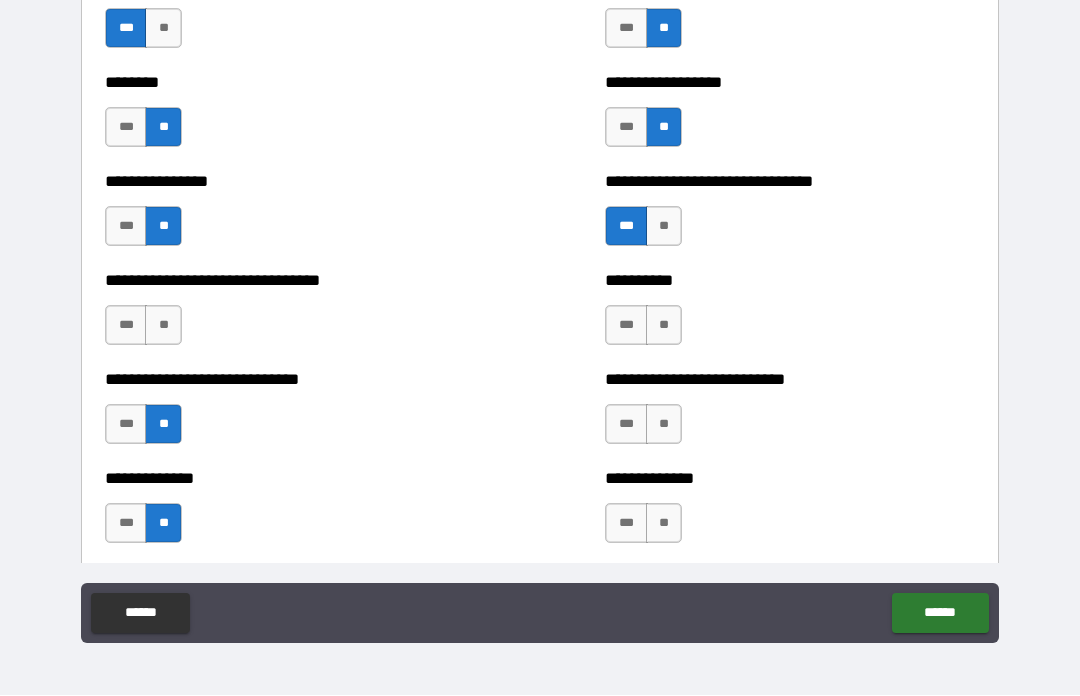 click on "**" at bounding box center (664, 425) 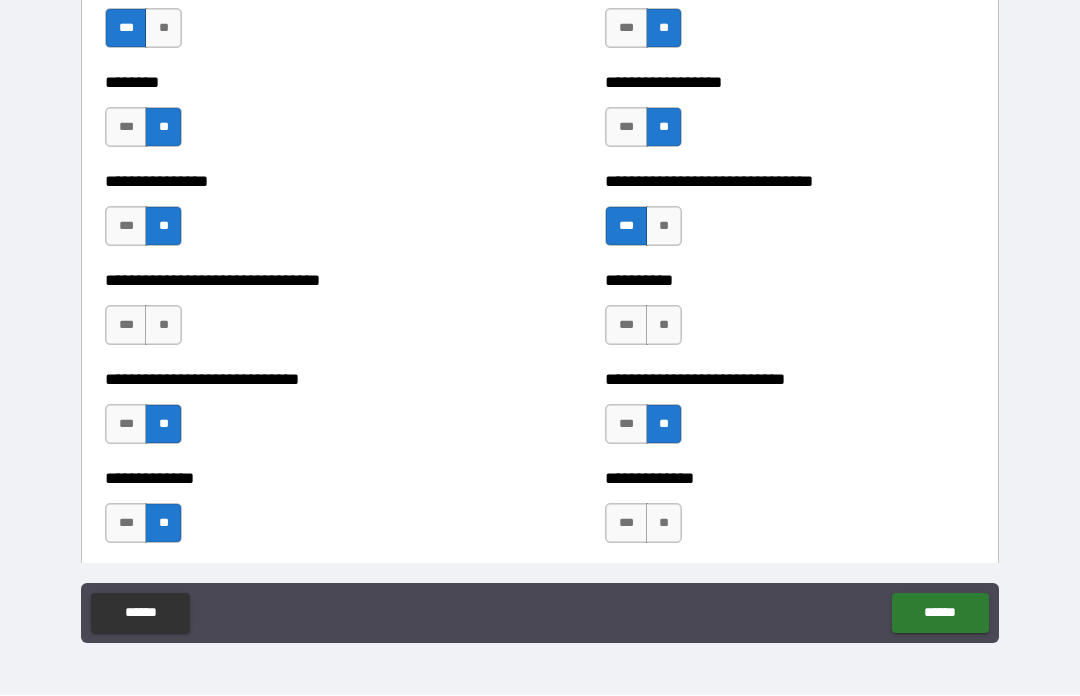 click on "**" at bounding box center (664, 524) 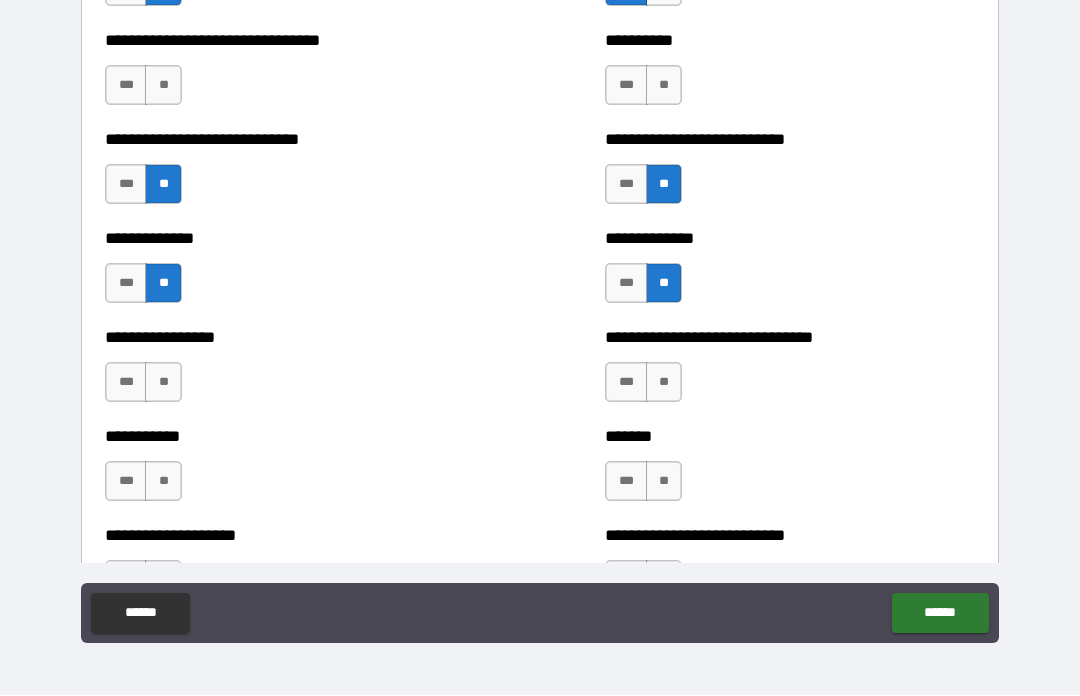 scroll, scrollTop: 7652, scrollLeft: 0, axis: vertical 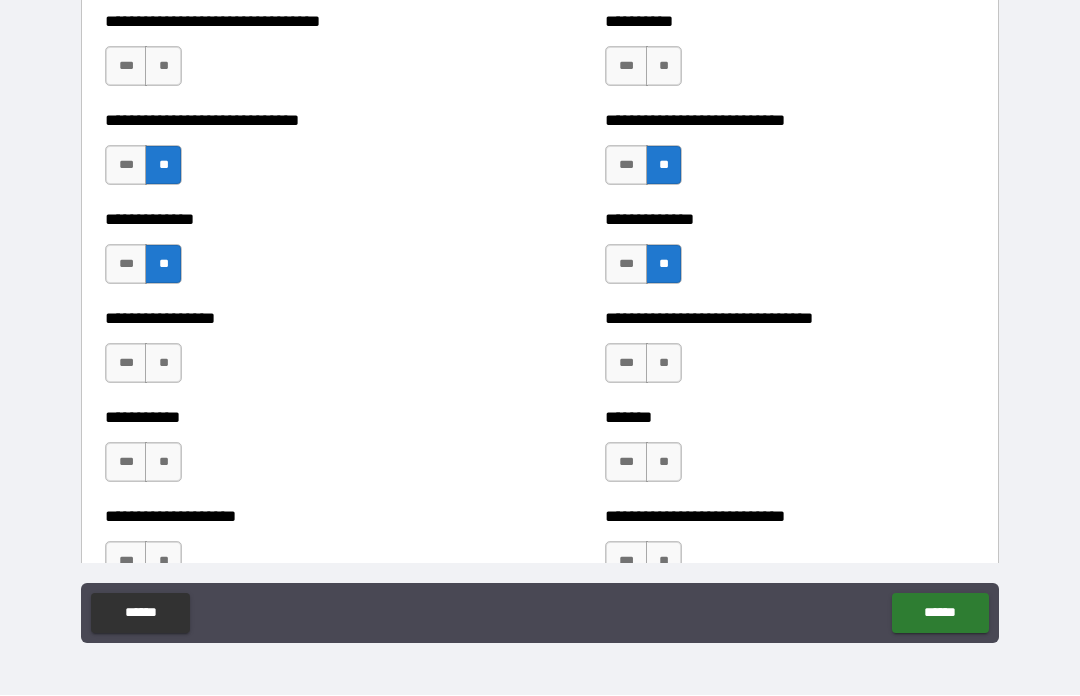 click on "**" at bounding box center [664, 364] 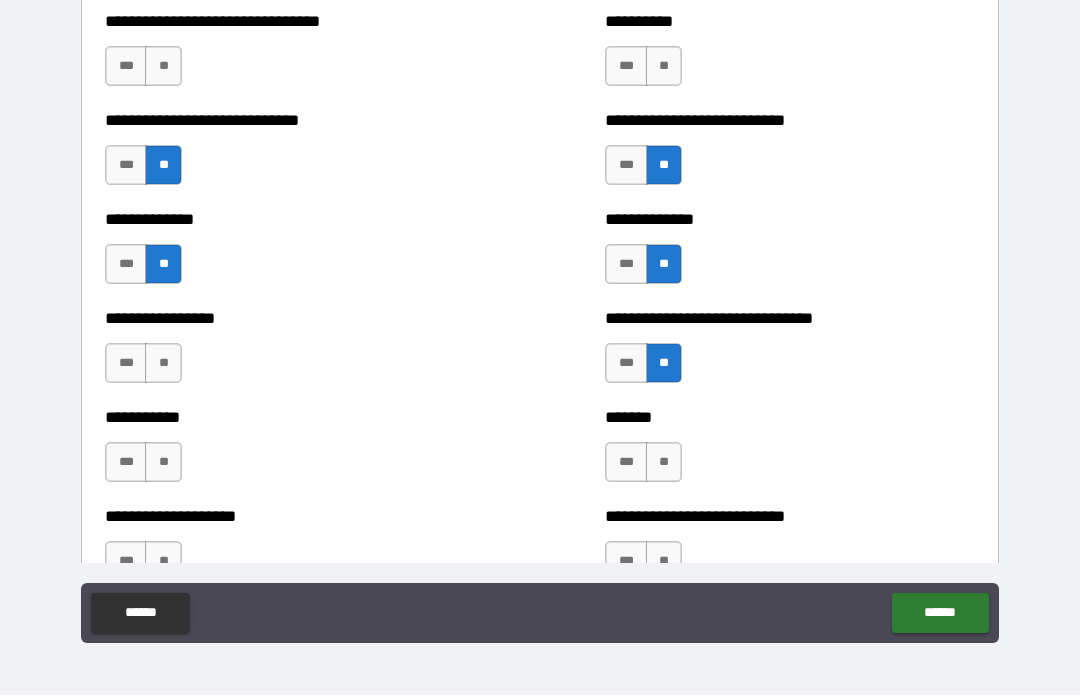 click on "**" at bounding box center (664, 463) 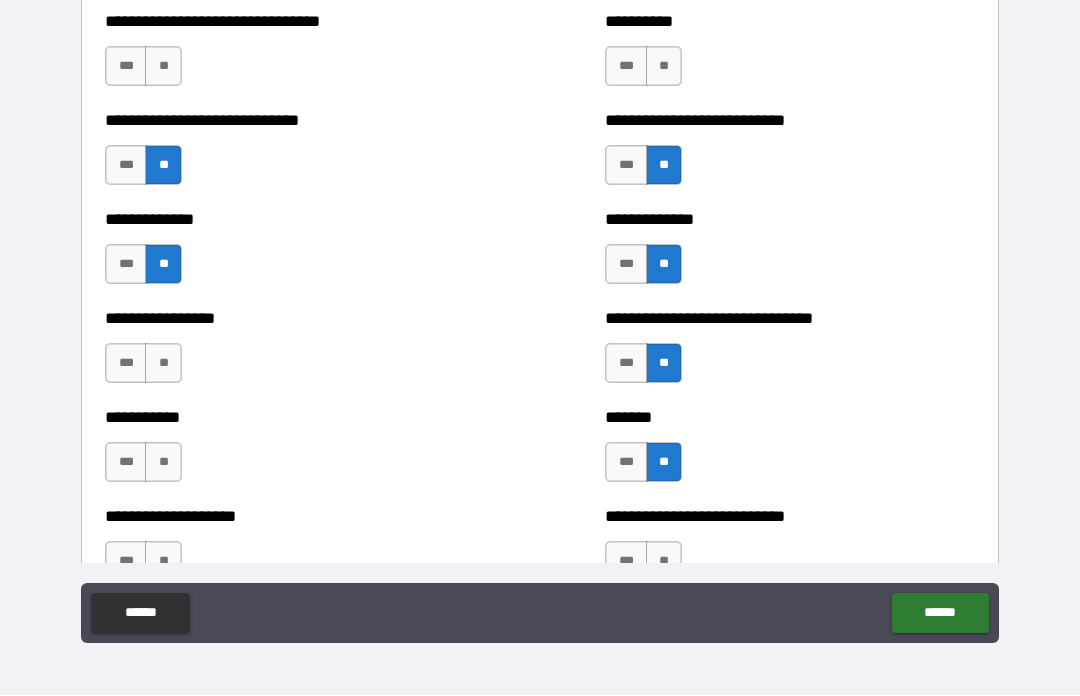 click on "***" at bounding box center [626, 463] 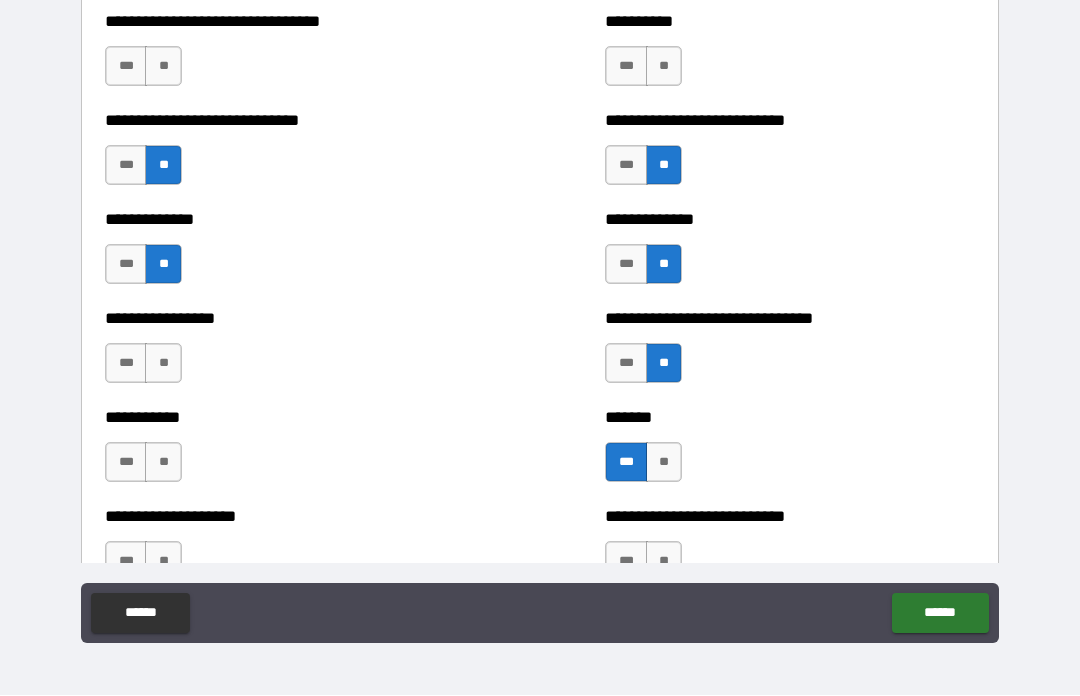 click on "***" at bounding box center (126, 364) 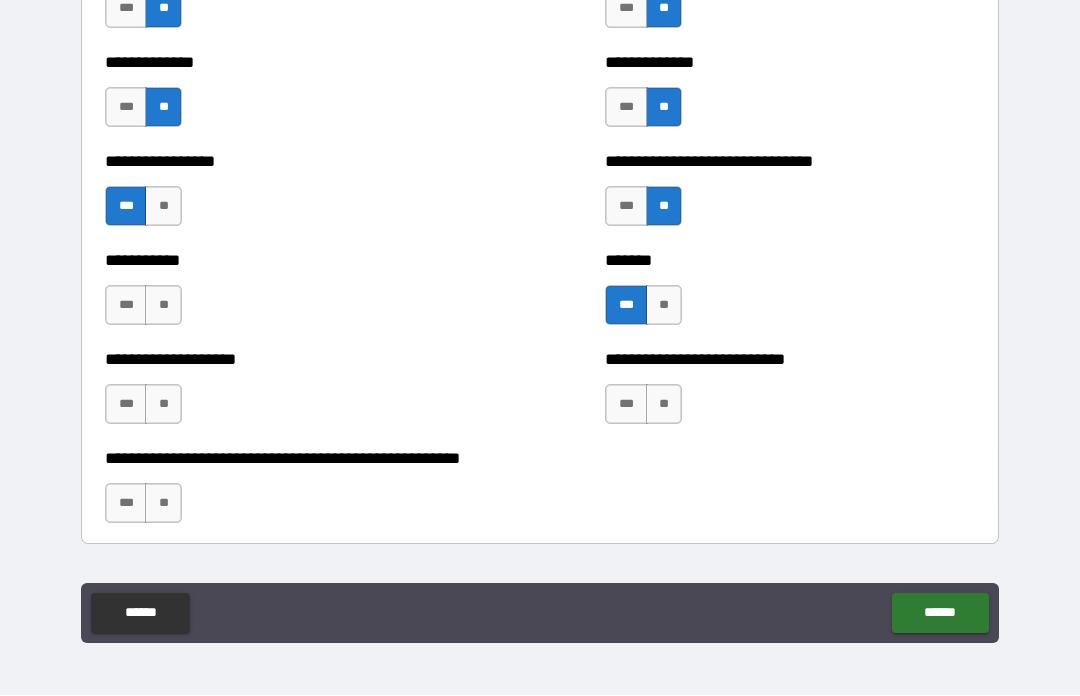 scroll, scrollTop: 7851, scrollLeft: 0, axis: vertical 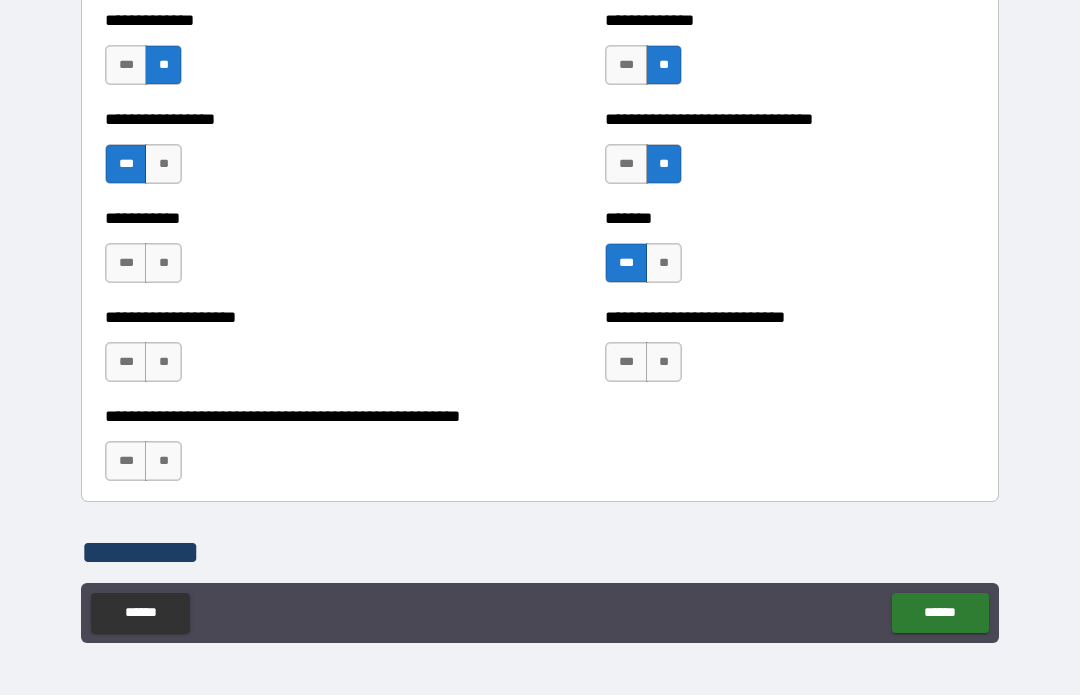 click on "**" at bounding box center [163, 264] 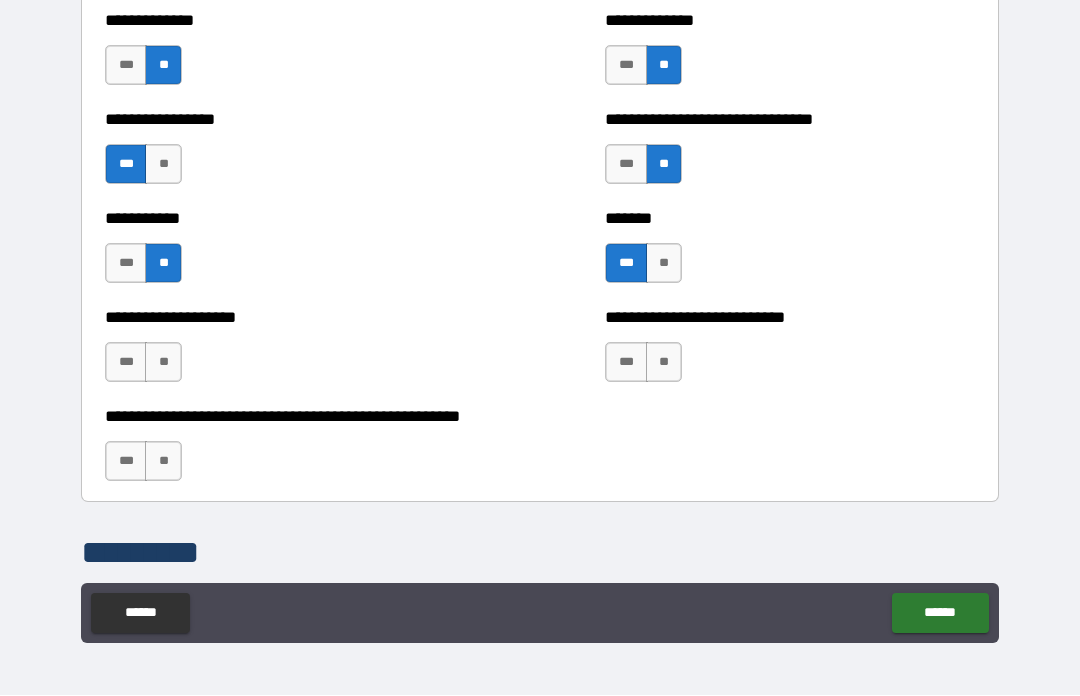 click on "**" at bounding box center (163, 363) 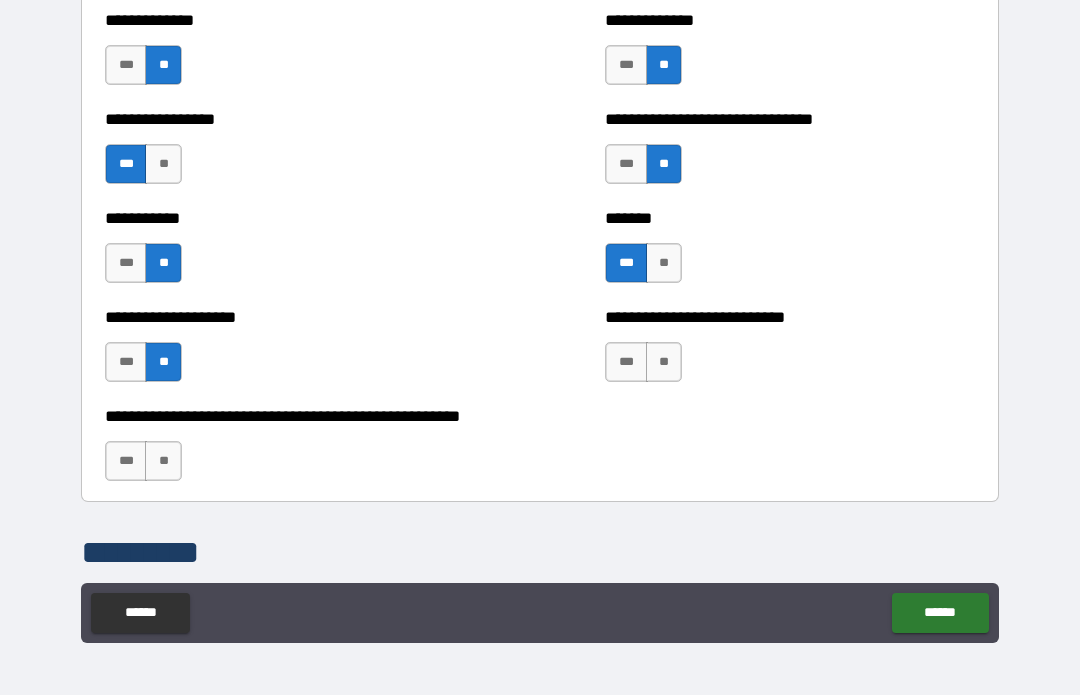 click on "**" at bounding box center (163, 462) 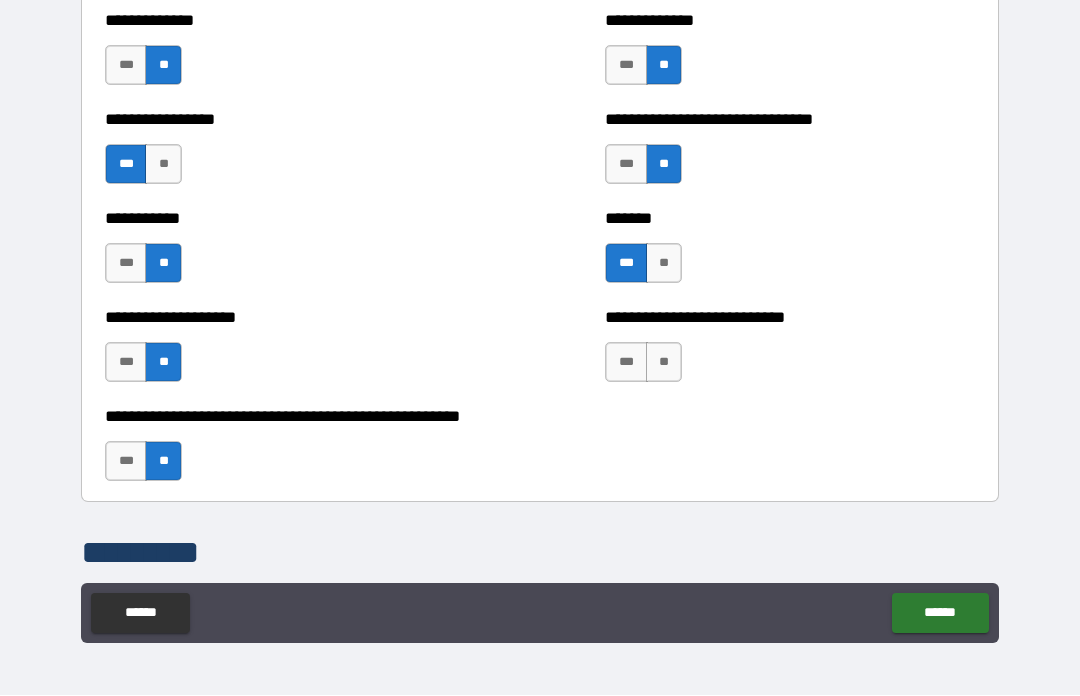 click on "**" at bounding box center (664, 363) 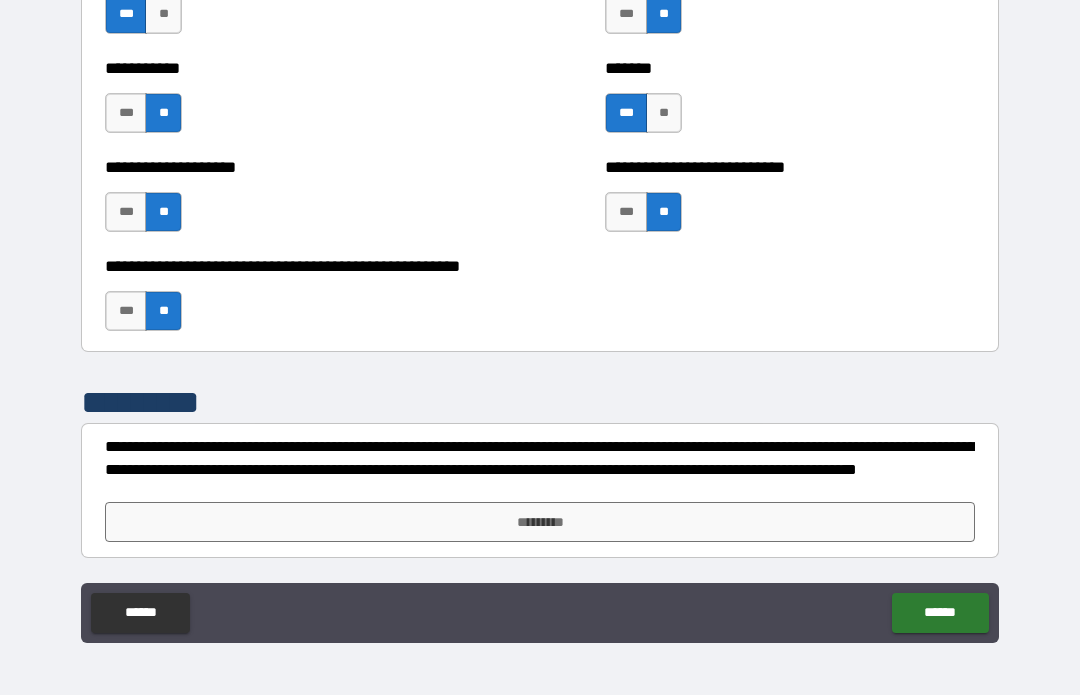 scroll, scrollTop: 8001, scrollLeft: 0, axis: vertical 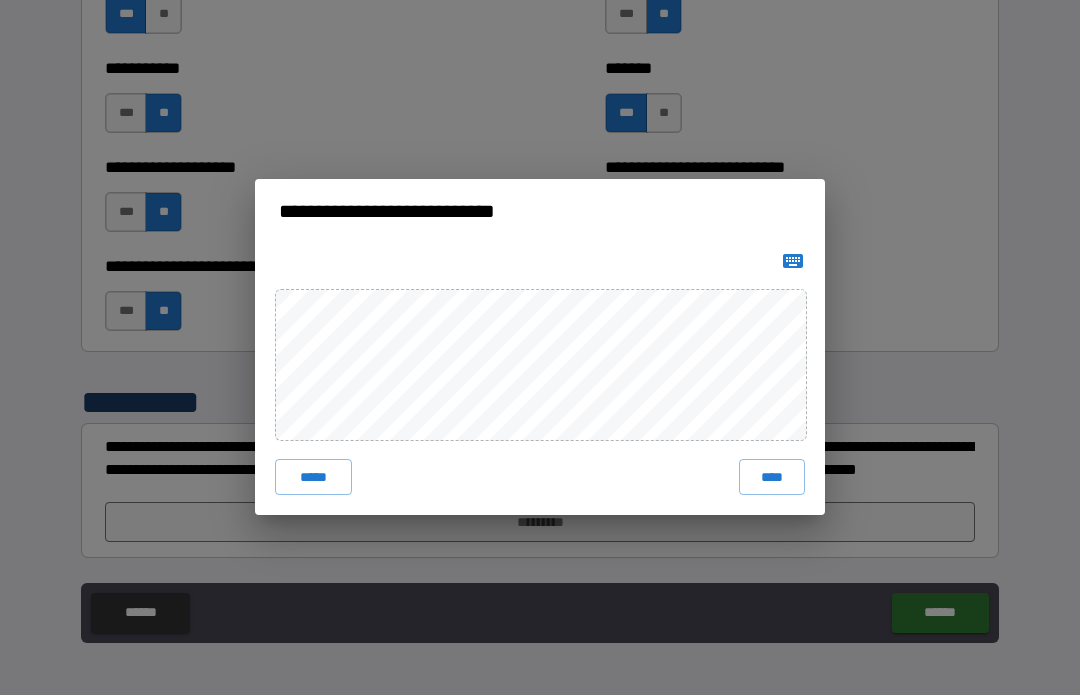 click on "****" at bounding box center (772, 478) 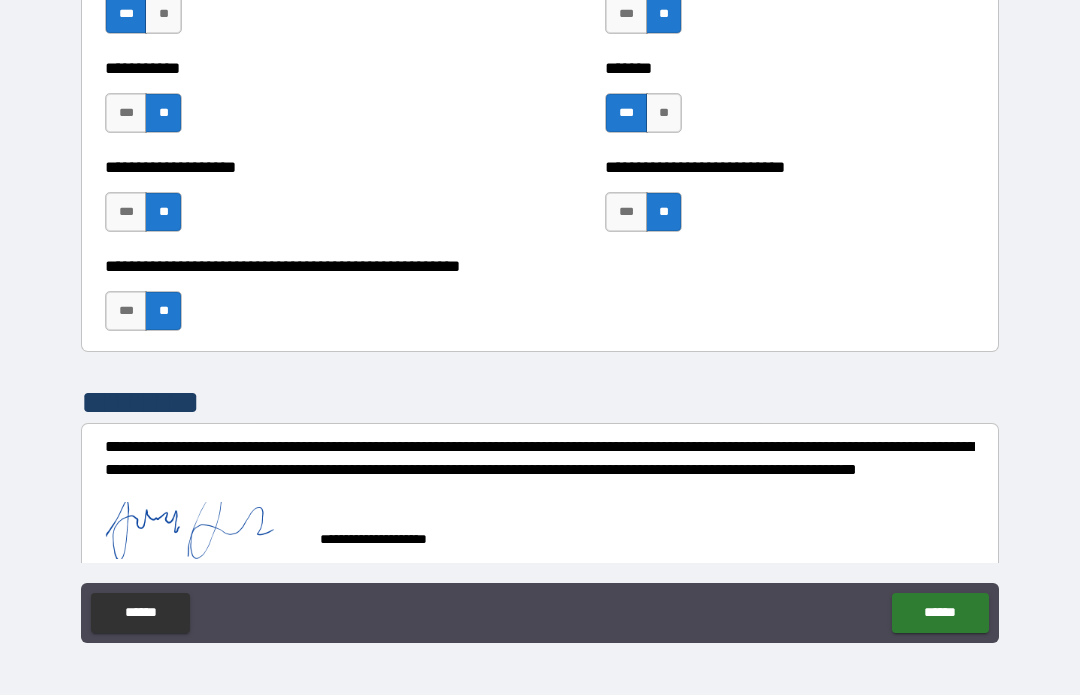 scroll, scrollTop: 7991, scrollLeft: 0, axis: vertical 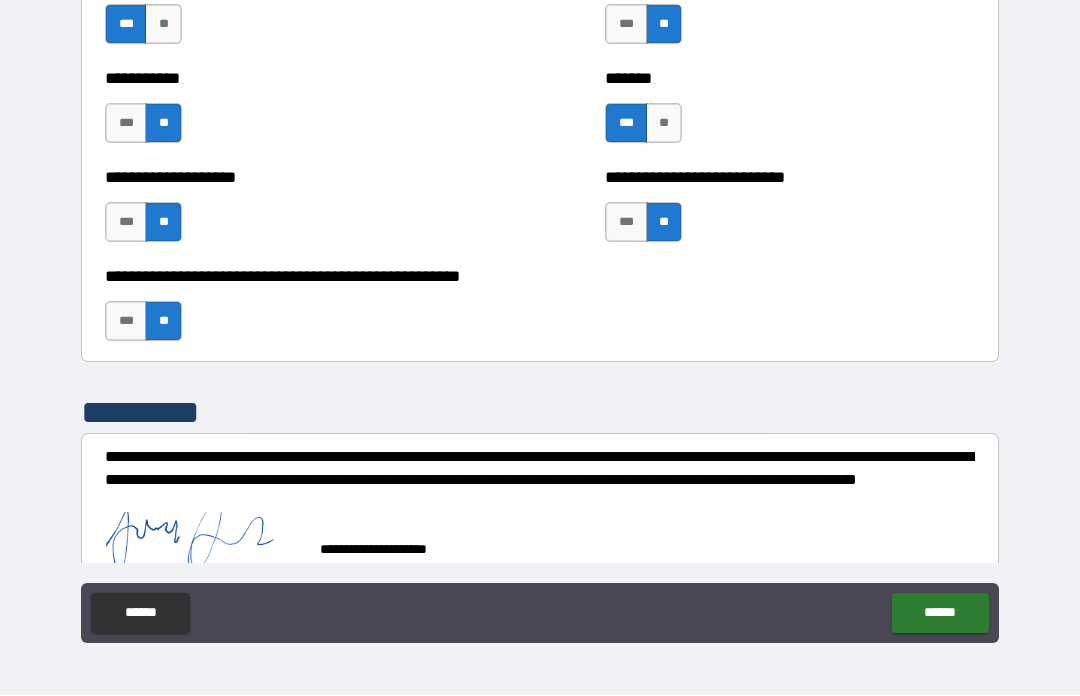 click on "******" at bounding box center [940, 614] 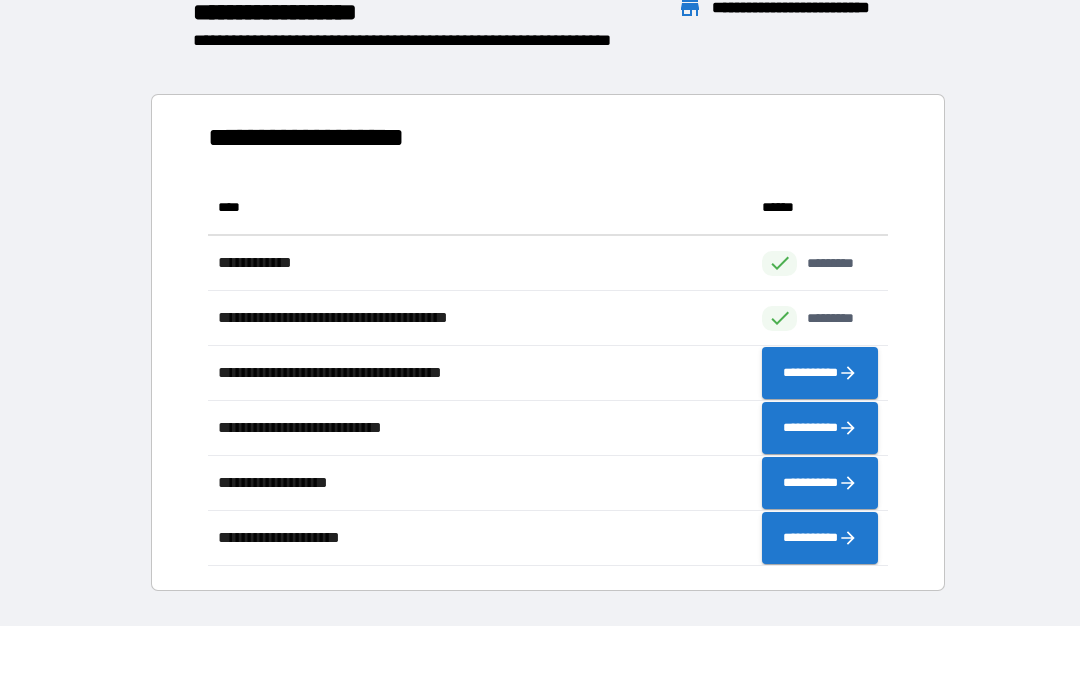 scroll, scrollTop: 386, scrollLeft: 680, axis: both 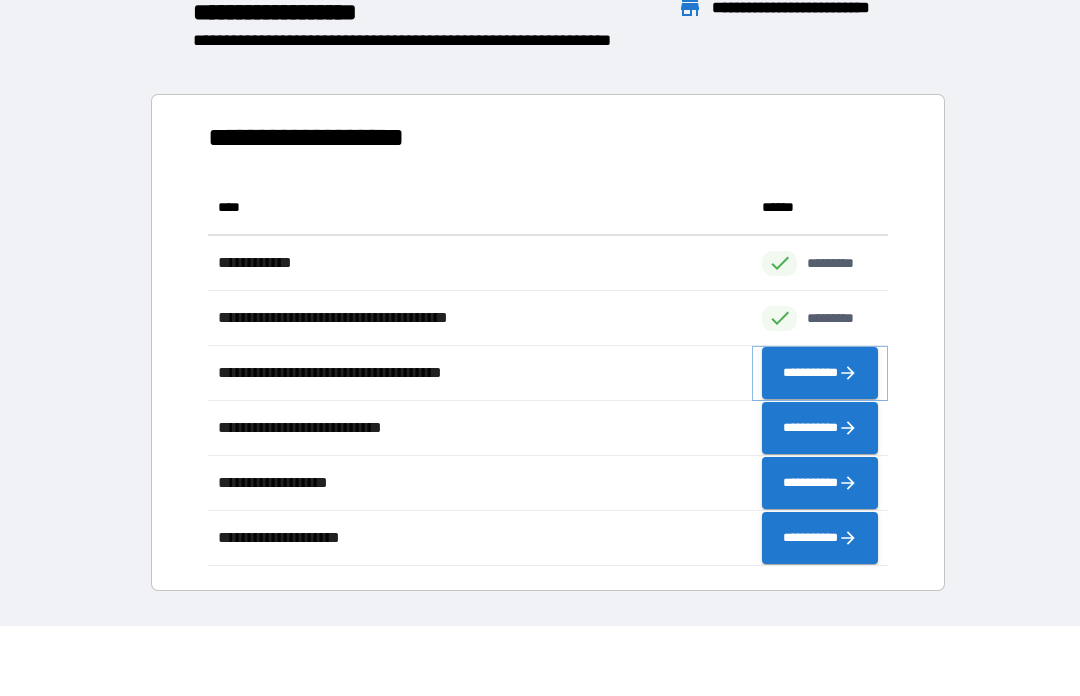 click on "**********" at bounding box center (820, 374) 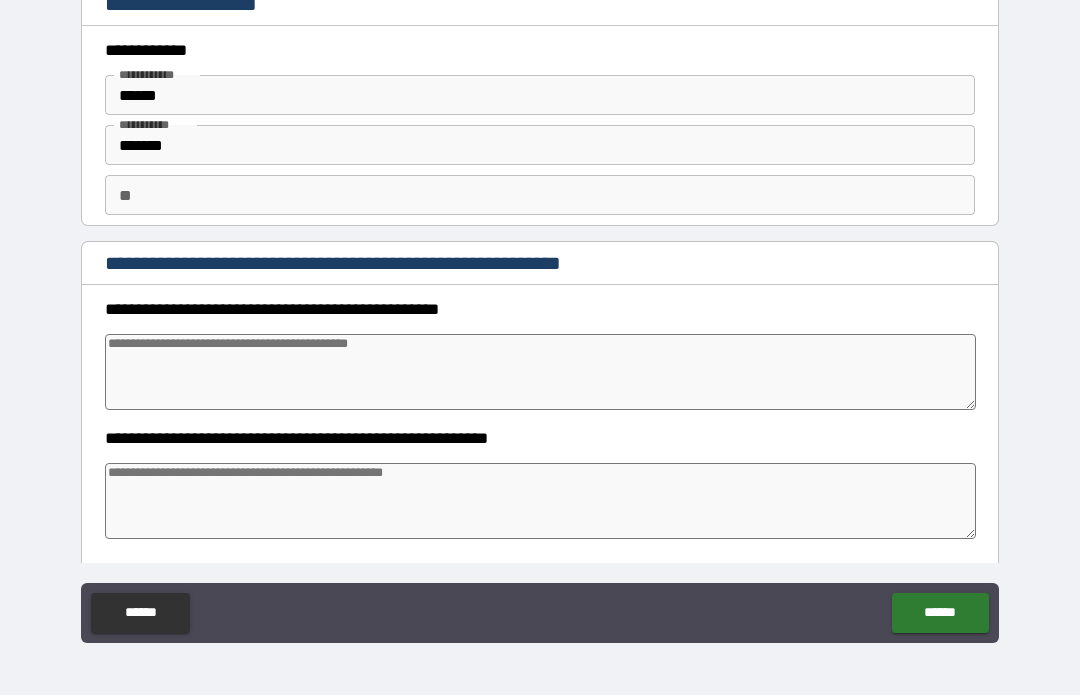 type on "*" 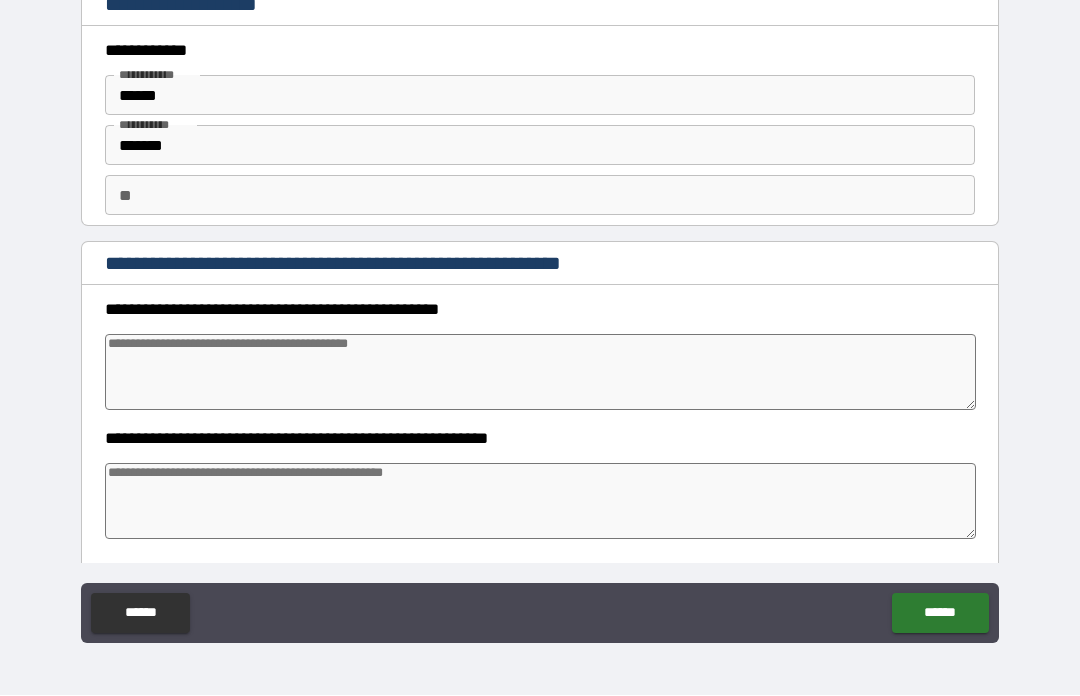 type on "*" 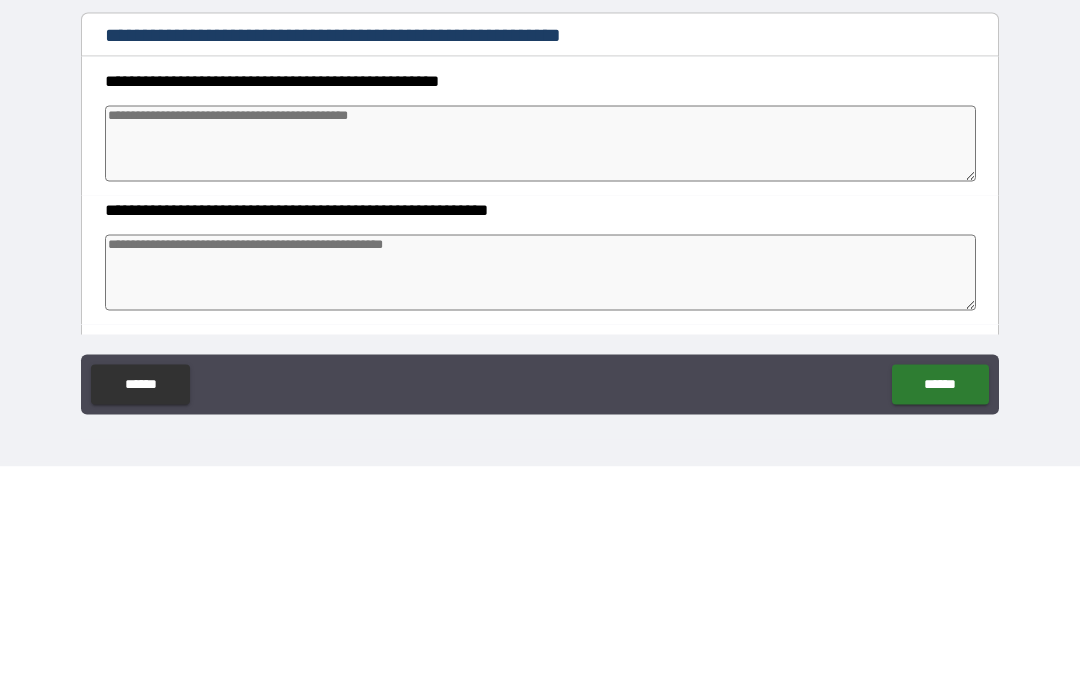 type on "*" 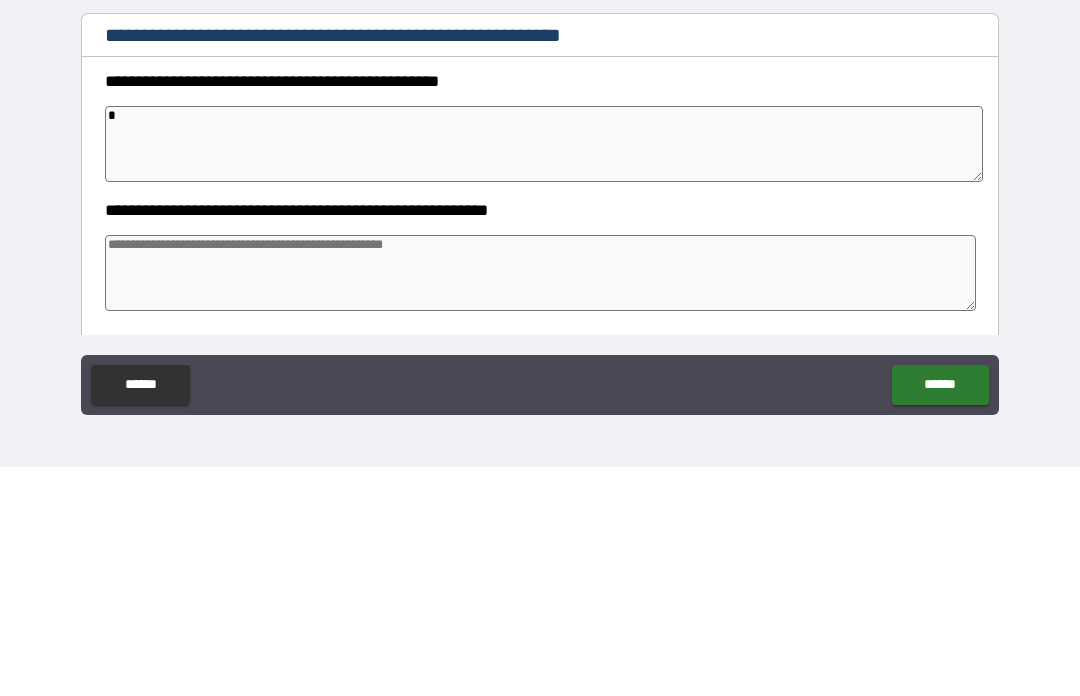 type on "*" 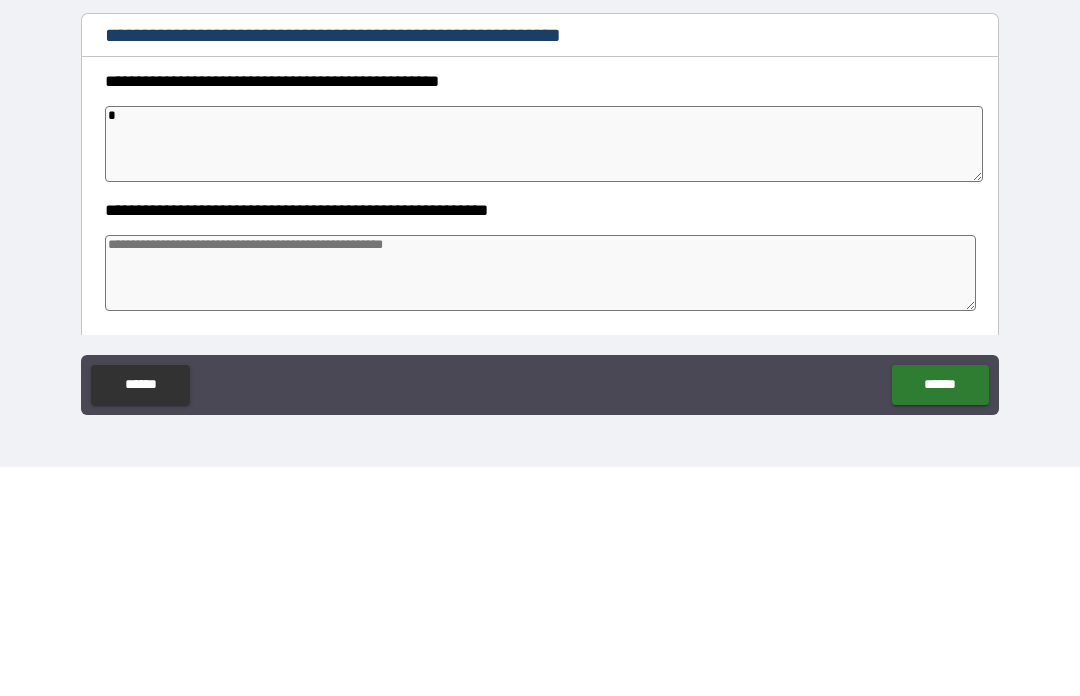 type on "*" 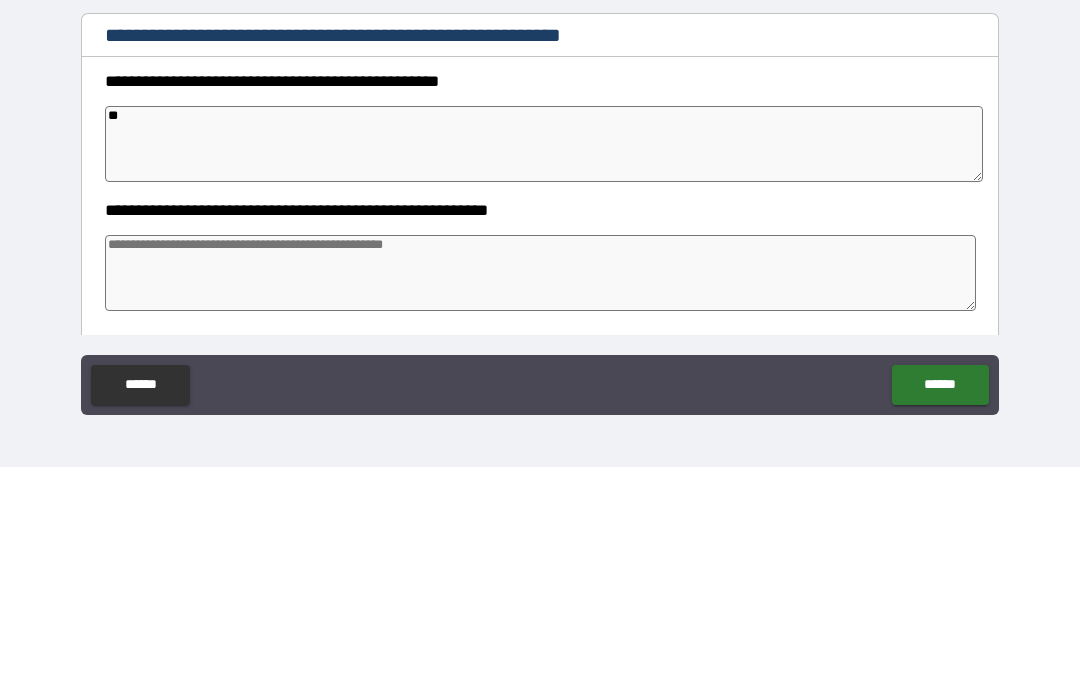 type on "*" 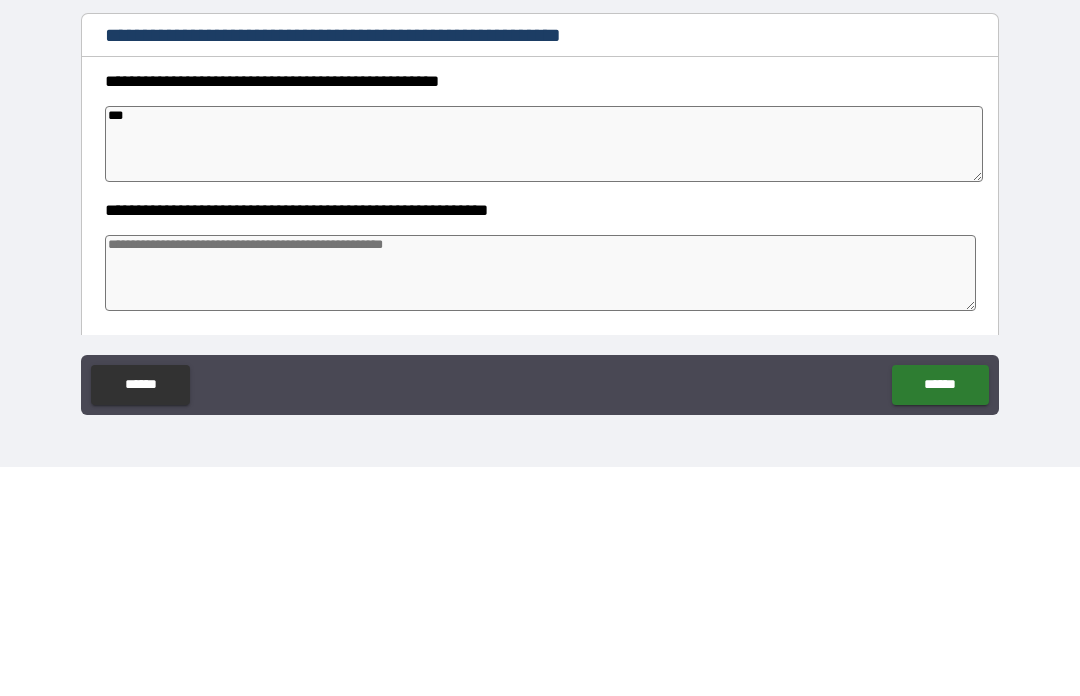 type on "****" 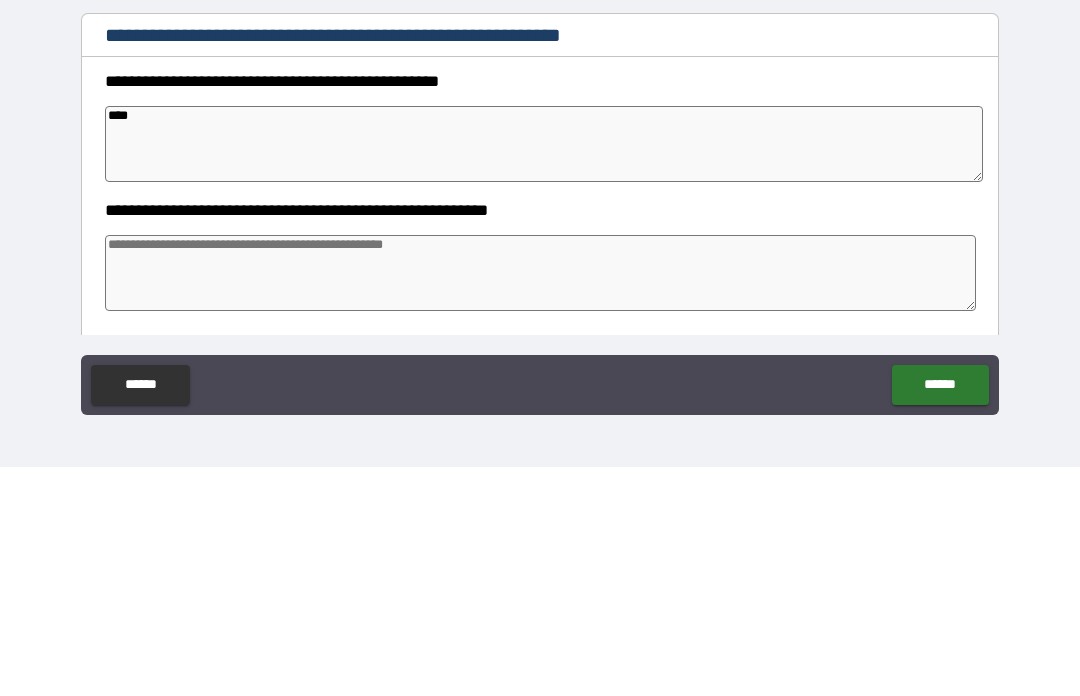 type on "*" 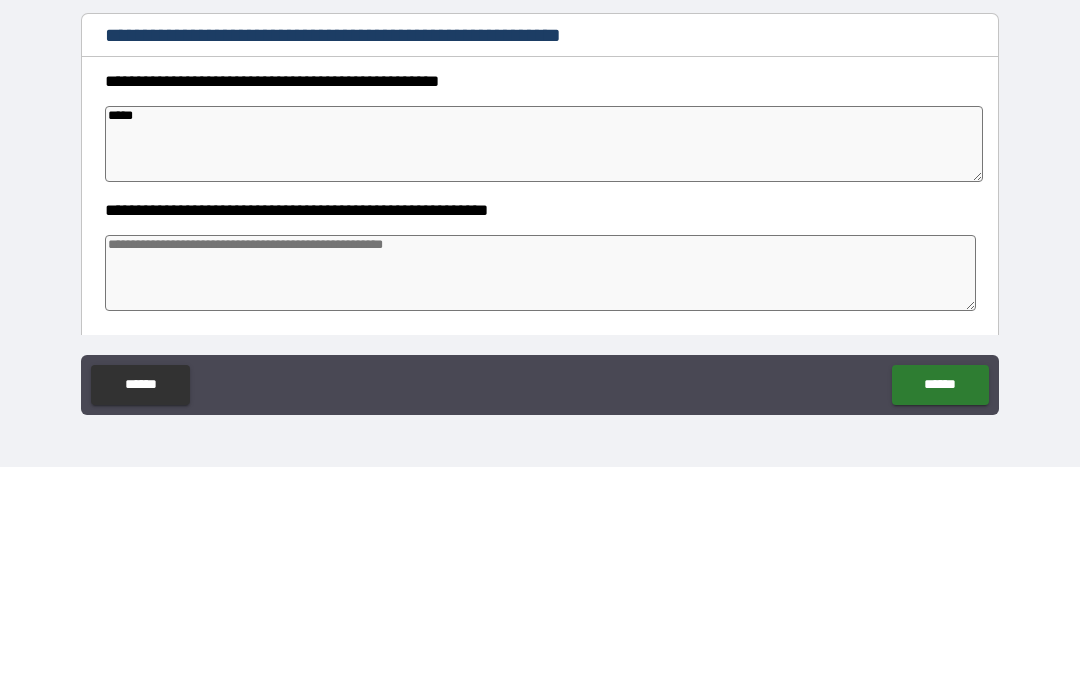 type on "*" 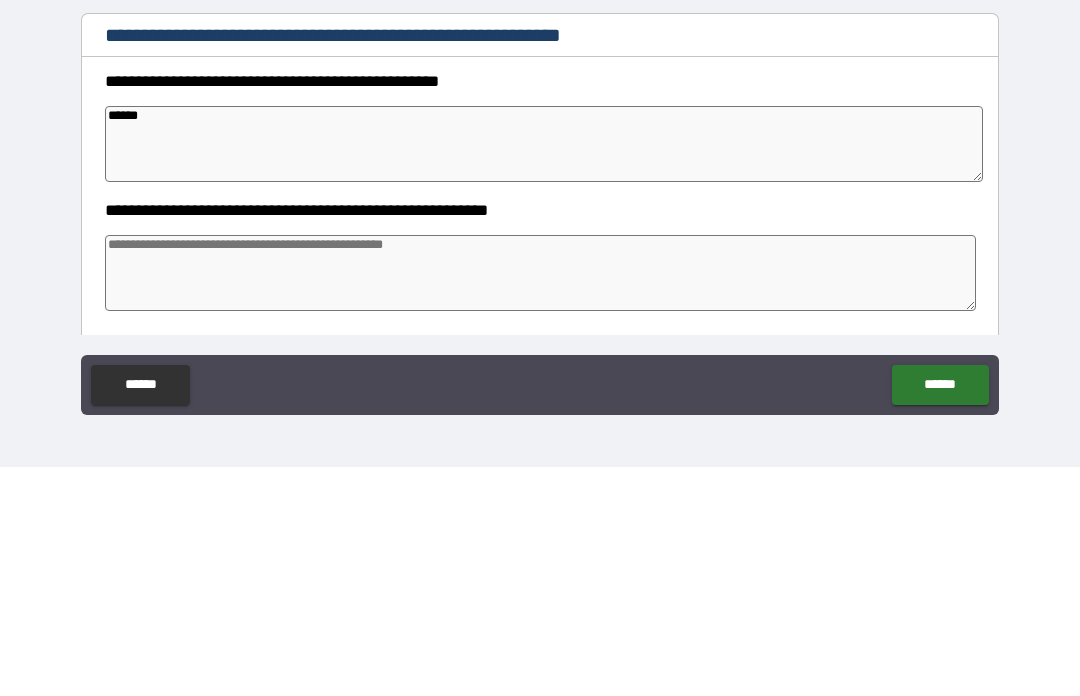type on "*" 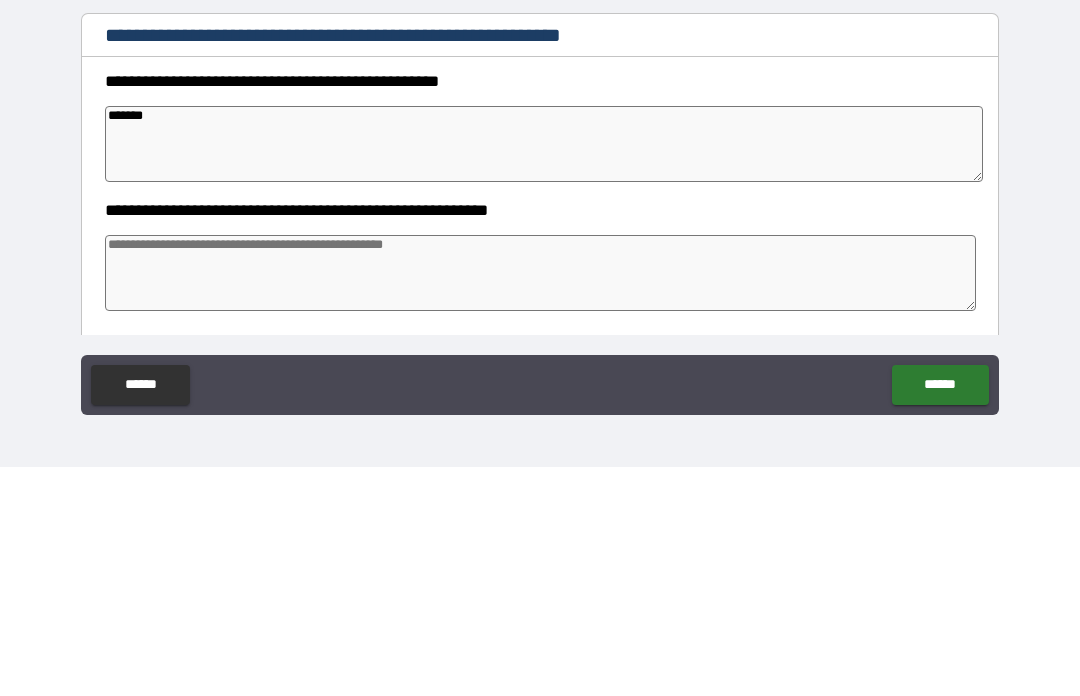 type on "*" 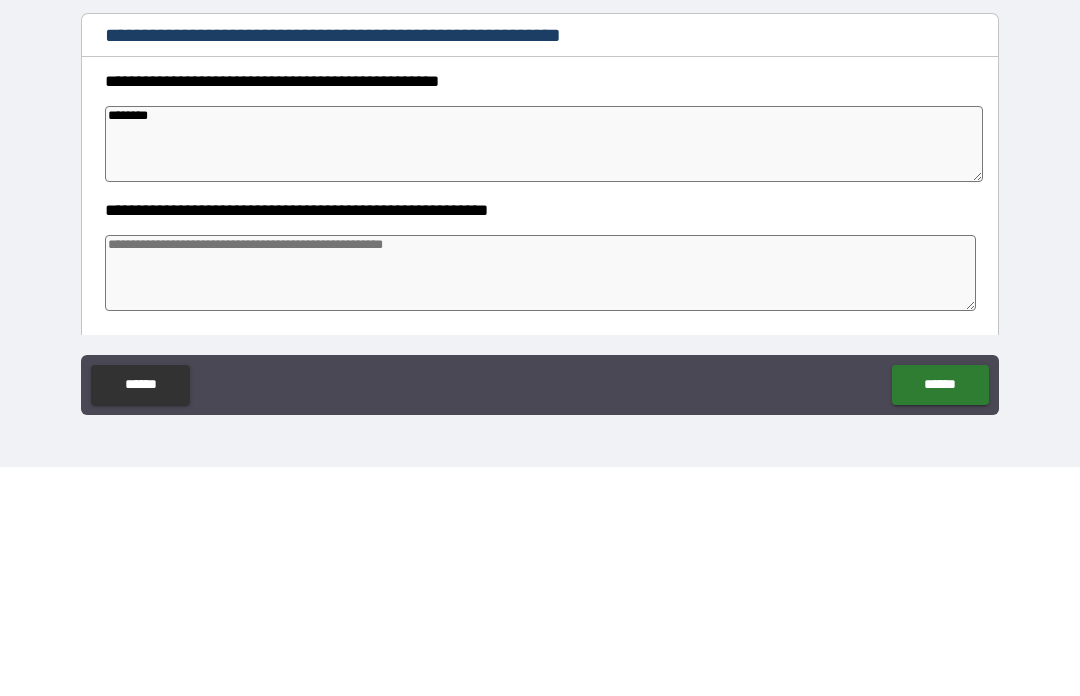 type on "*" 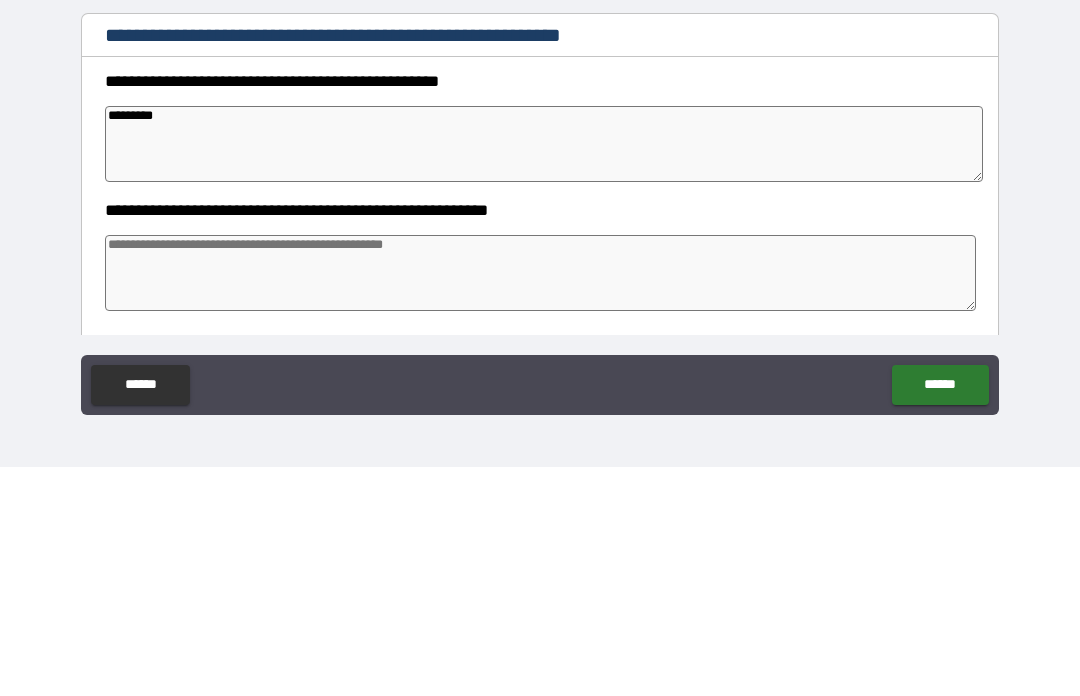 type on "*" 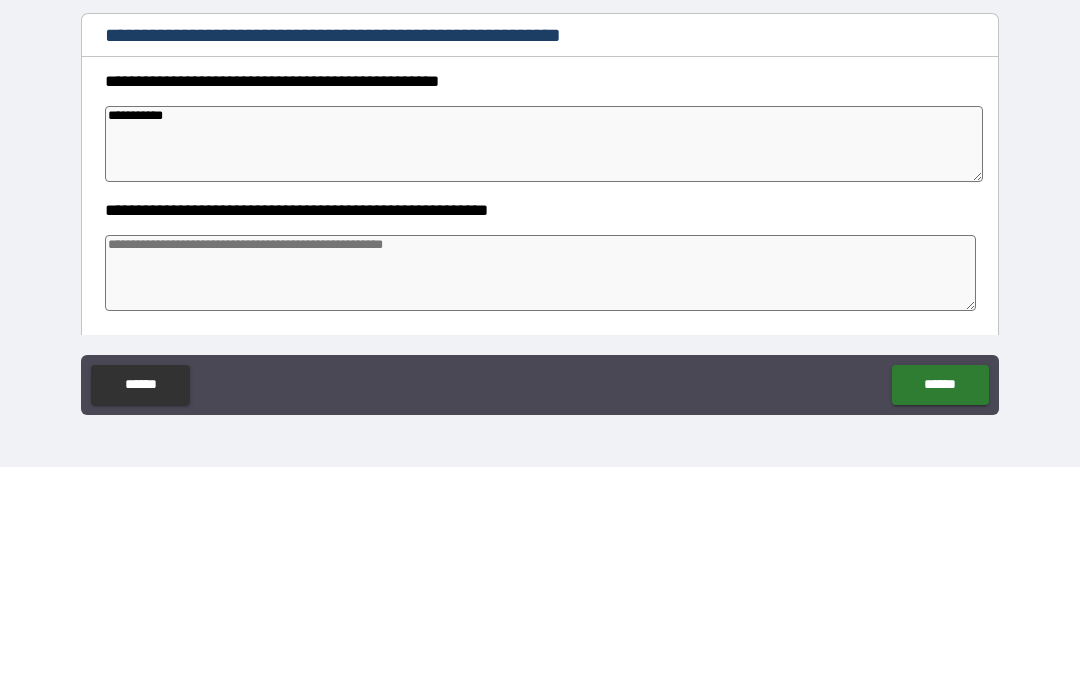 type on "**********" 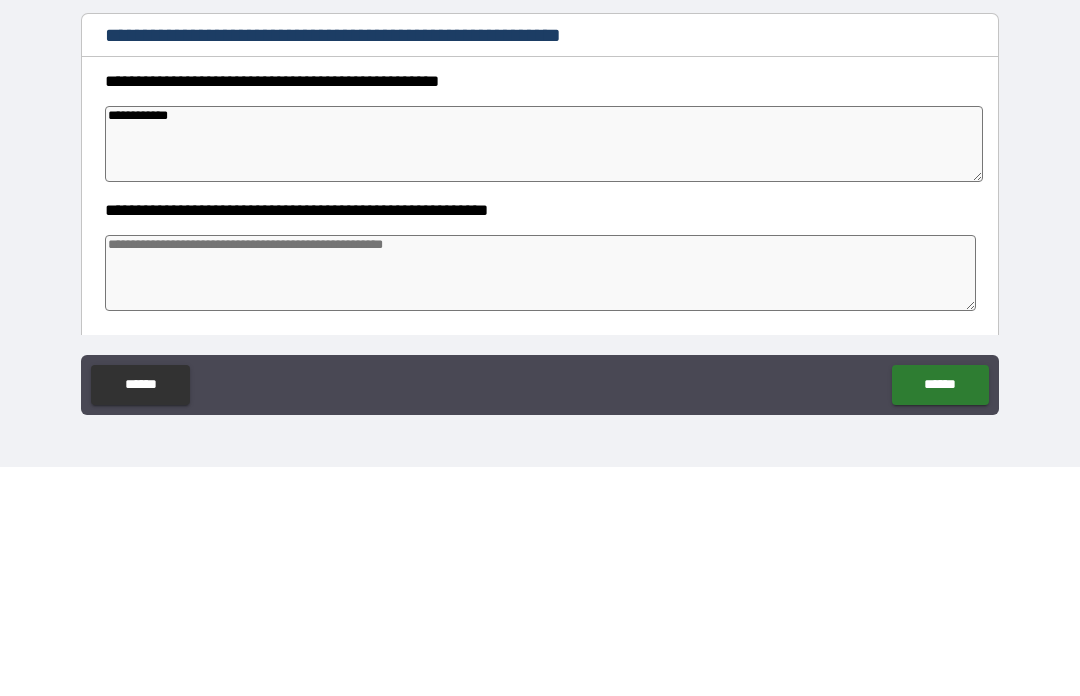 type on "*" 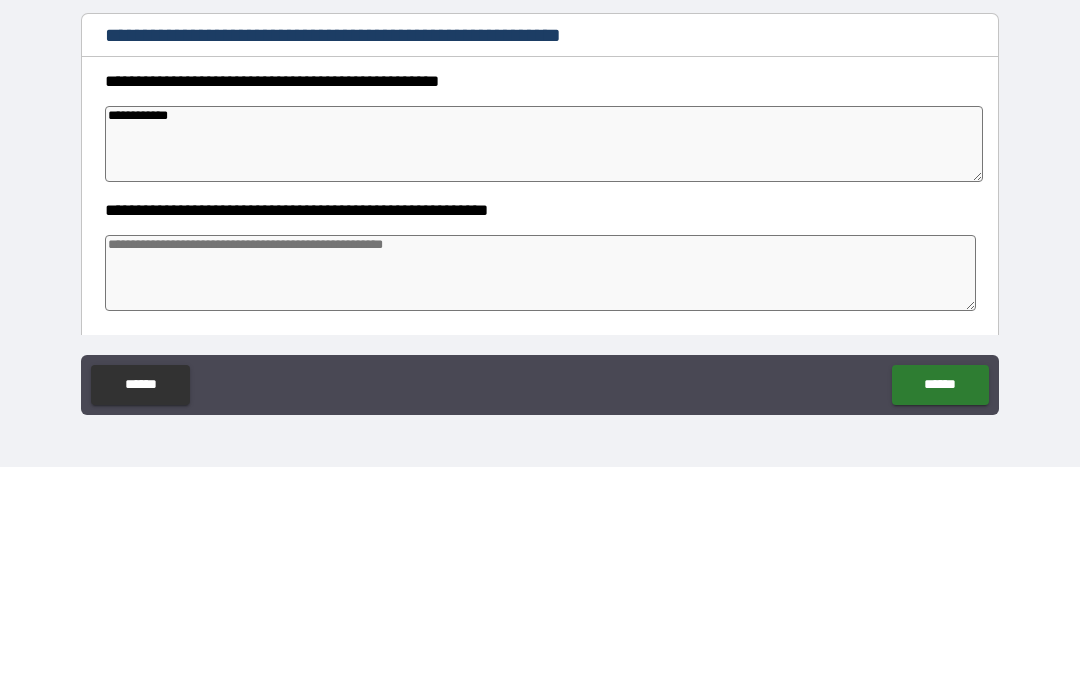 type on "**********" 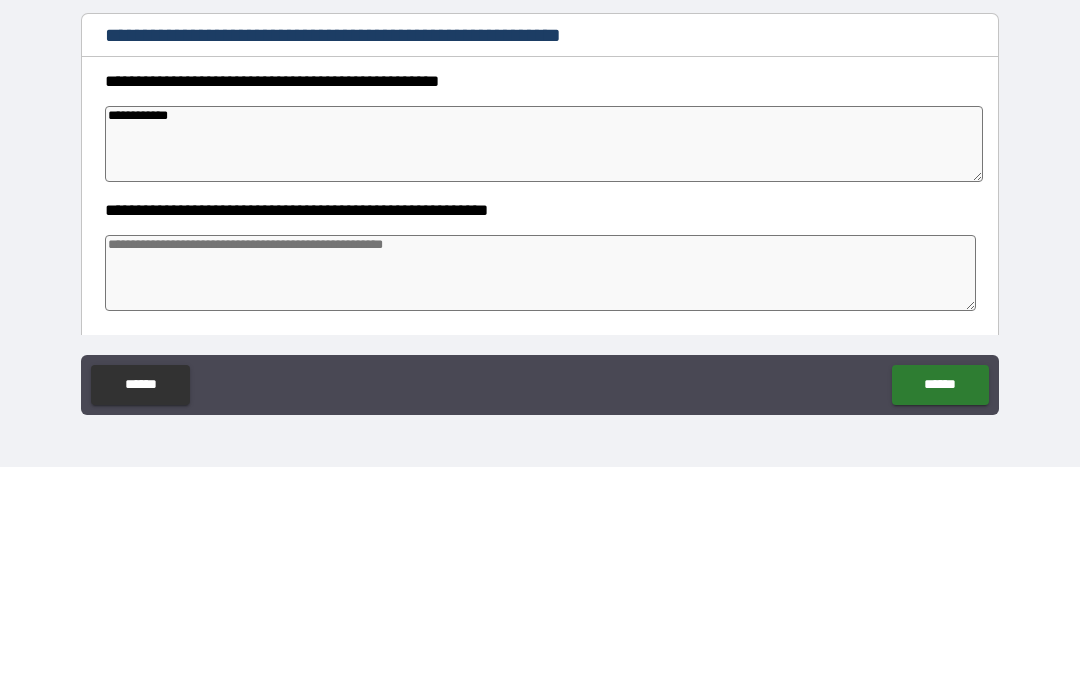 type on "*" 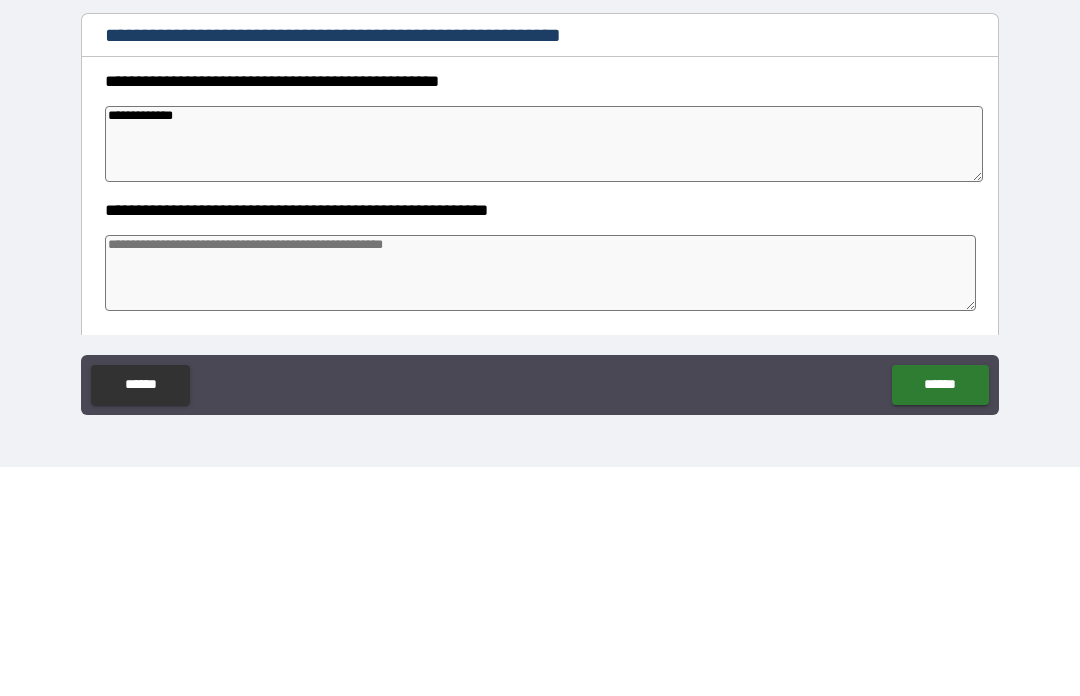 type on "*" 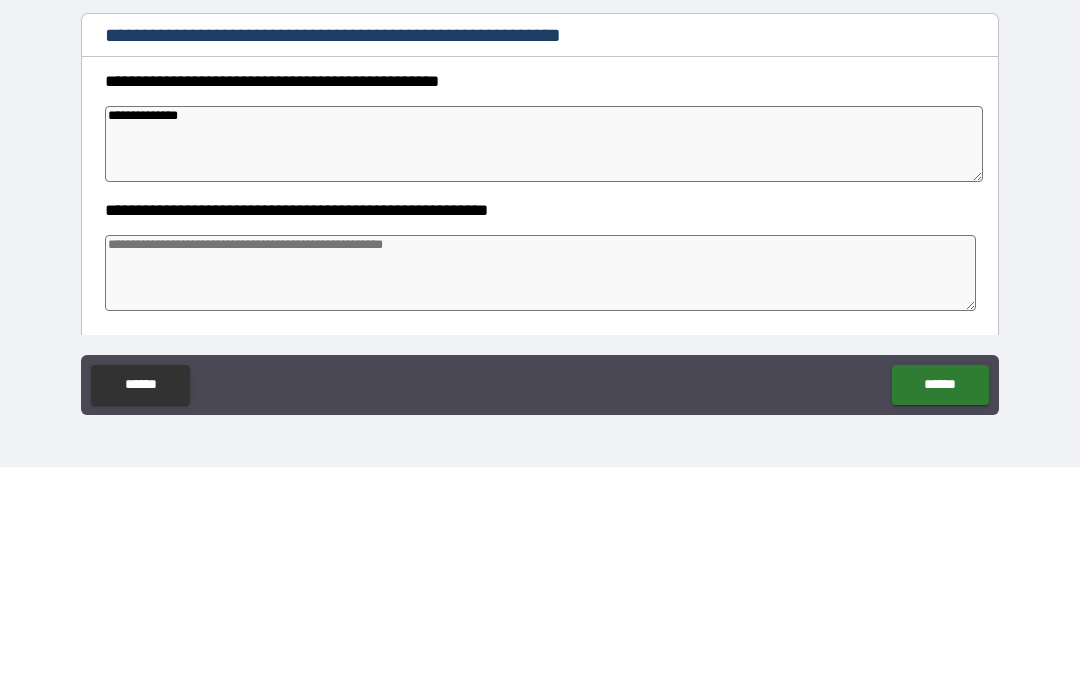 type on "*" 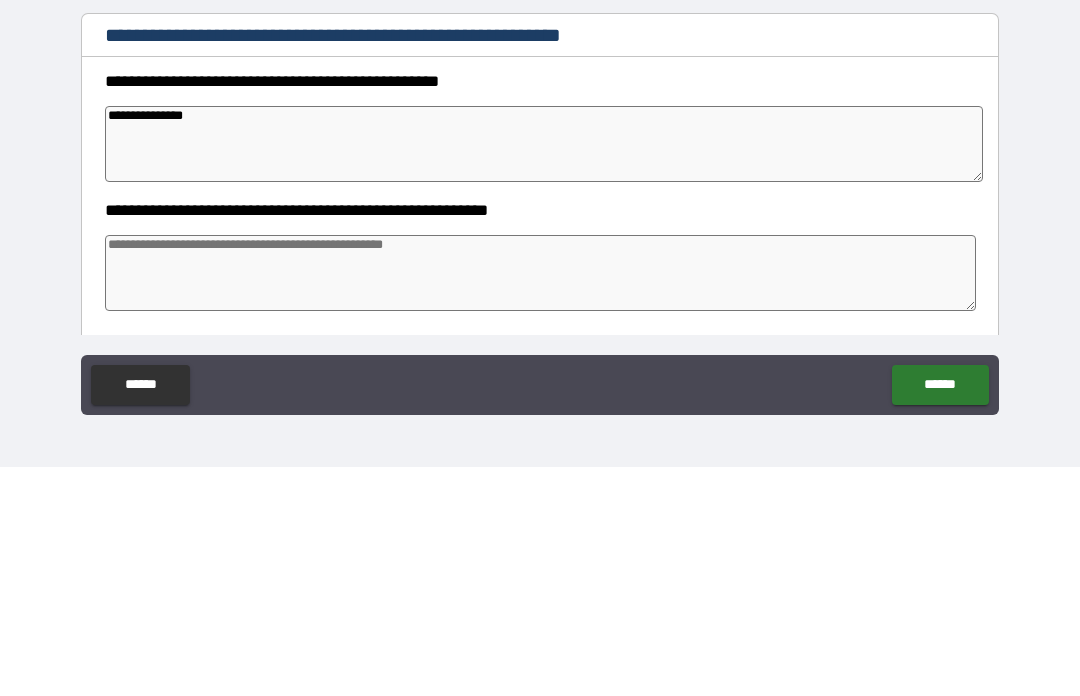 type on "*" 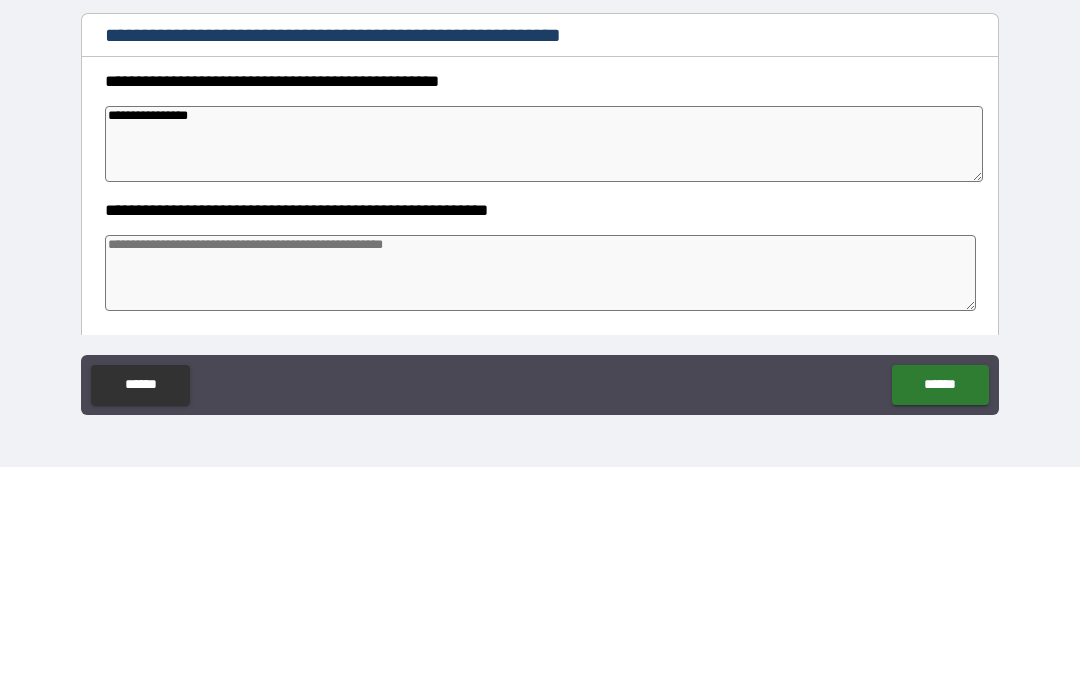 type on "*" 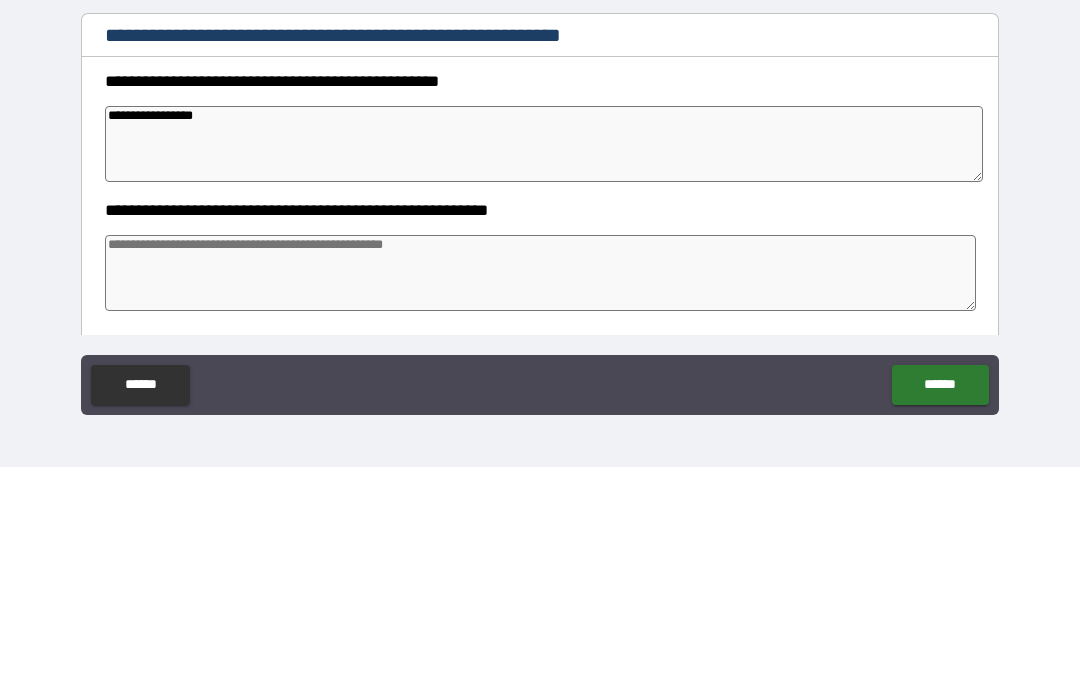 type on "*" 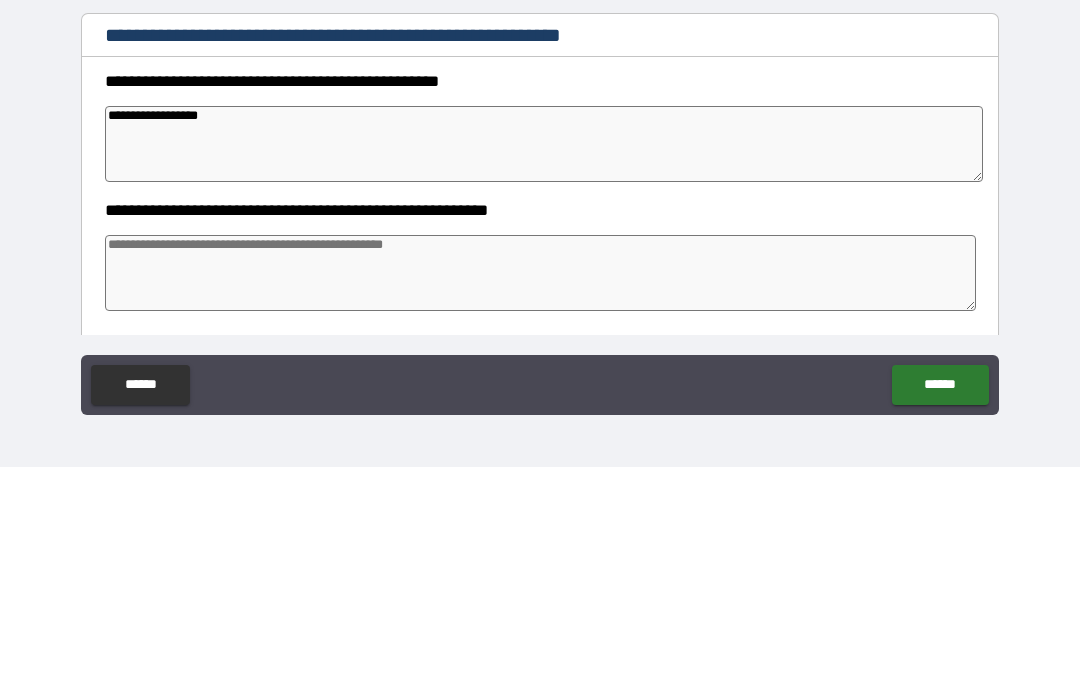 type on "*" 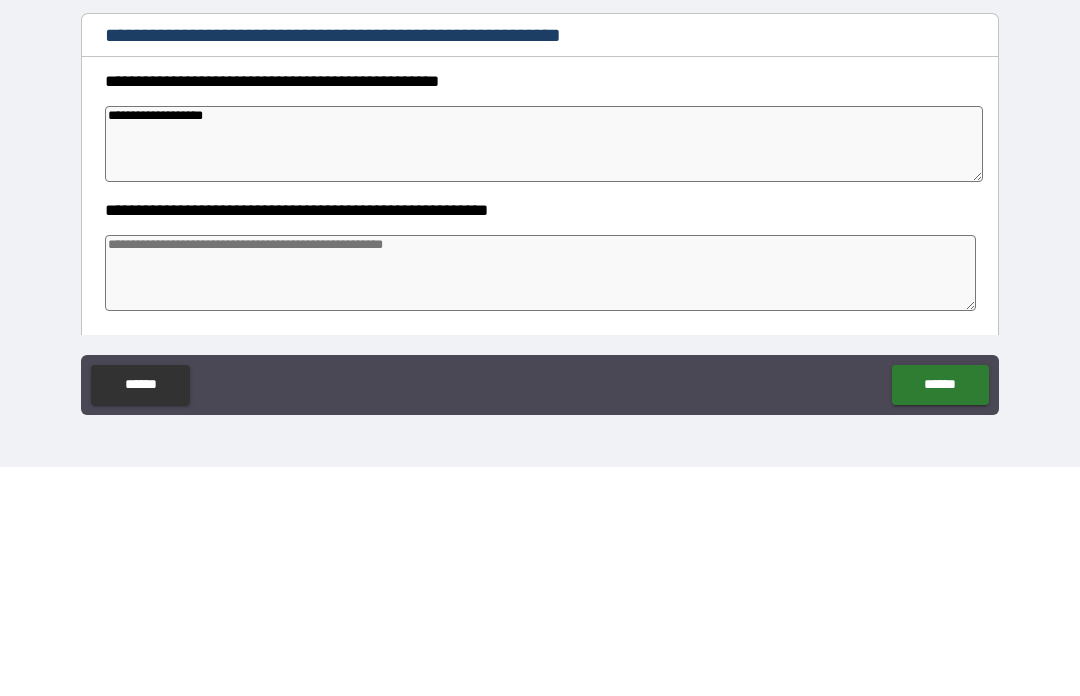 type on "**********" 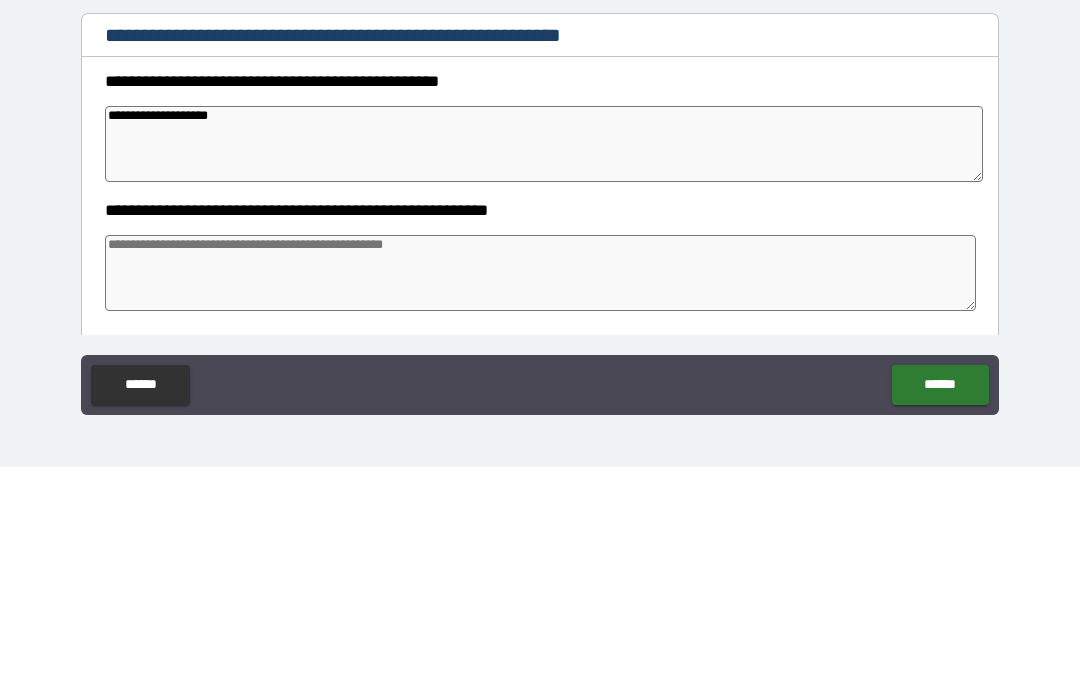 type on "*" 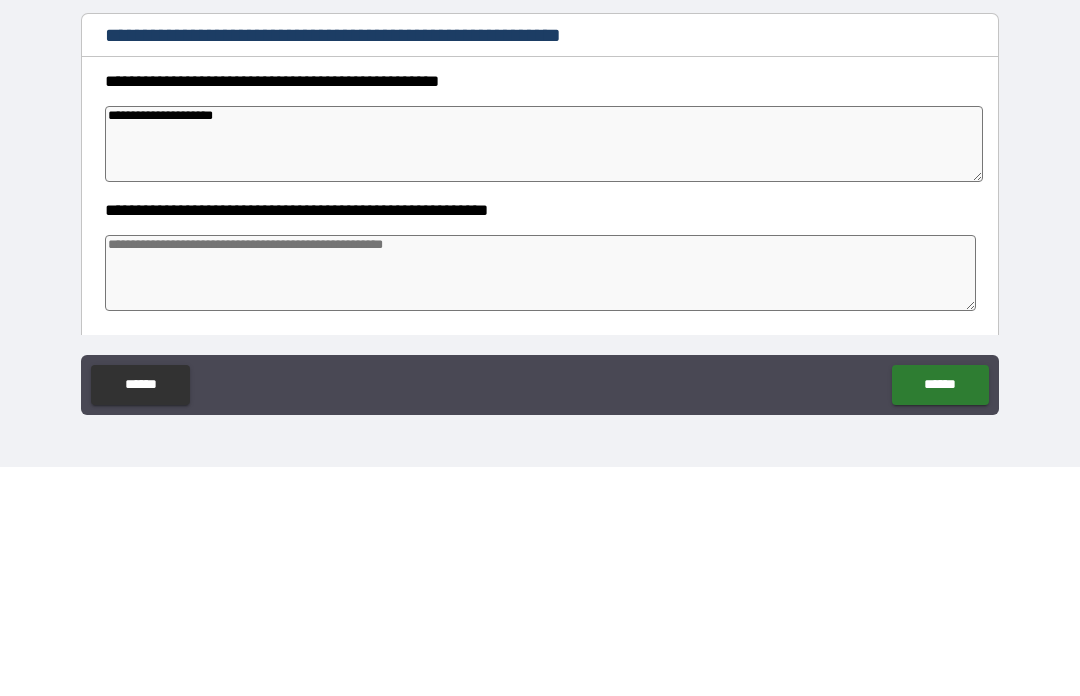 type on "*" 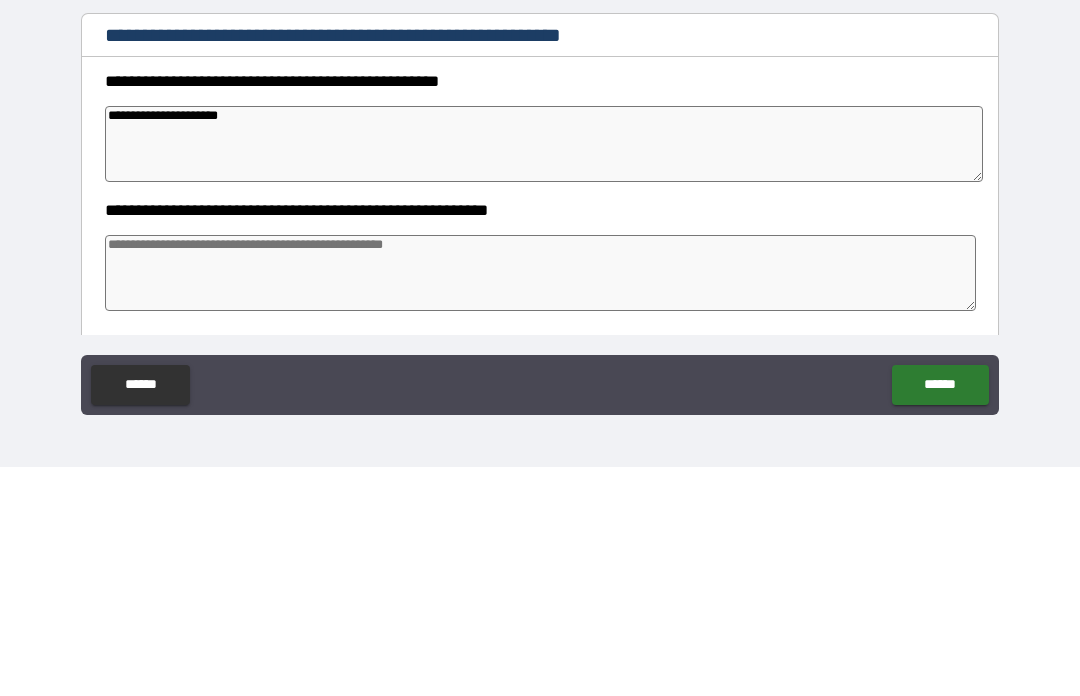 type on "*" 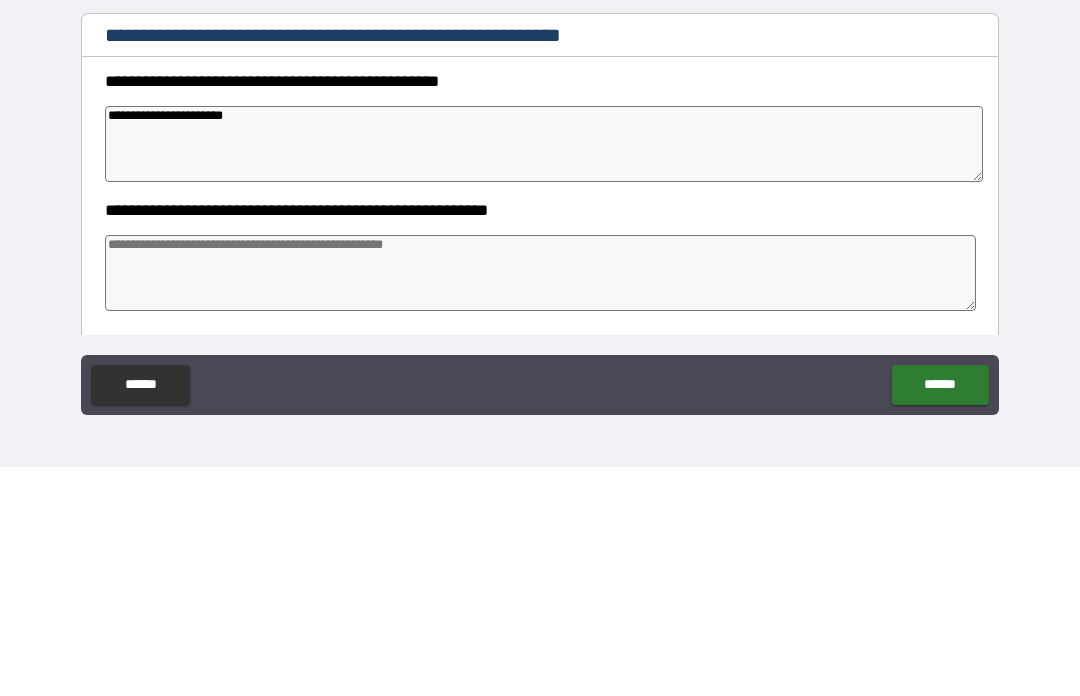 type on "*" 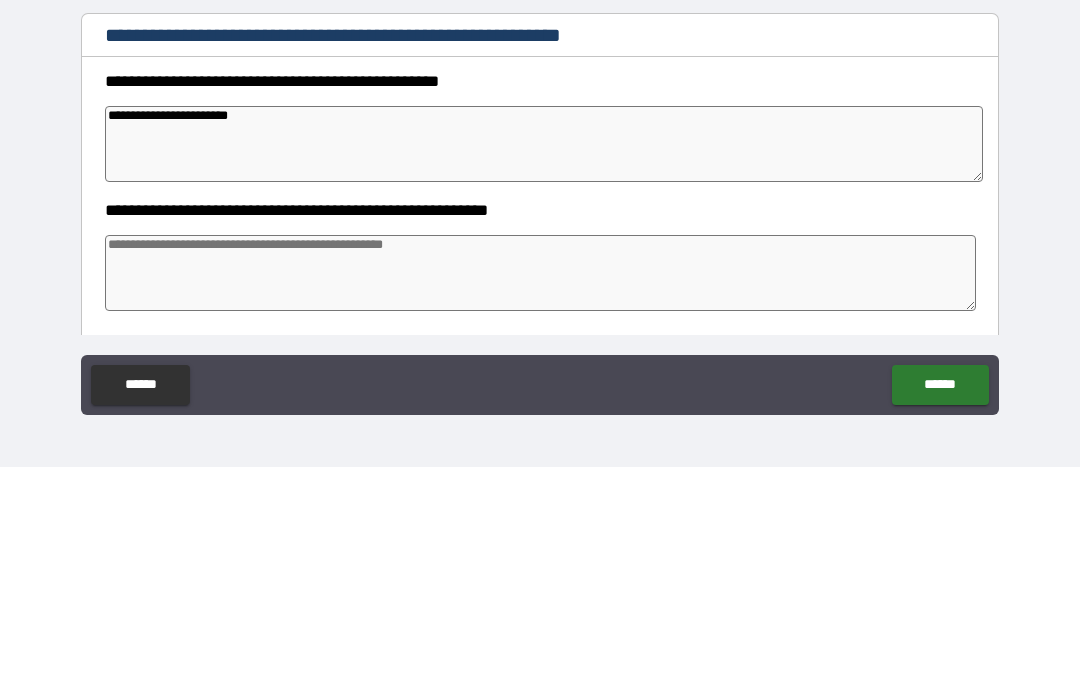 type on "*" 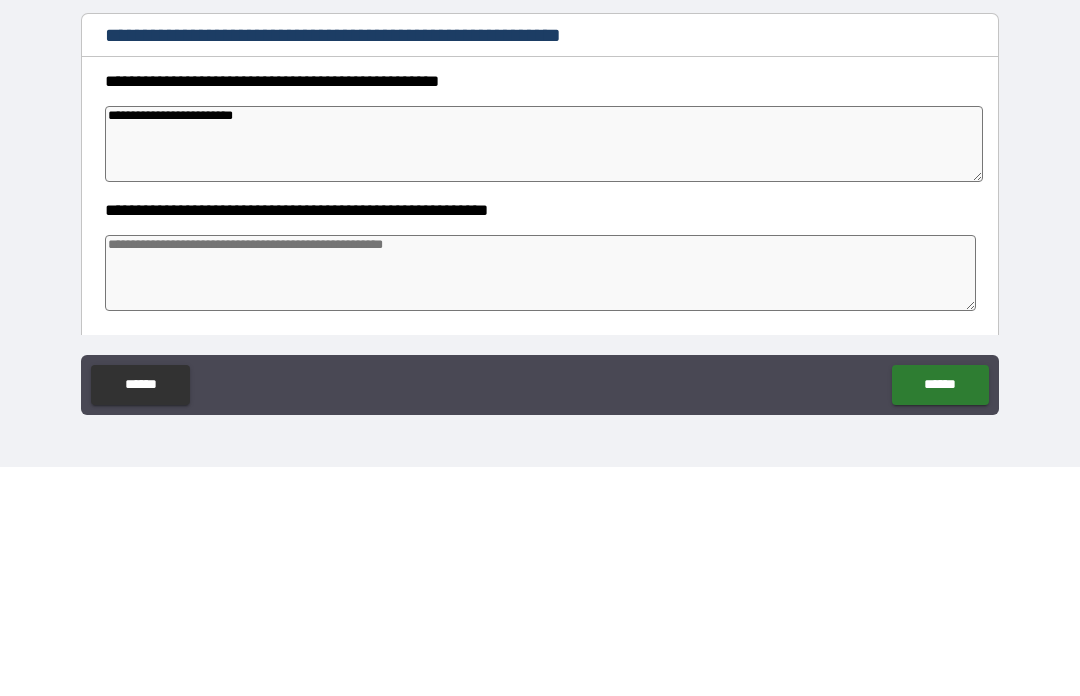 type on "**********" 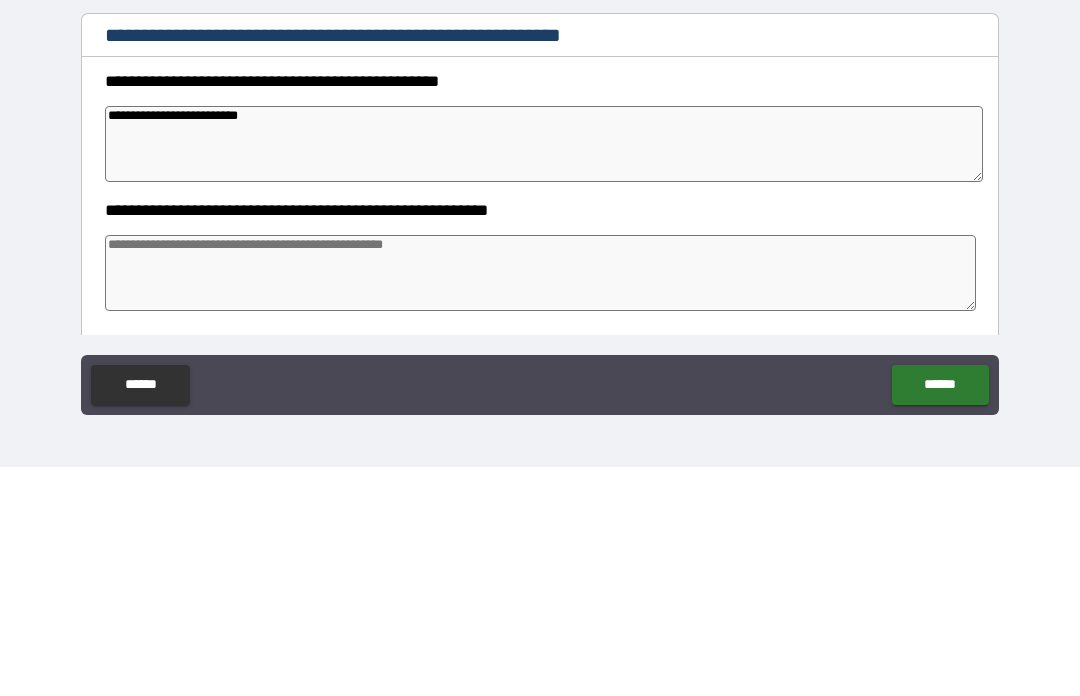 type on "*" 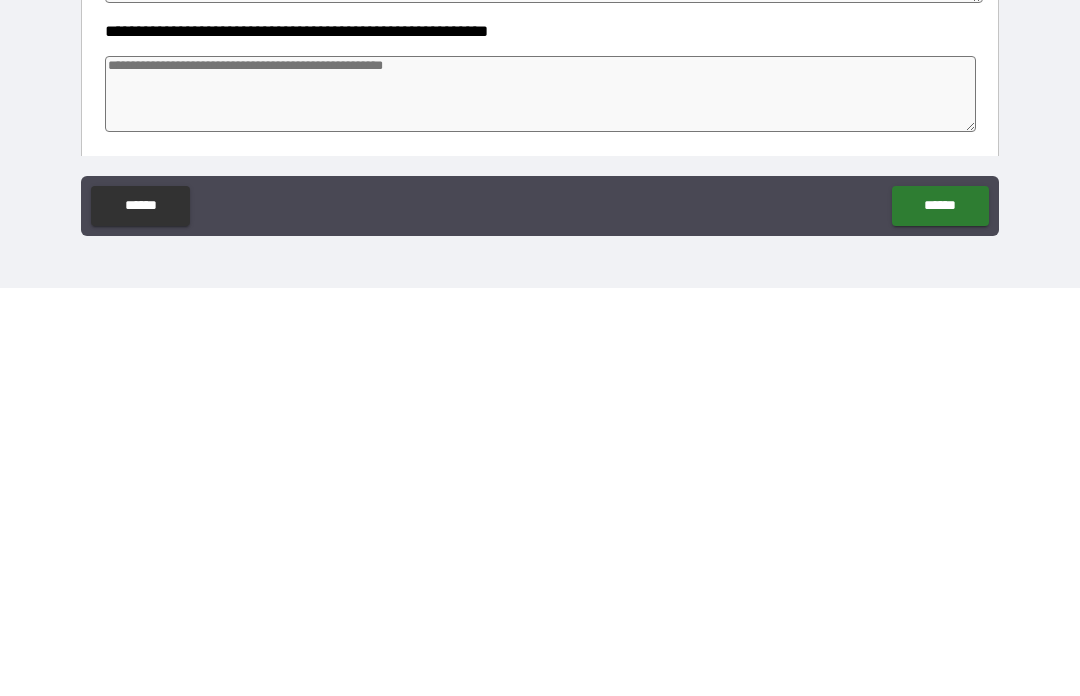 type on "**********" 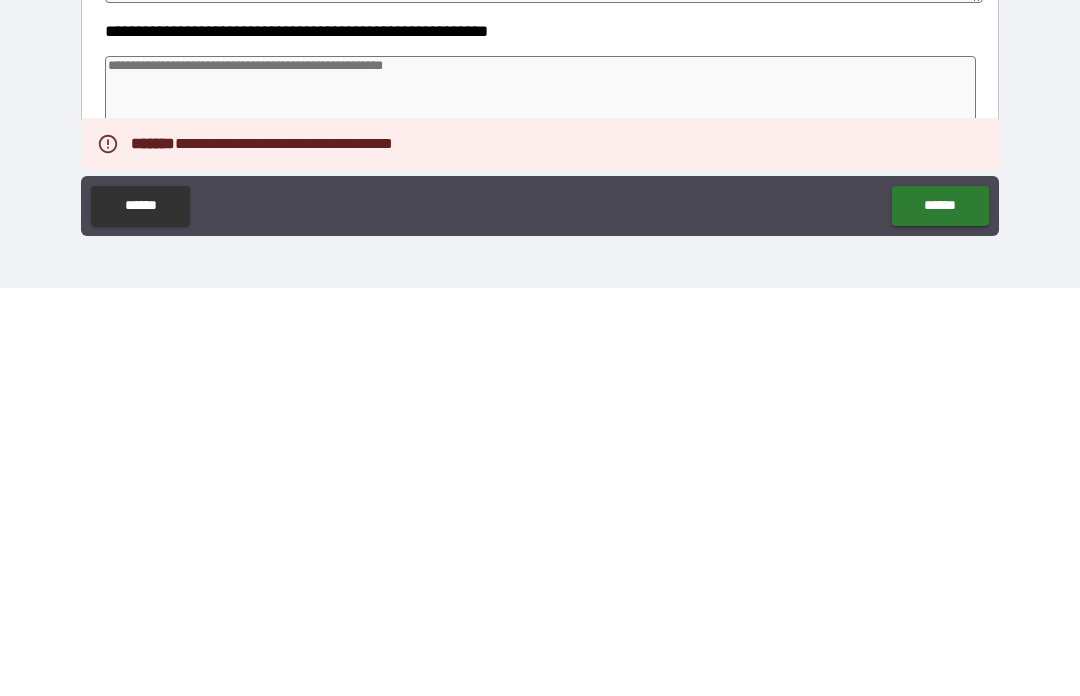 scroll, scrollTop: 69, scrollLeft: 0, axis: vertical 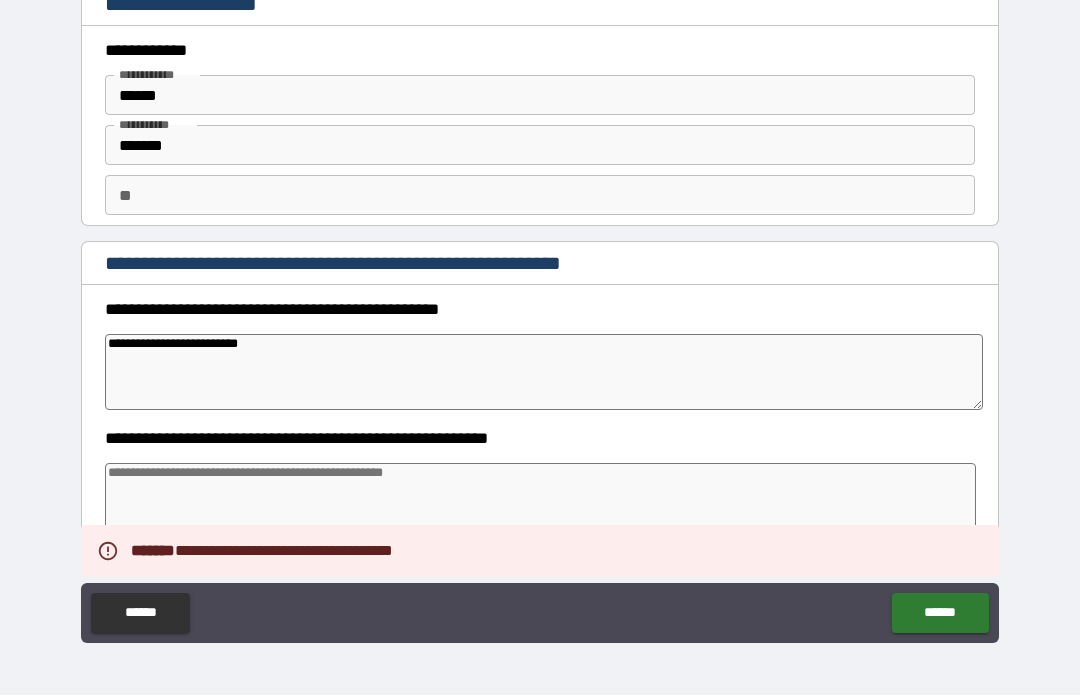 type on "*" 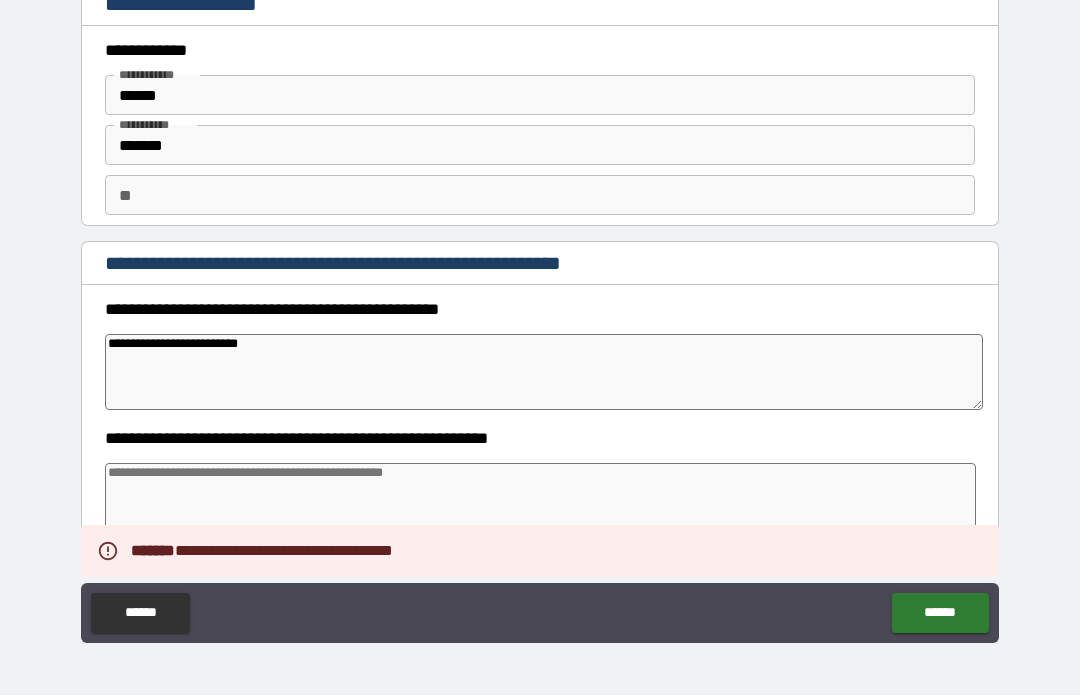 type on "*" 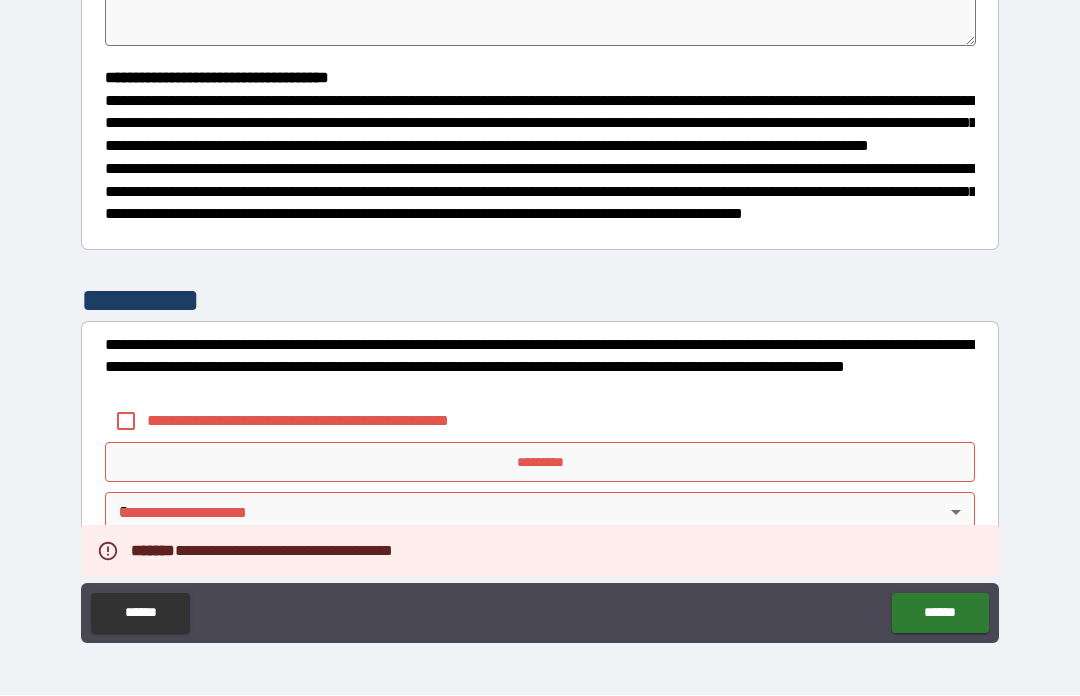 scroll, scrollTop: 531, scrollLeft: 0, axis: vertical 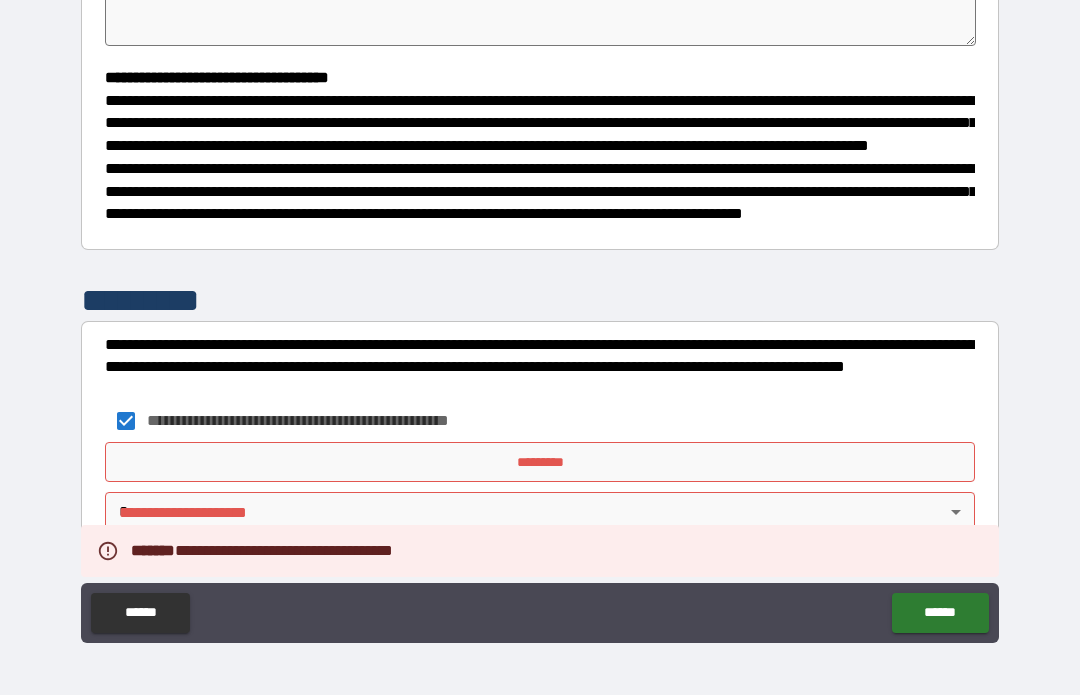 type on "*" 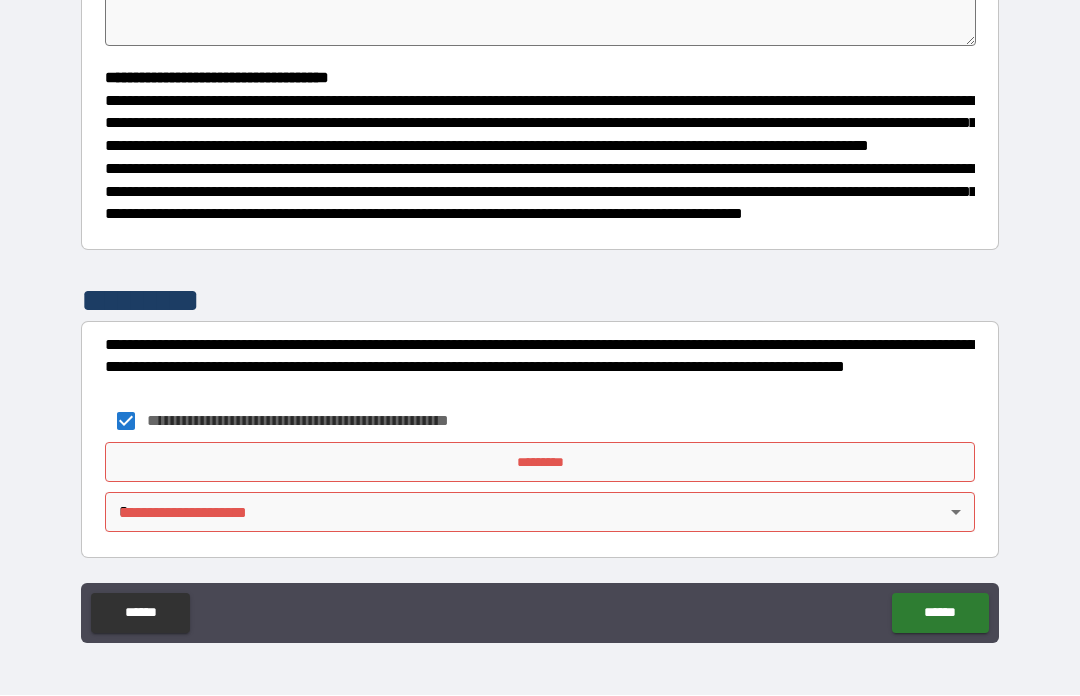 click on "*********" at bounding box center (540, 463) 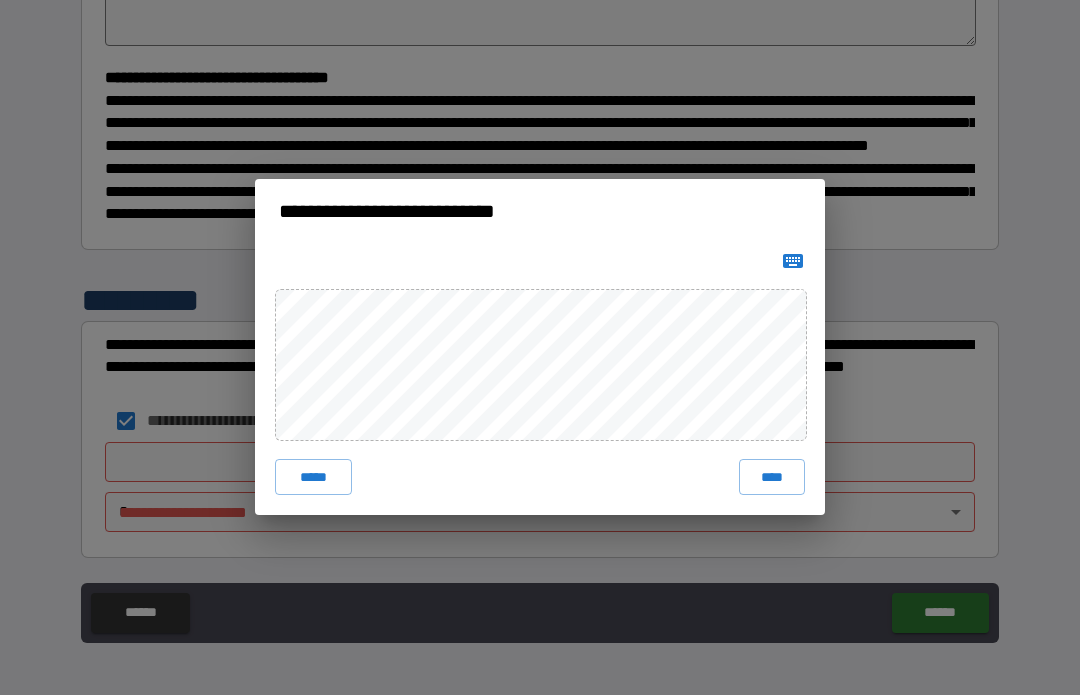 click on "****" at bounding box center [772, 478] 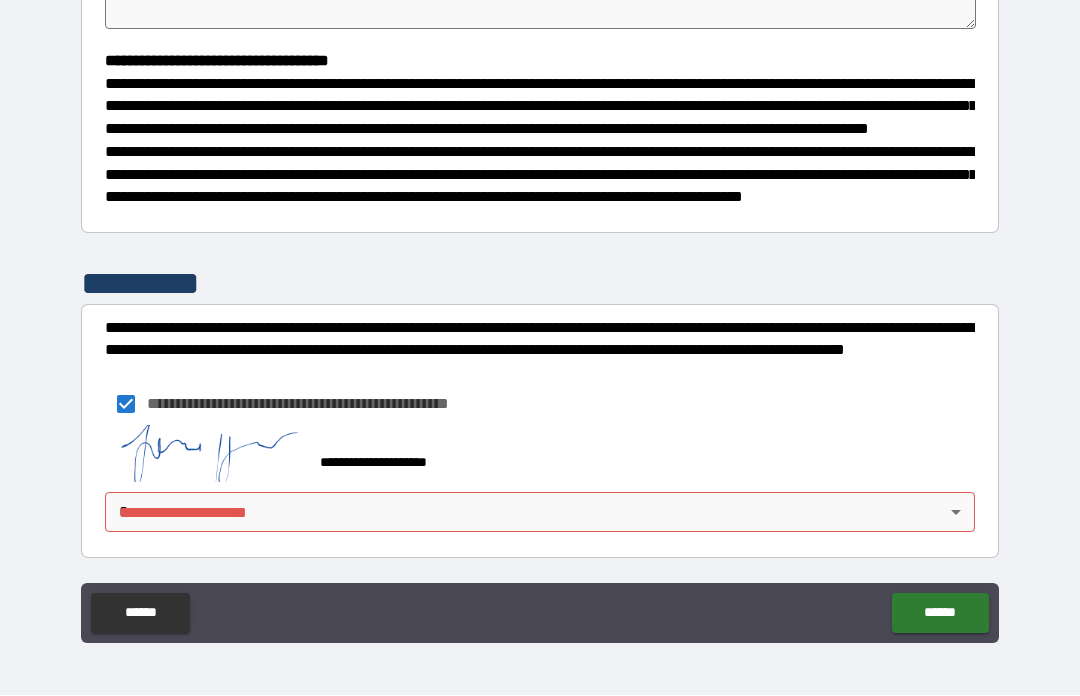 type on "*" 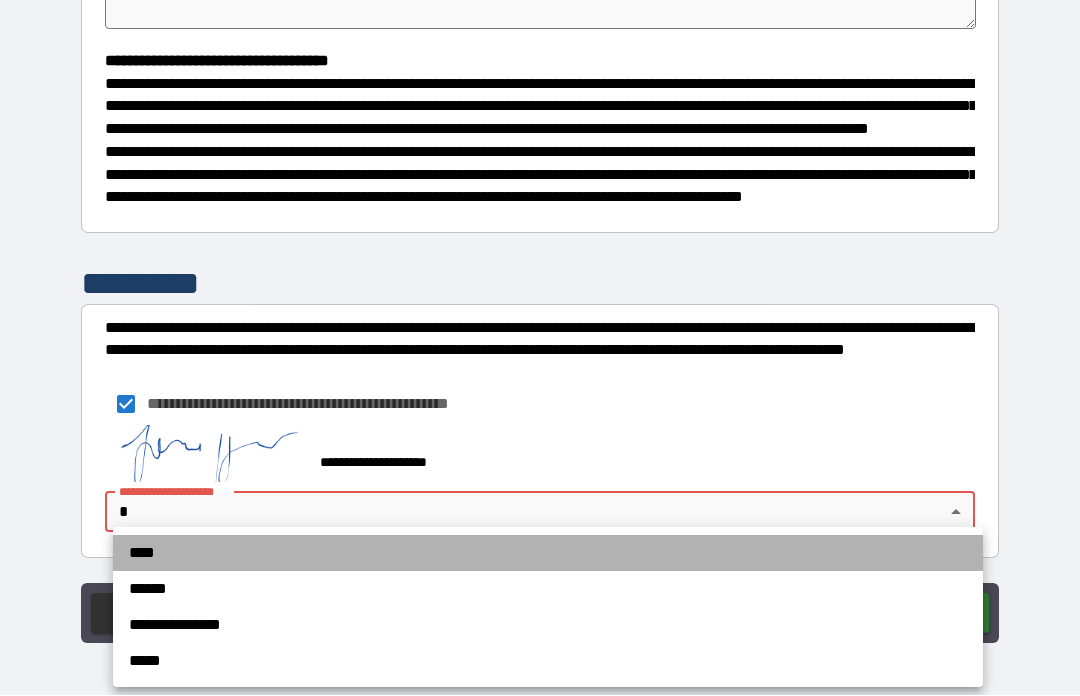 click on "****" at bounding box center [548, 554] 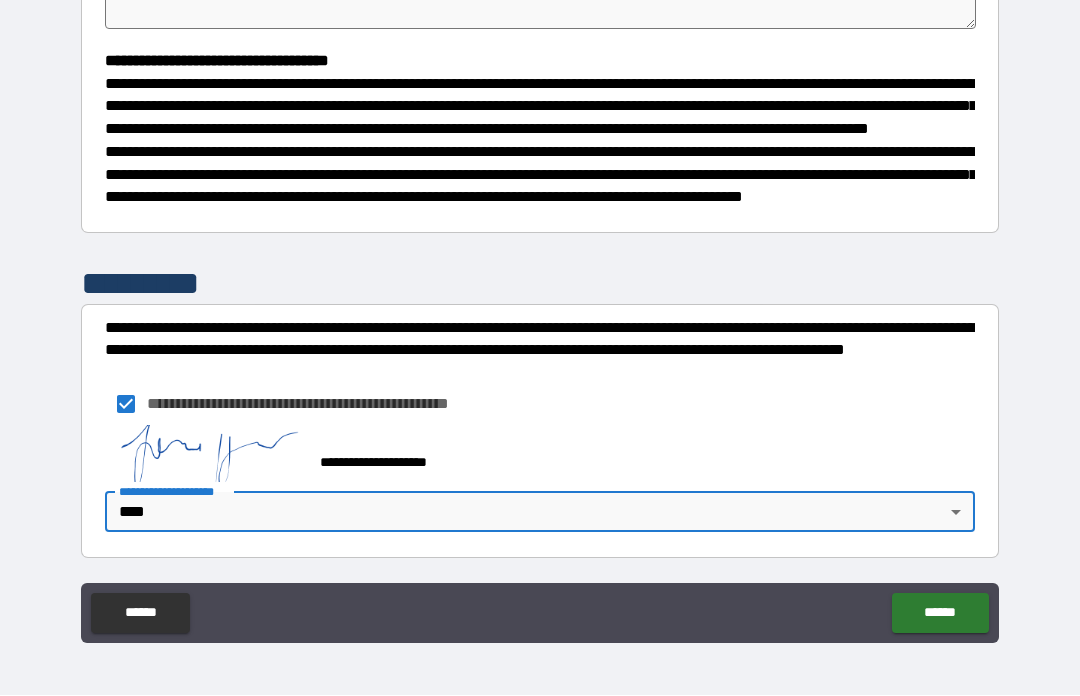 type on "*" 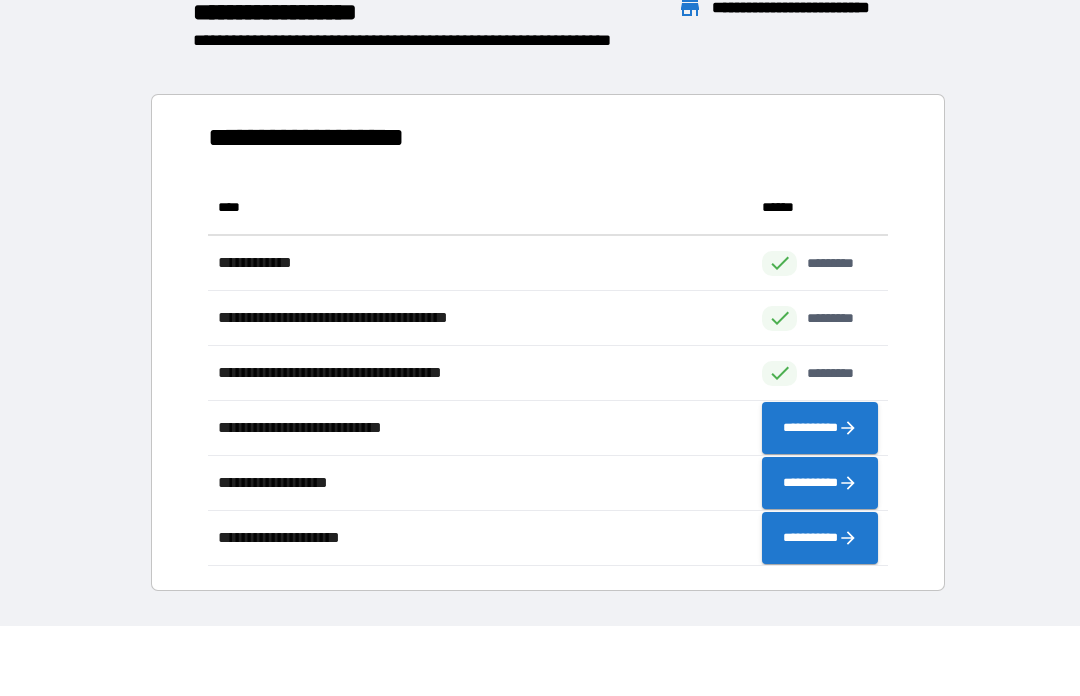 scroll, scrollTop: 386, scrollLeft: 680, axis: both 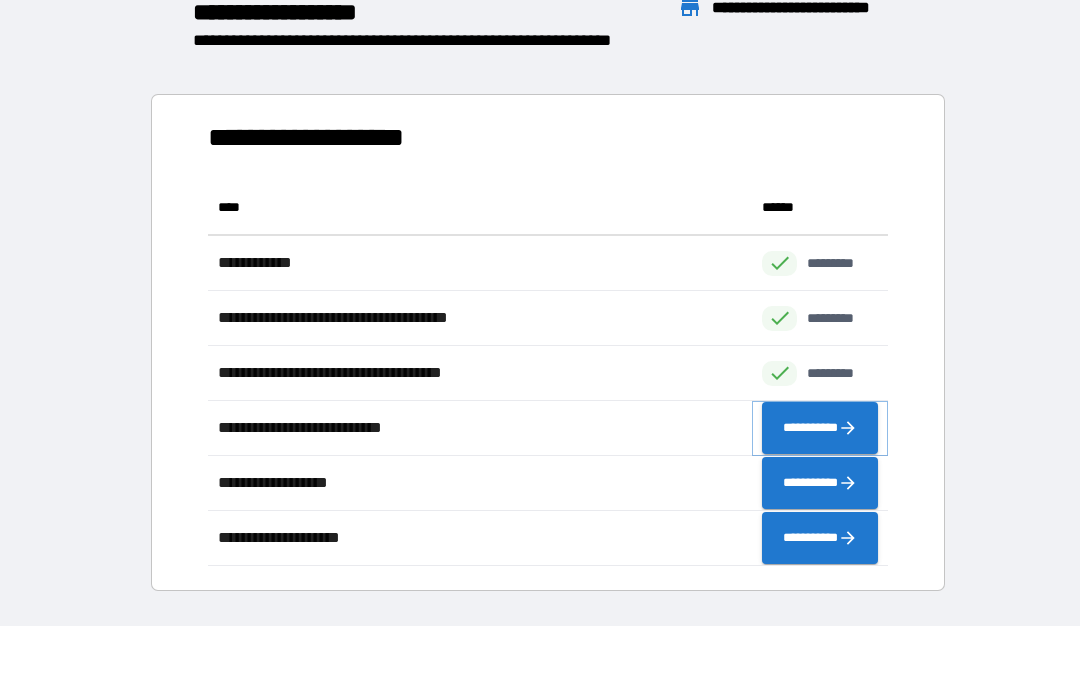 click 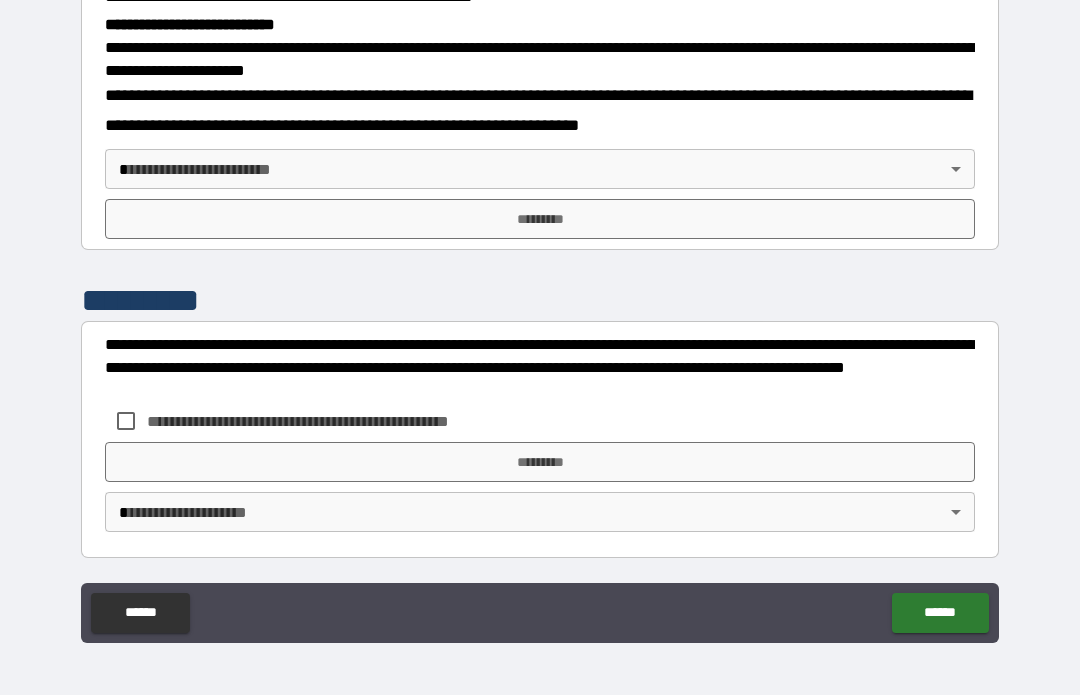 scroll, scrollTop: 638, scrollLeft: 0, axis: vertical 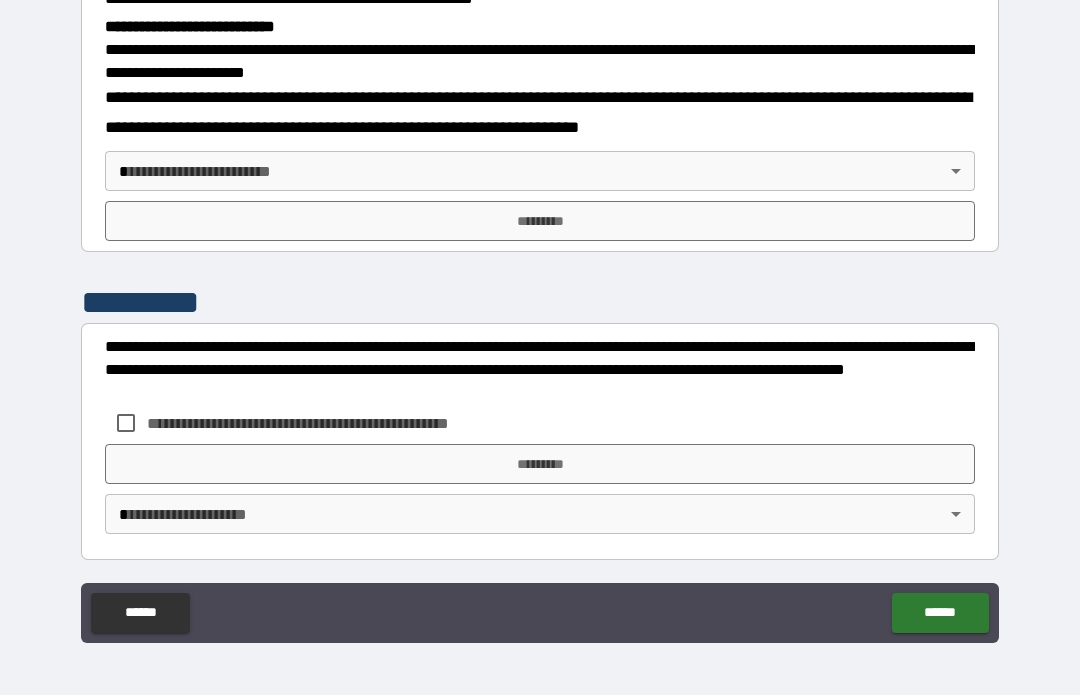 click on "**********" at bounding box center [540, 313] 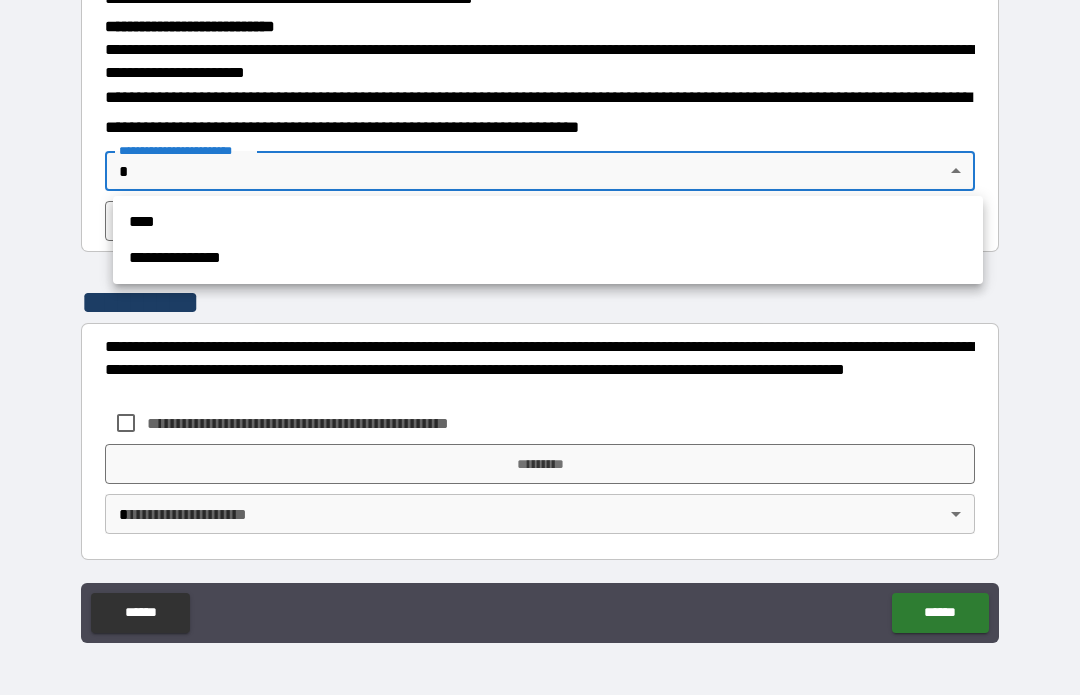 click on "****" at bounding box center (548, 223) 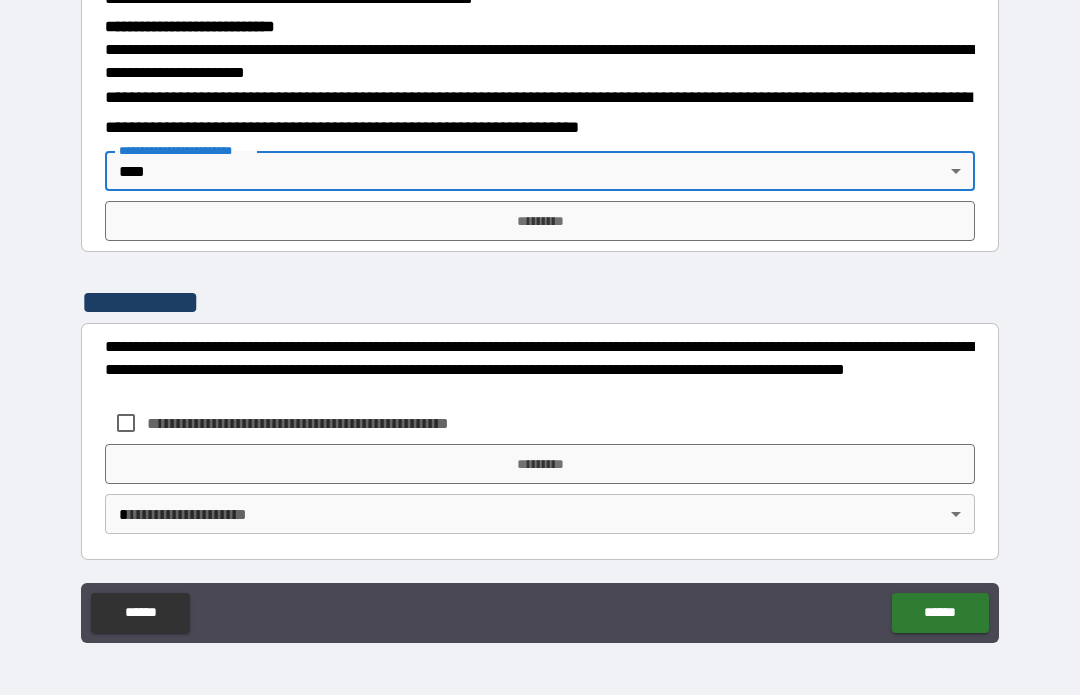 click on "*********" at bounding box center (540, 222) 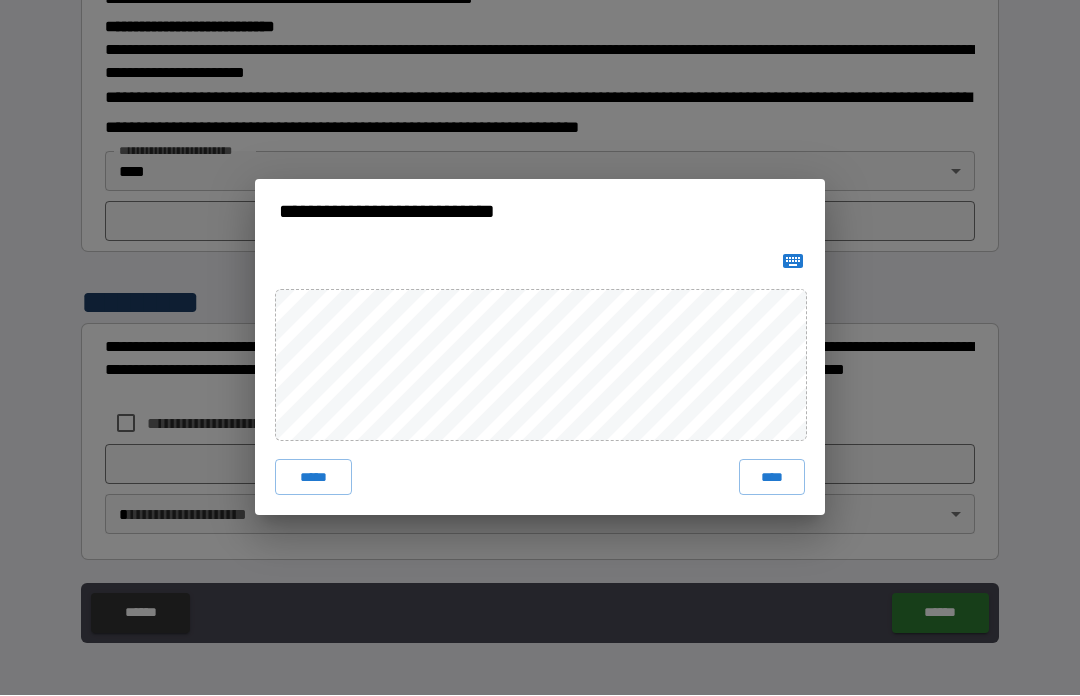 click on "**********" at bounding box center [540, 348] 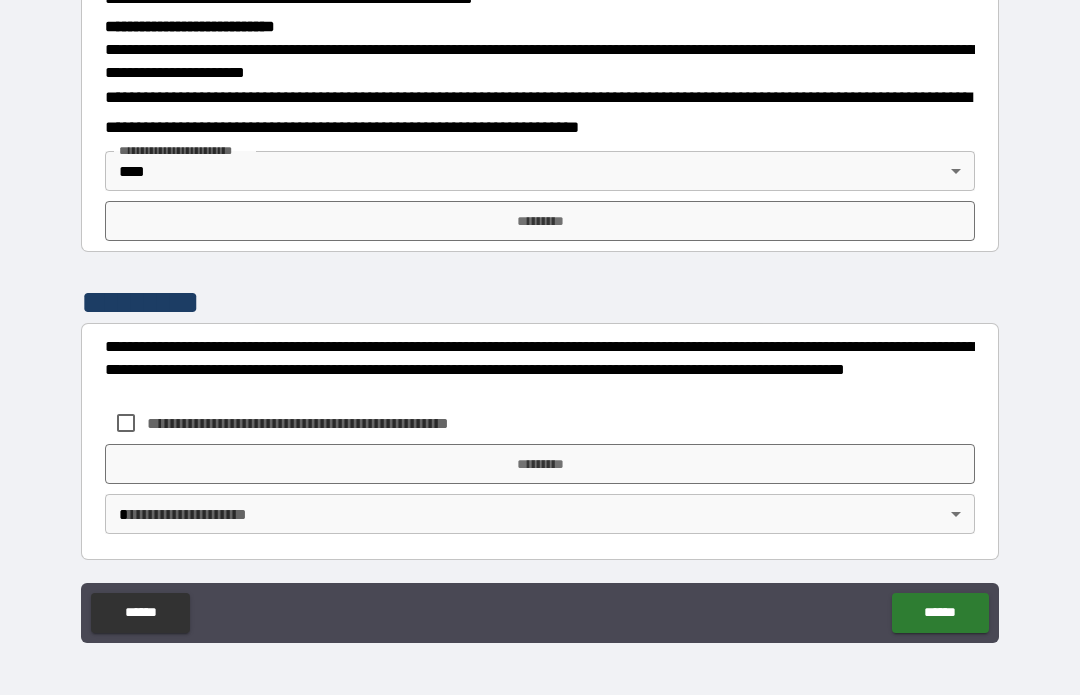 click on "*********" at bounding box center (540, 222) 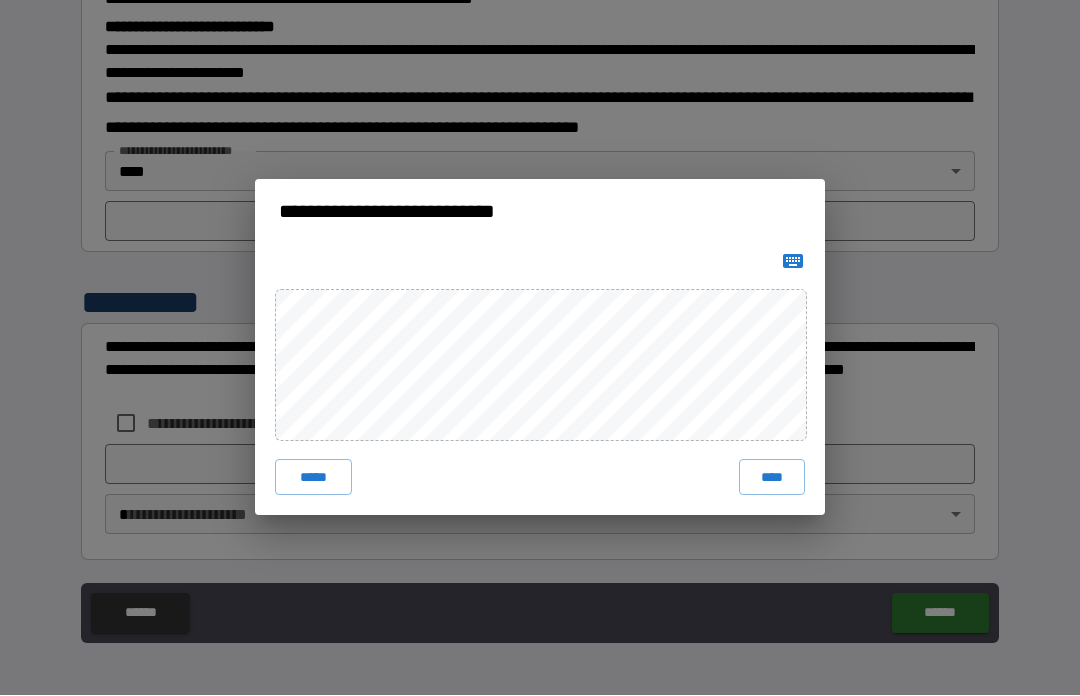 click on "****" at bounding box center (772, 478) 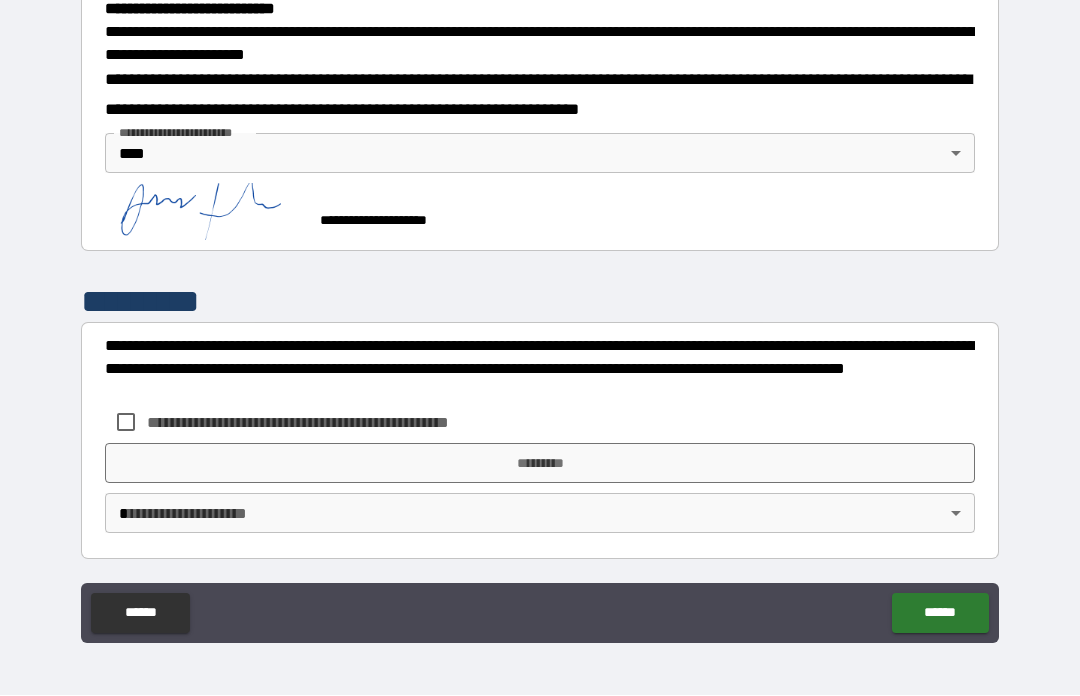 scroll, scrollTop: 655, scrollLeft: 0, axis: vertical 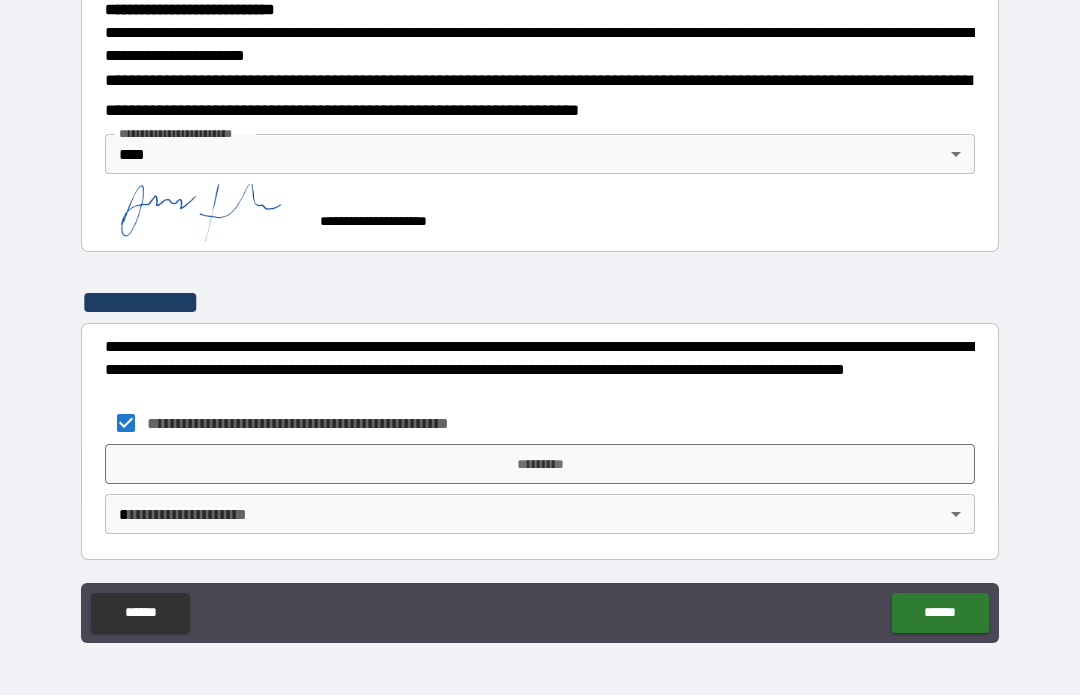 click on "*********" at bounding box center (540, 465) 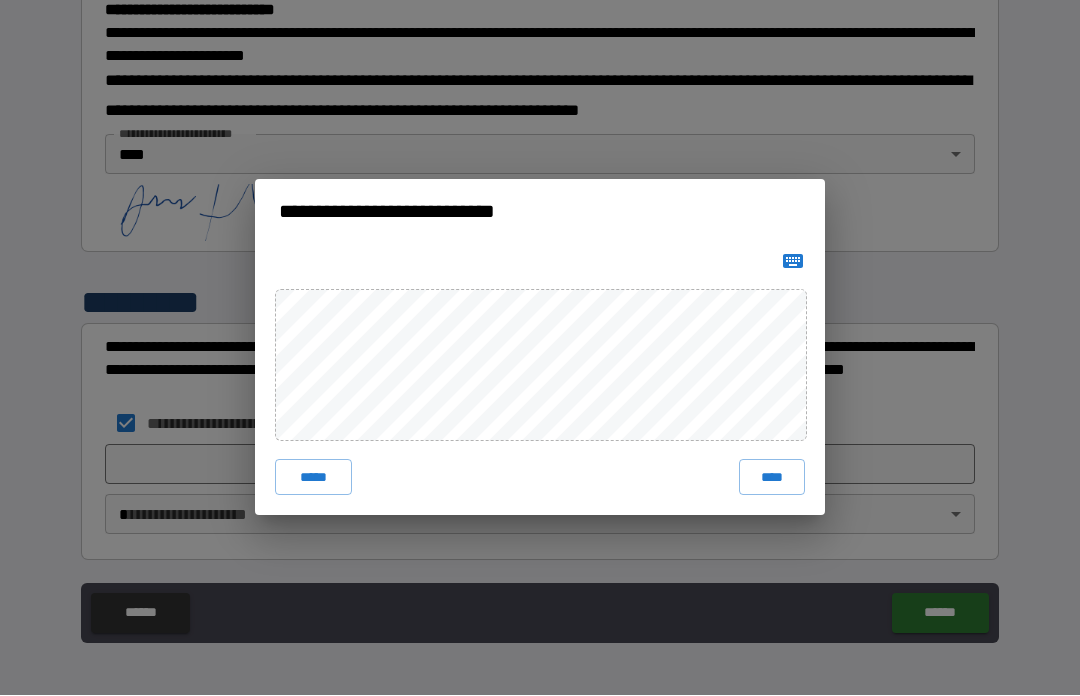 click on "****" at bounding box center (772, 478) 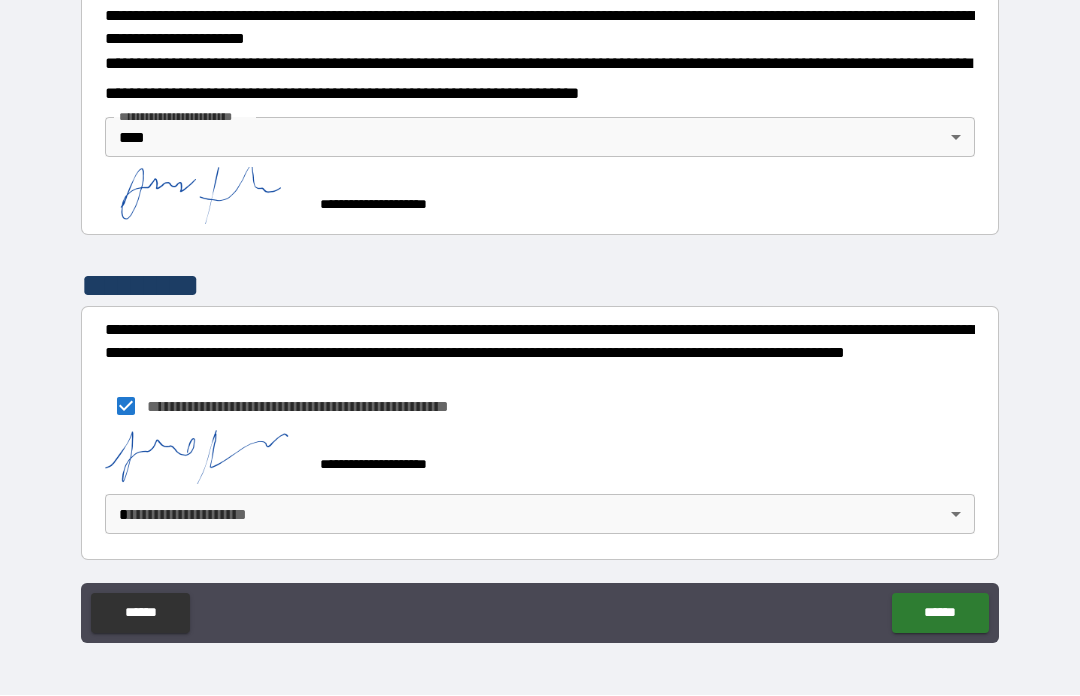 scroll, scrollTop: 672, scrollLeft: 0, axis: vertical 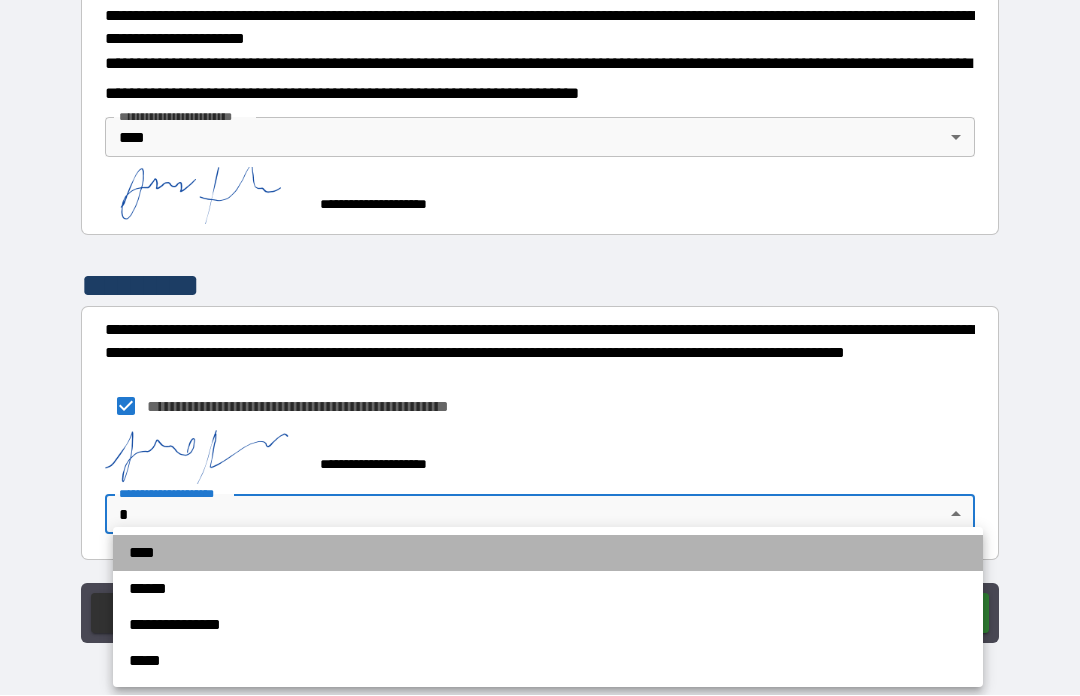 click on "****" at bounding box center [548, 554] 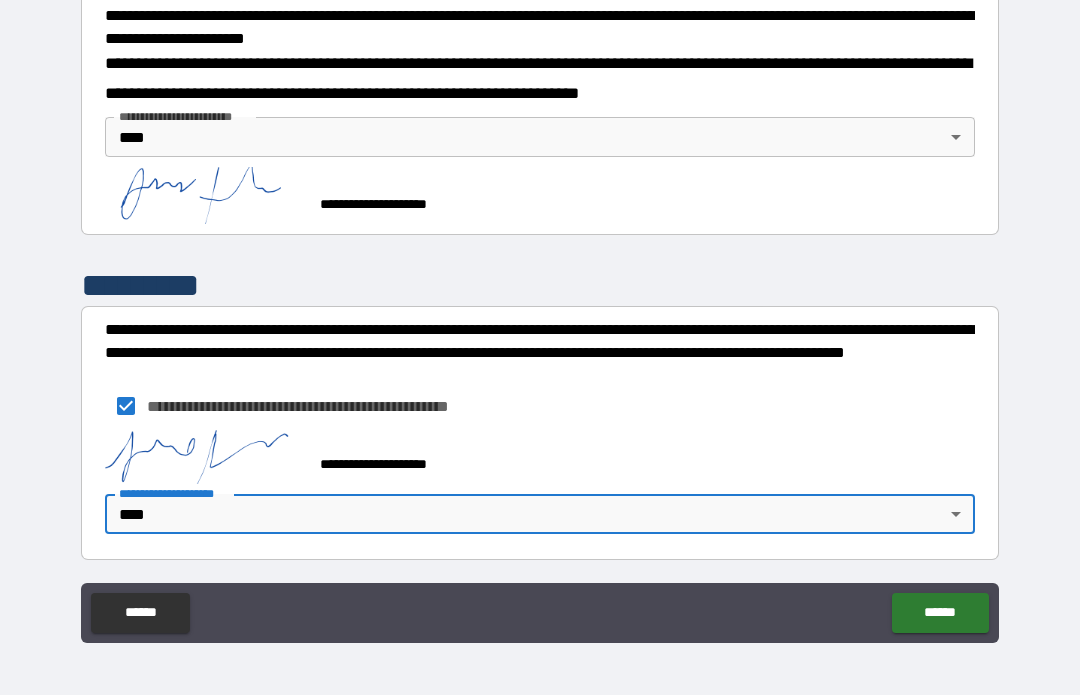 click on "******" at bounding box center (940, 614) 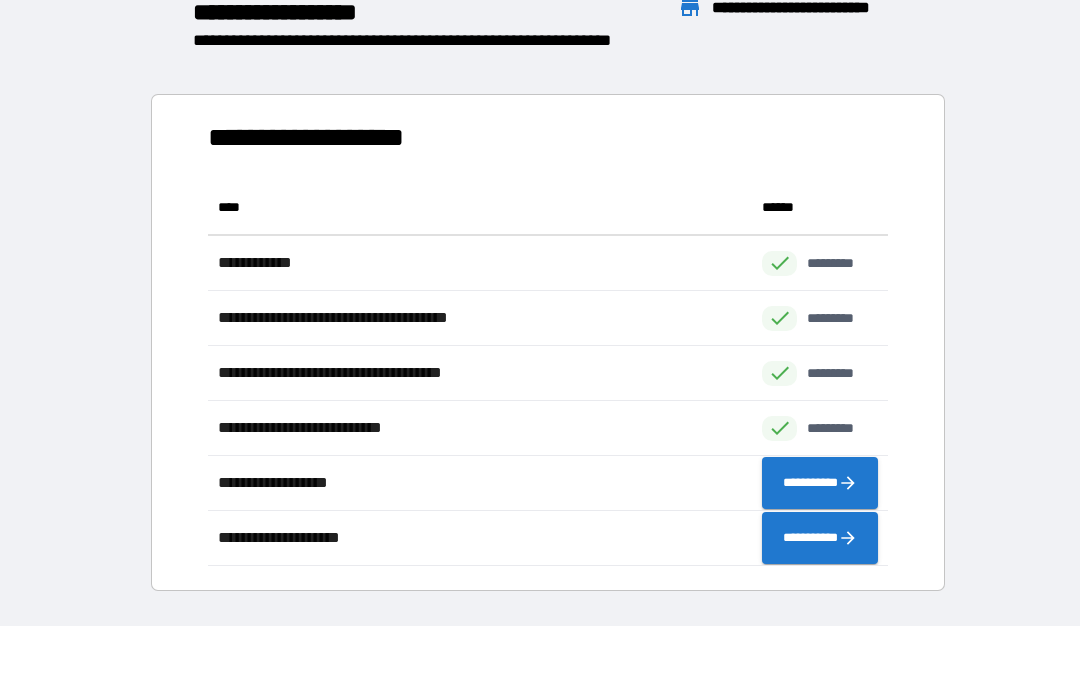 scroll, scrollTop: 386, scrollLeft: 680, axis: both 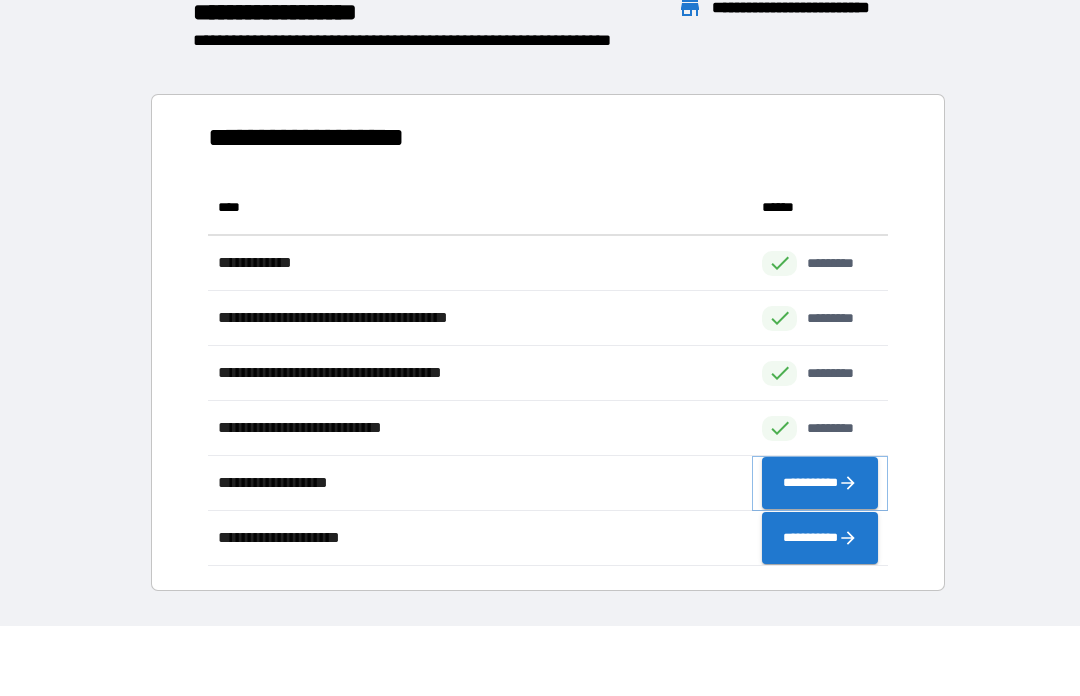 click on "**********" at bounding box center [820, 484] 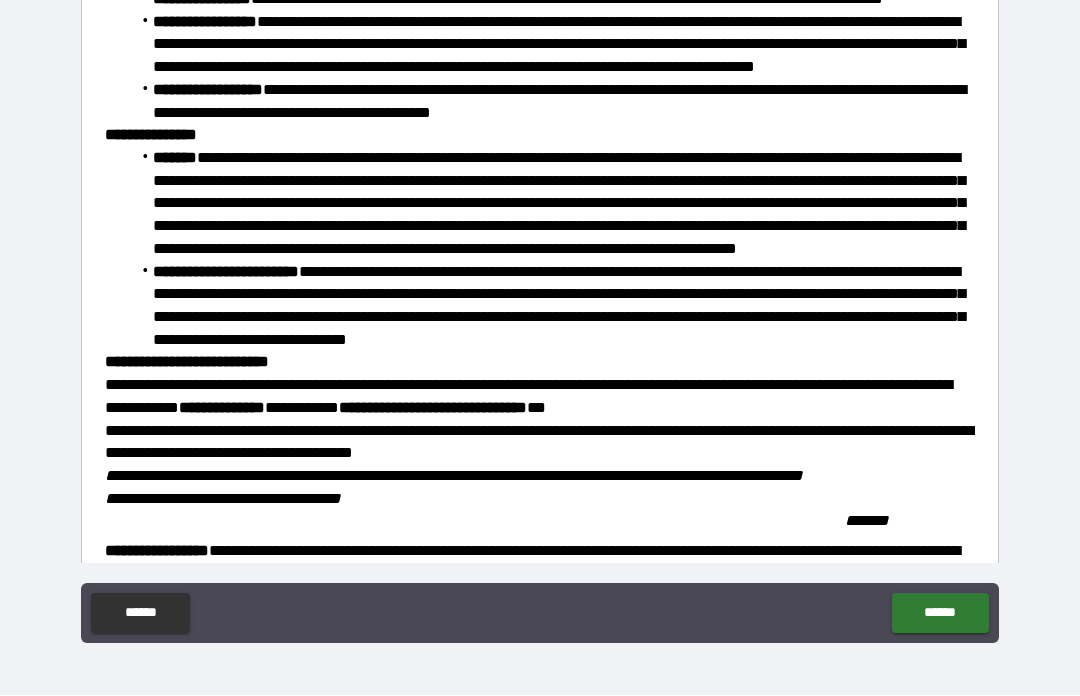click on "**********" at bounding box center (540, 316) 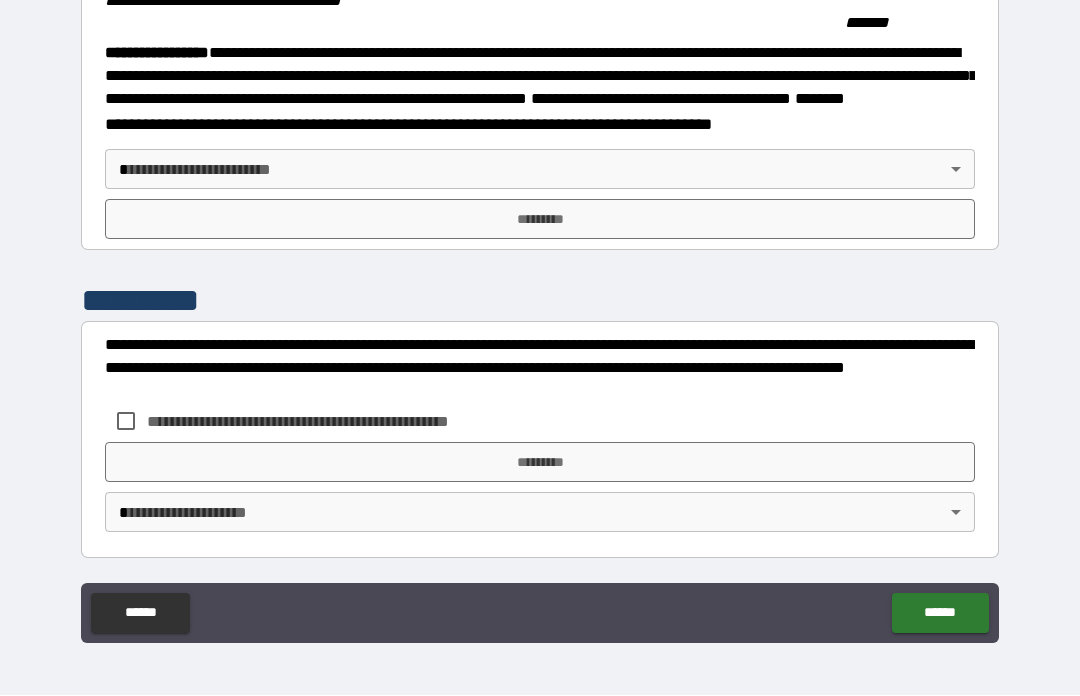 scroll, scrollTop: 2229, scrollLeft: 0, axis: vertical 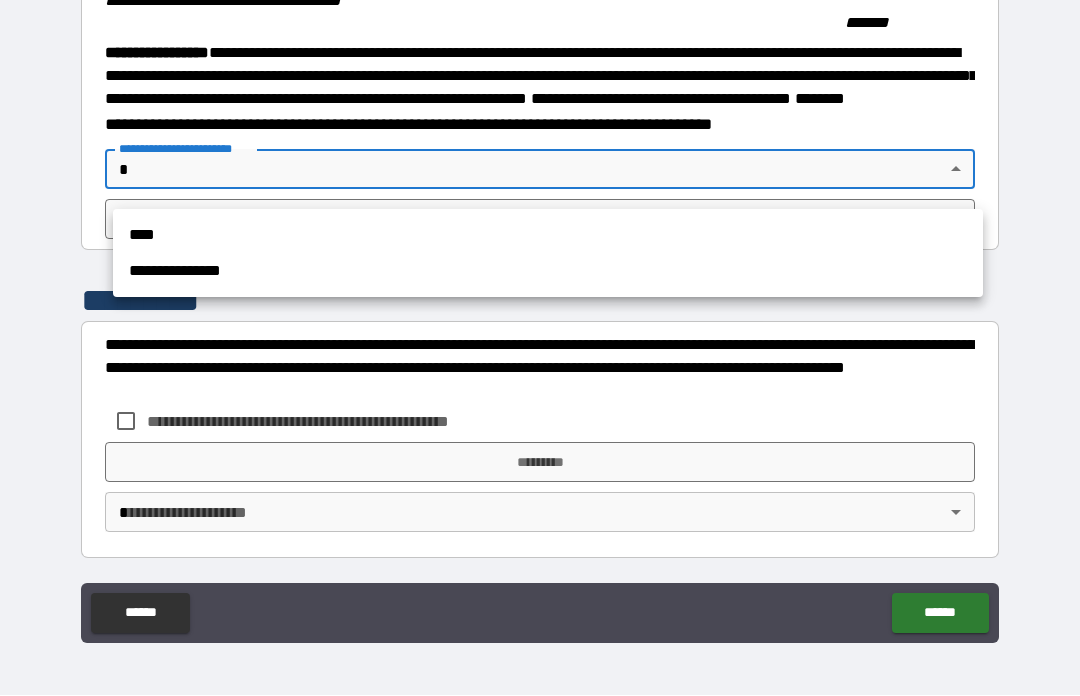 click on "****" at bounding box center (548, 236) 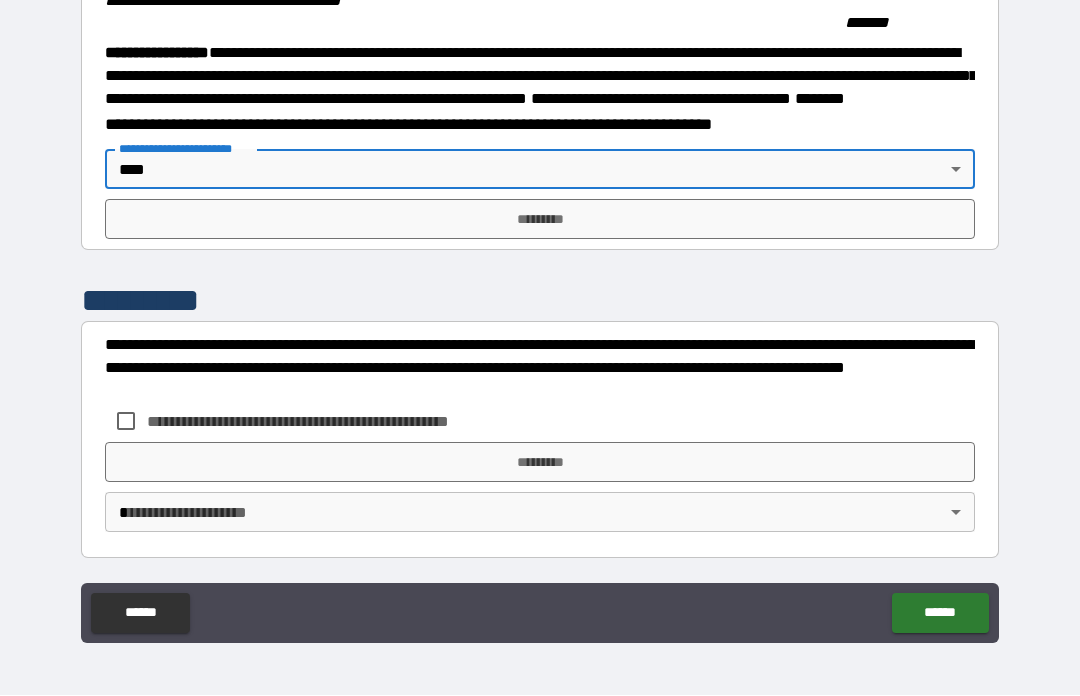 scroll, scrollTop: 2184, scrollLeft: 0, axis: vertical 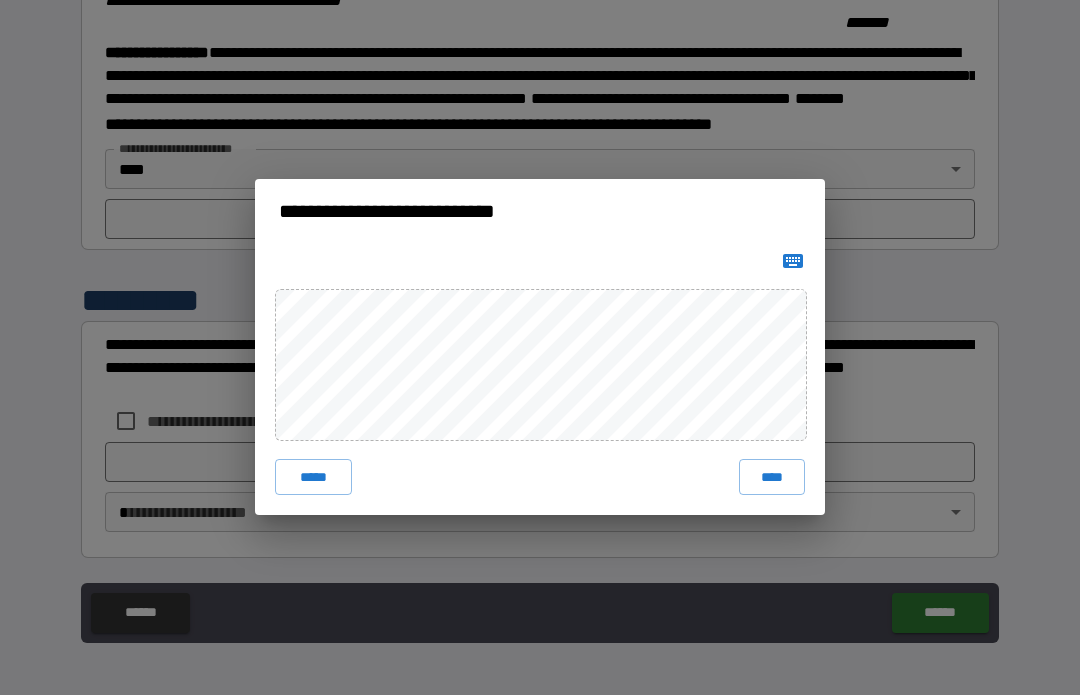 click on "****" at bounding box center (772, 478) 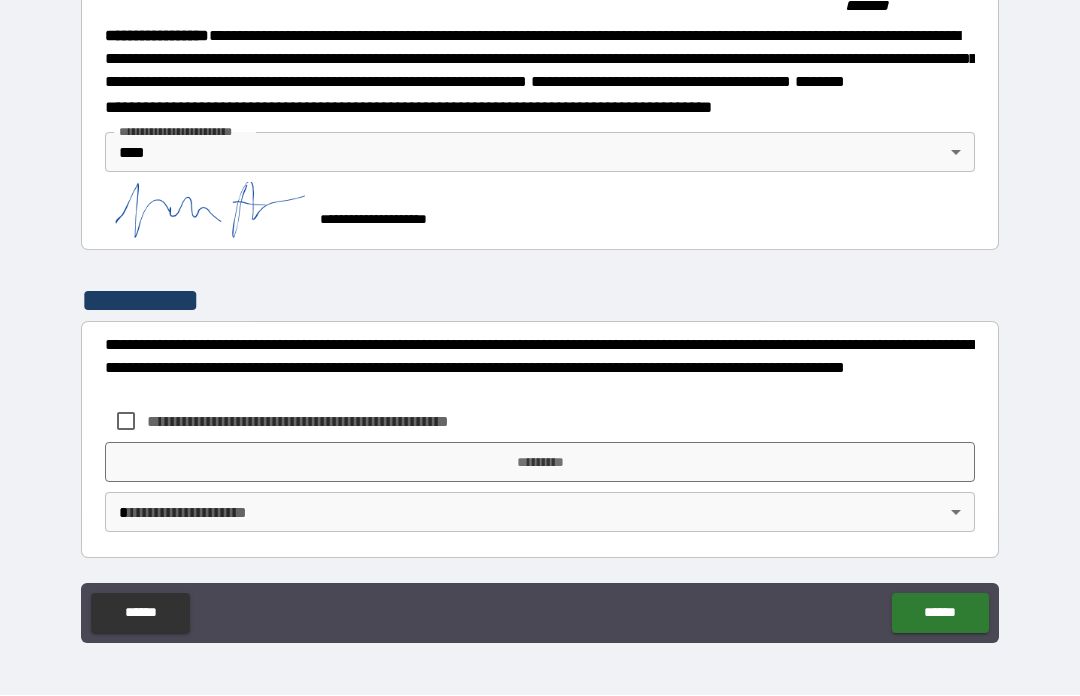 scroll, scrollTop: 2259, scrollLeft: 0, axis: vertical 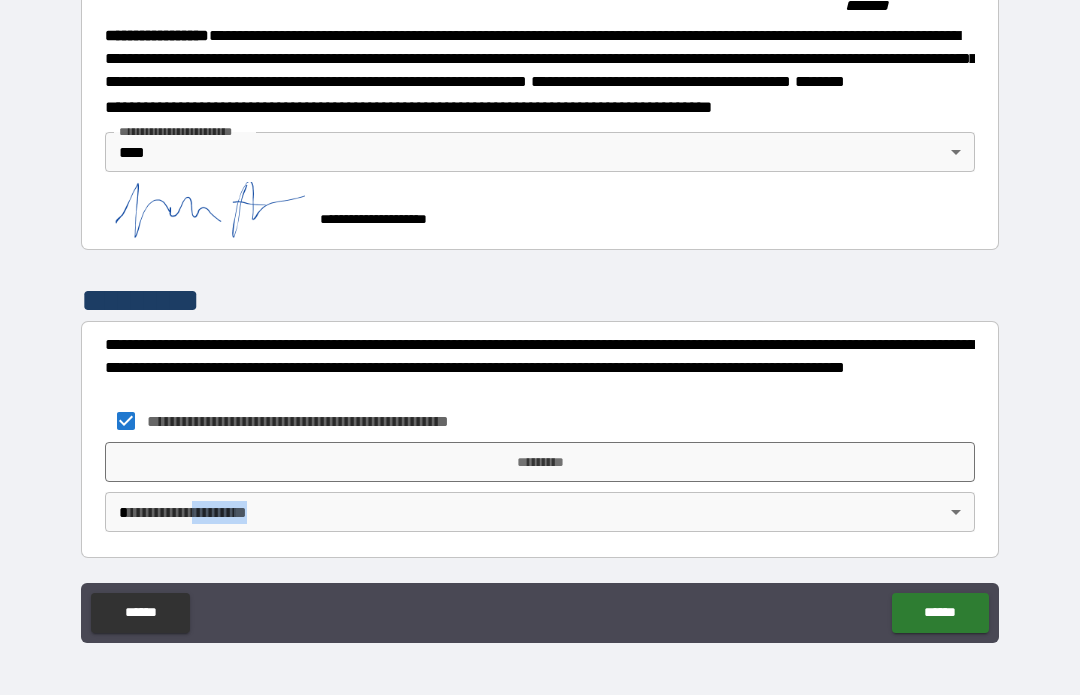 click on "*********" at bounding box center (540, 463) 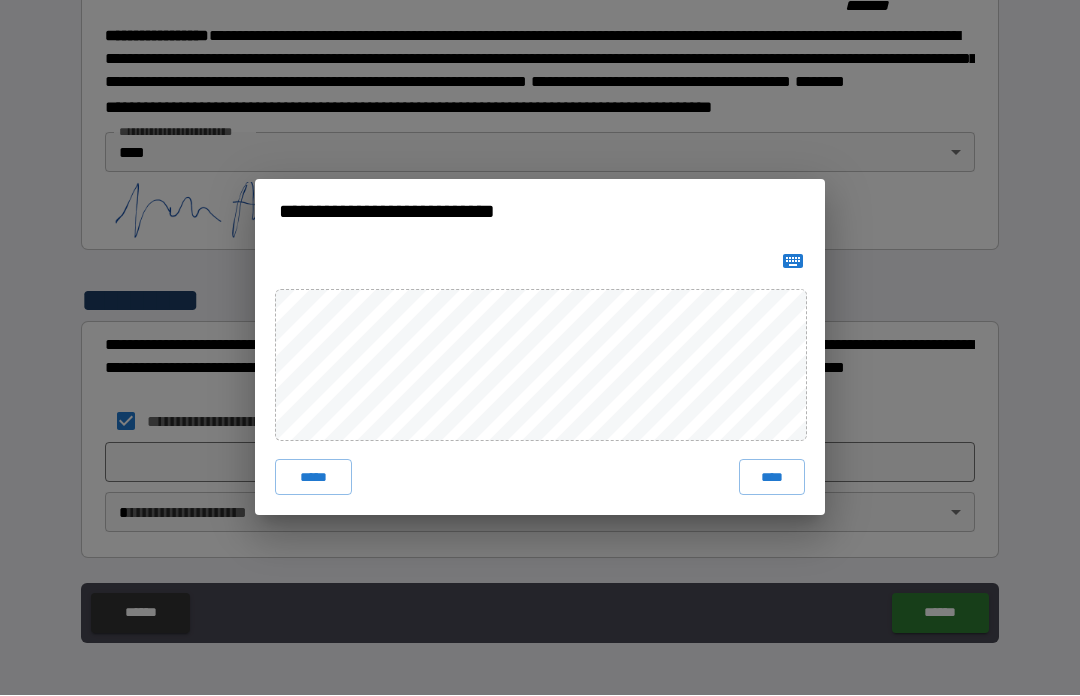 click on "***** ****" at bounding box center (540, 380) 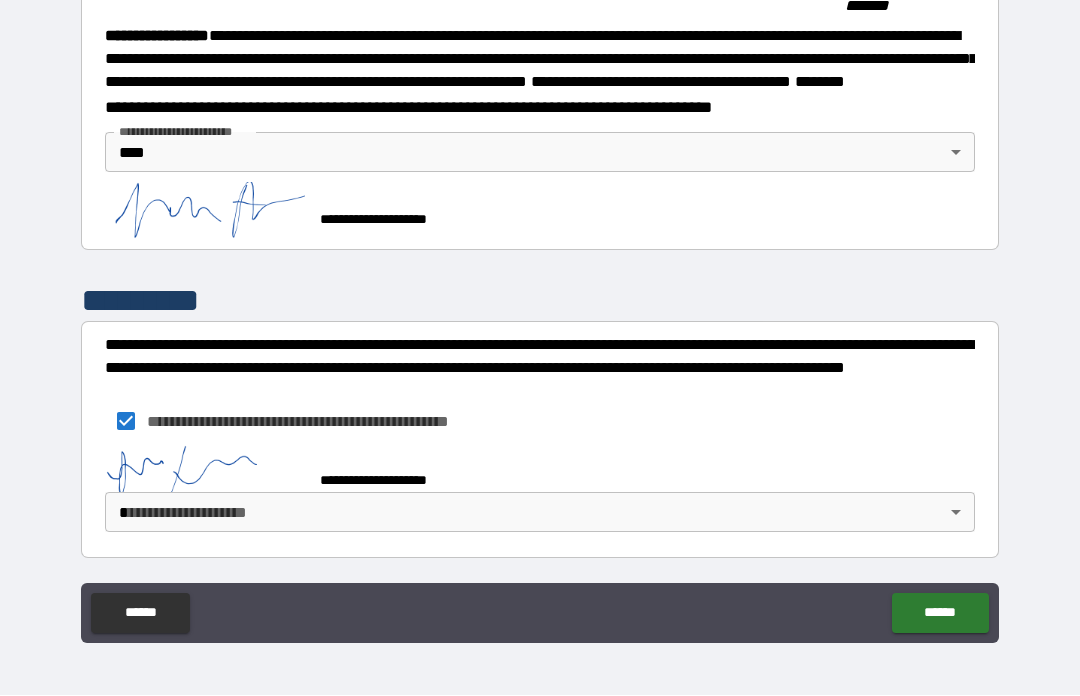 scroll, scrollTop: 2249, scrollLeft: 0, axis: vertical 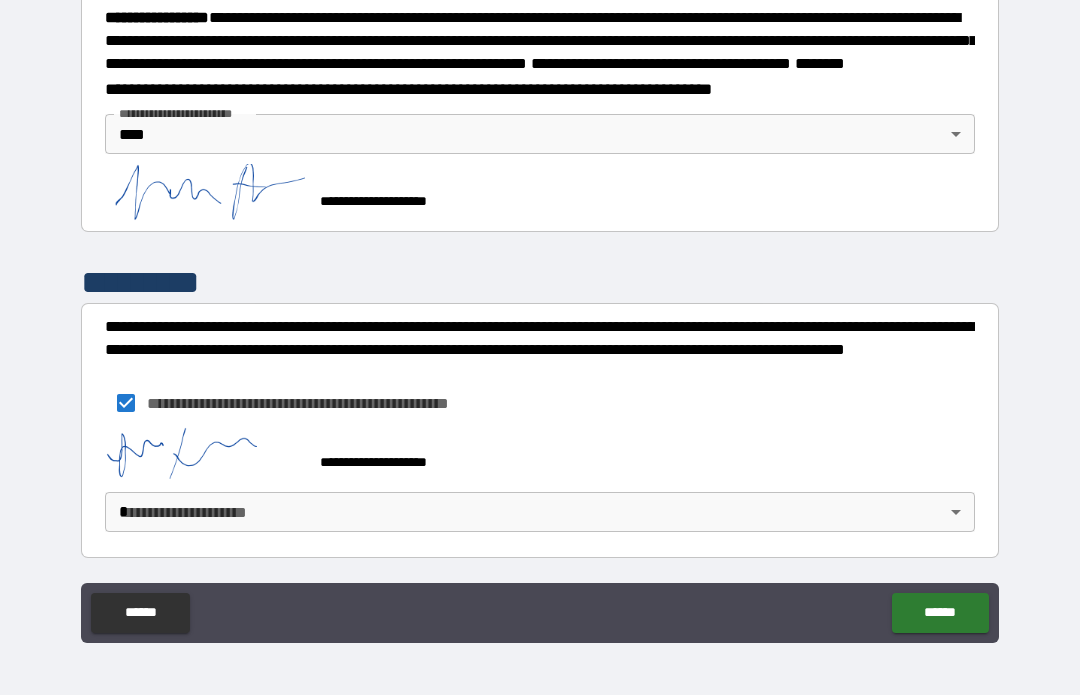 click on "**********" at bounding box center [540, 313] 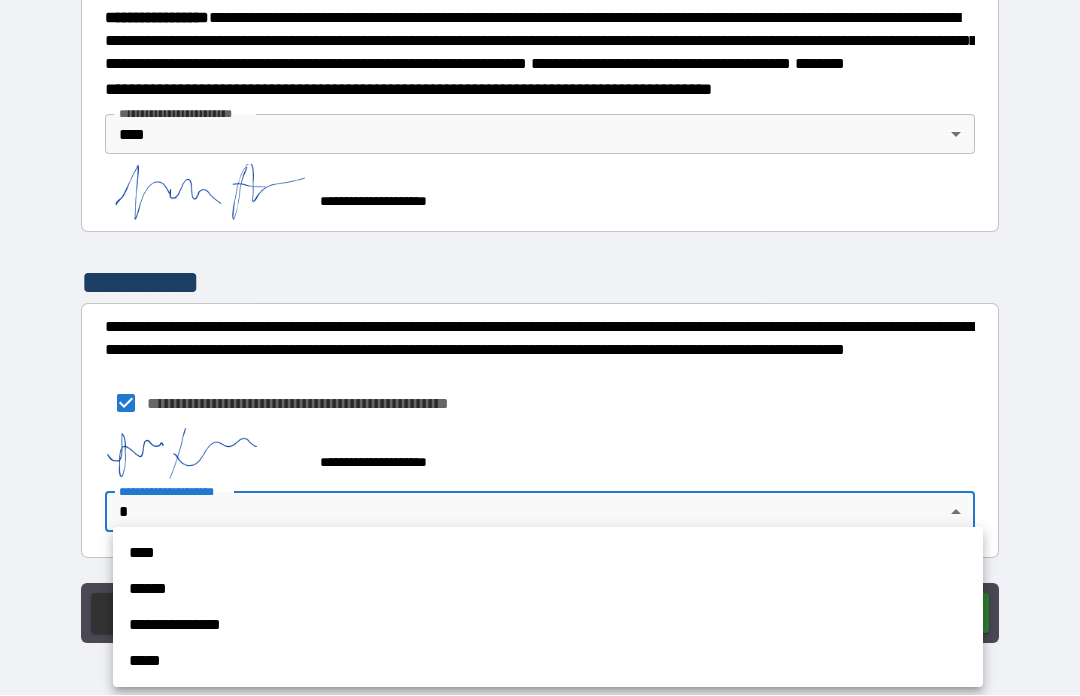 click on "****" at bounding box center [548, 554] 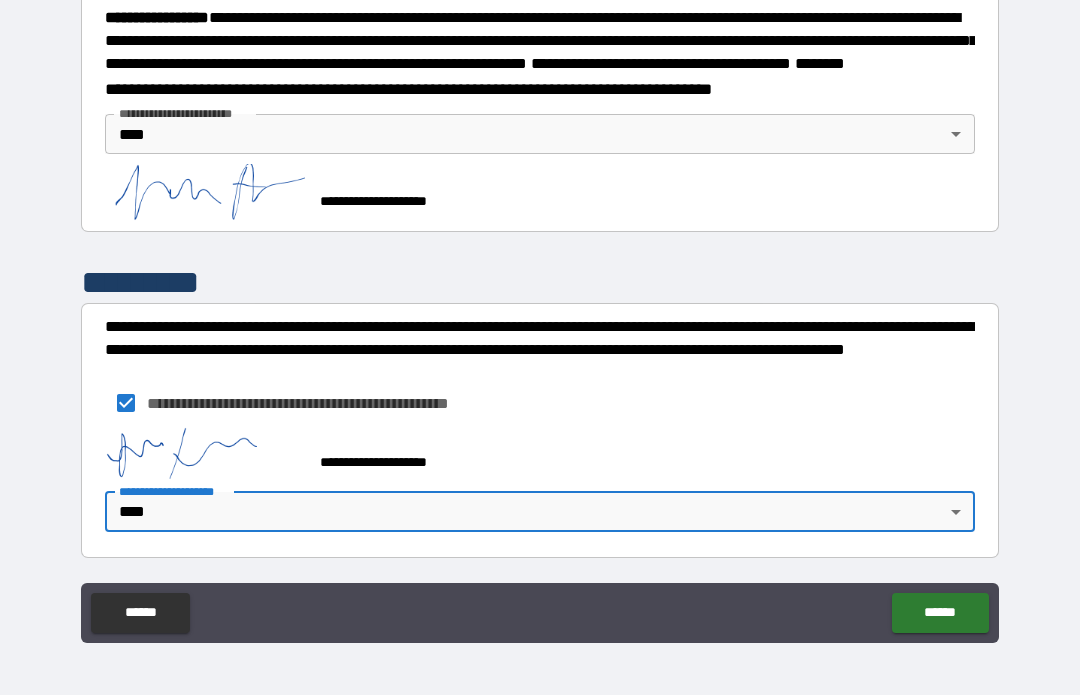 click on "******" at bounding box center [940, 614] 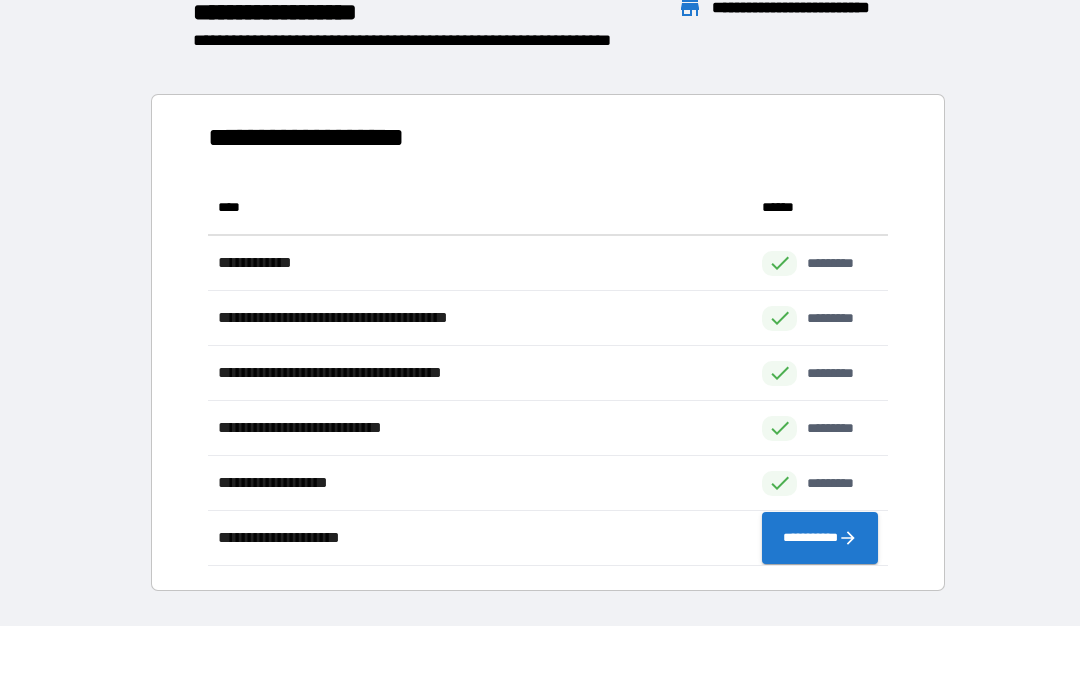 scroll, scrollTop: 386, scrollLeft: 680, axis: both 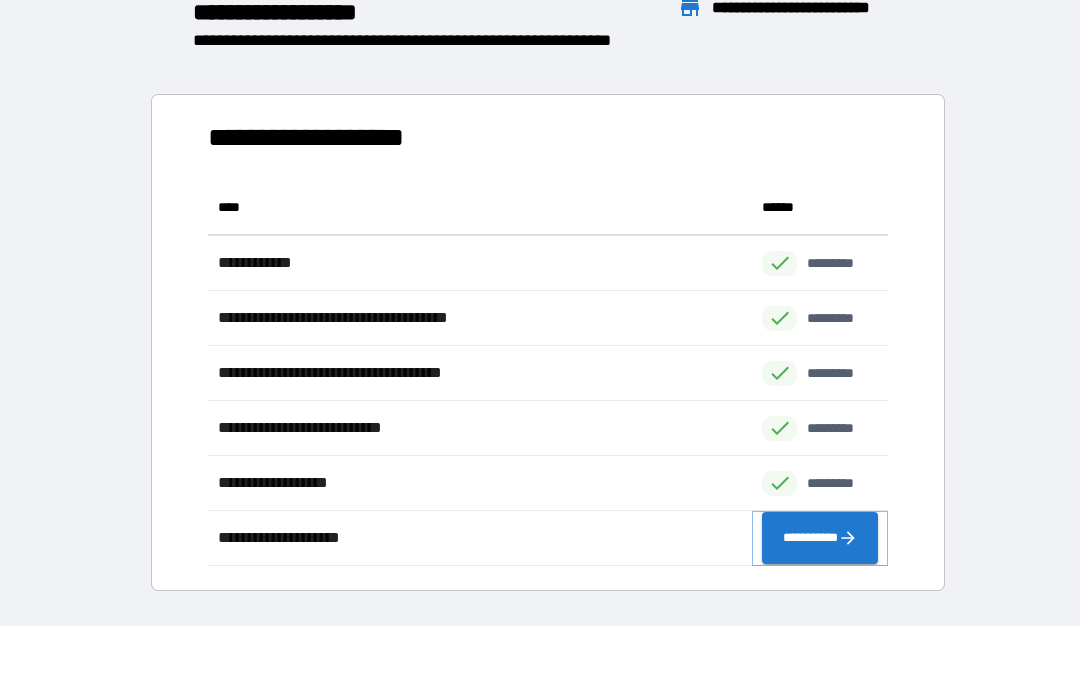 click on "**********" at bounding box center [820, 539] 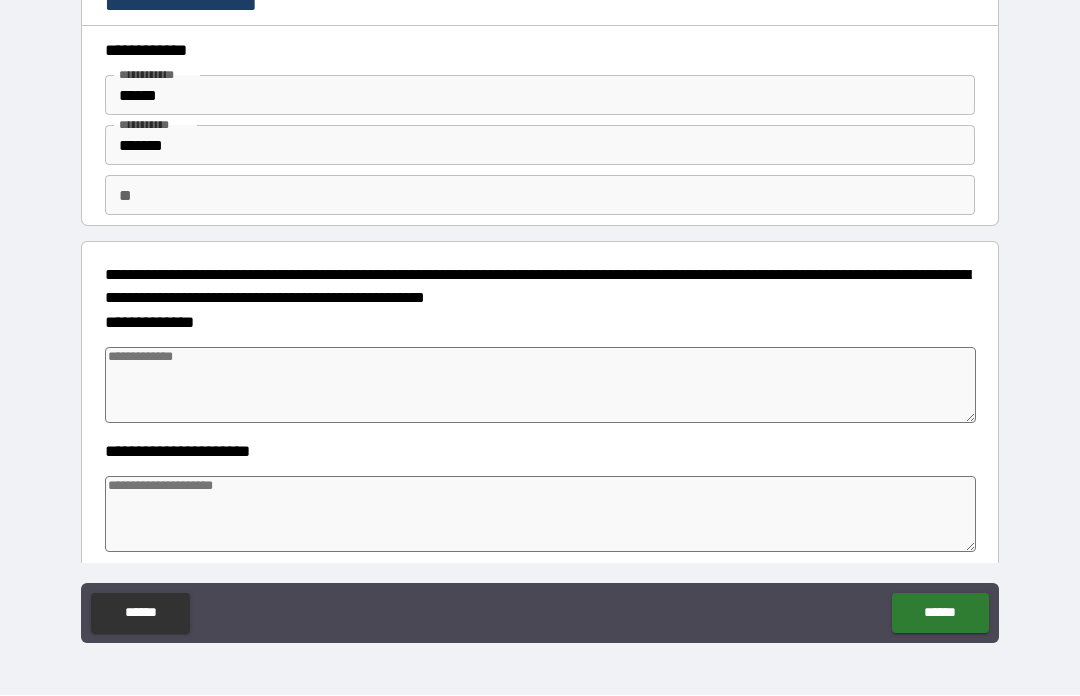 type on "*" 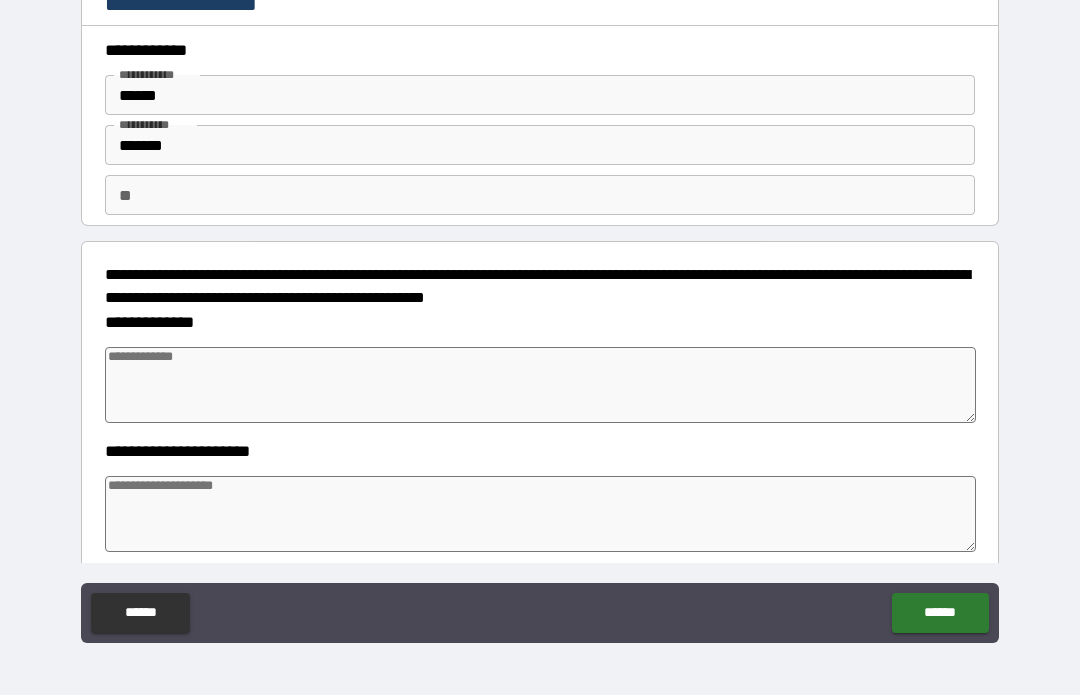 type on "*" 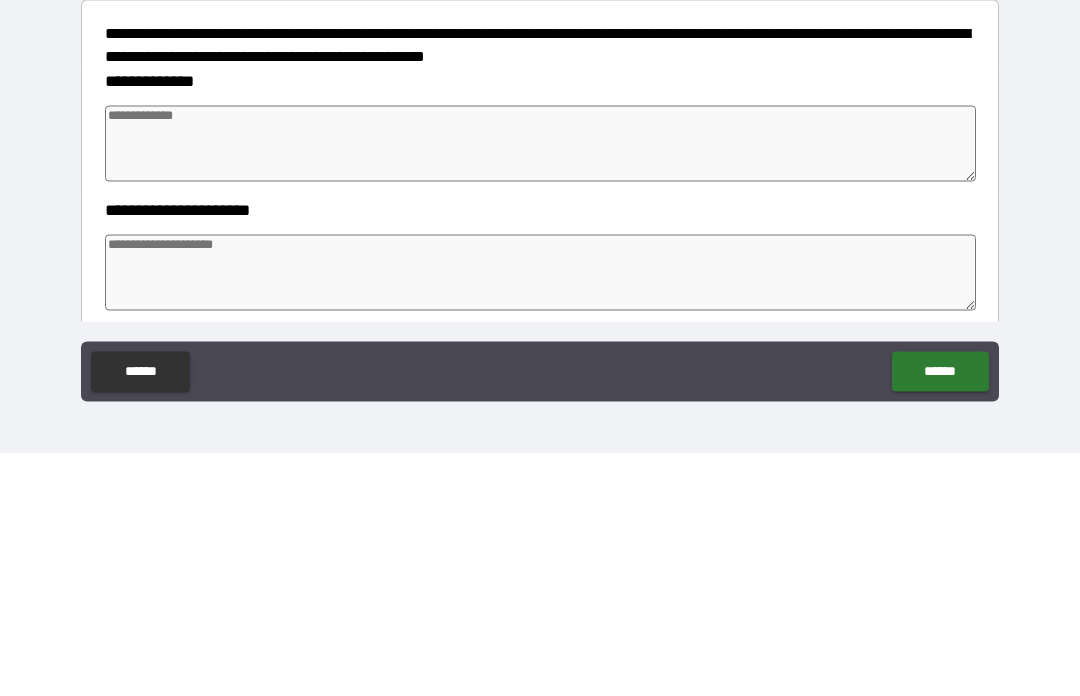type on "*" 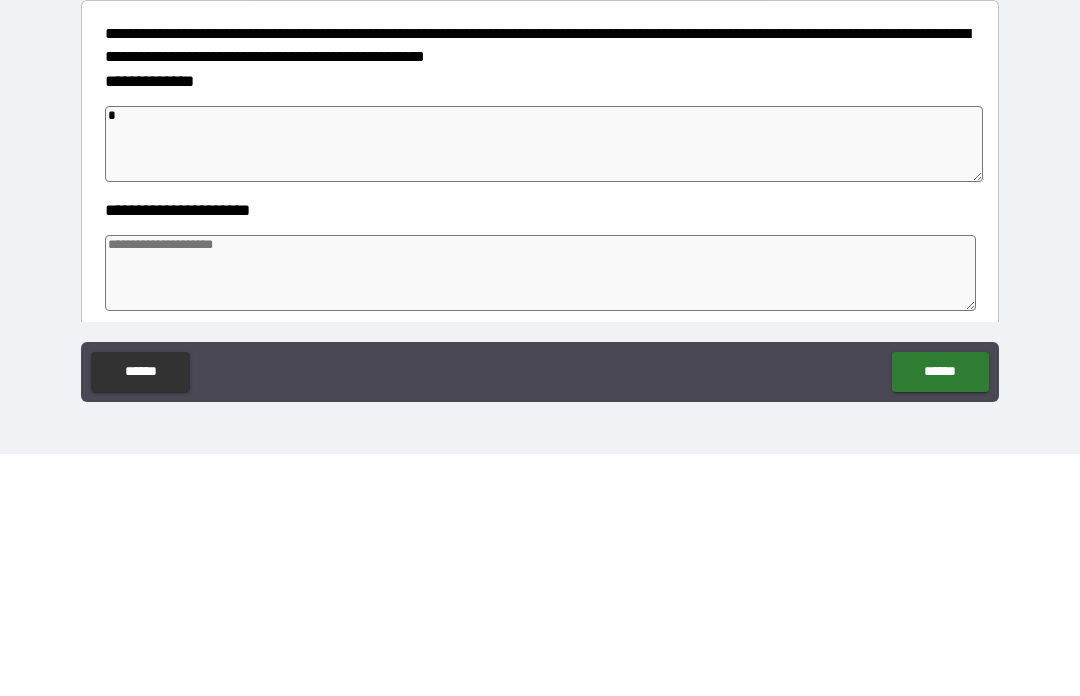 type on "*" 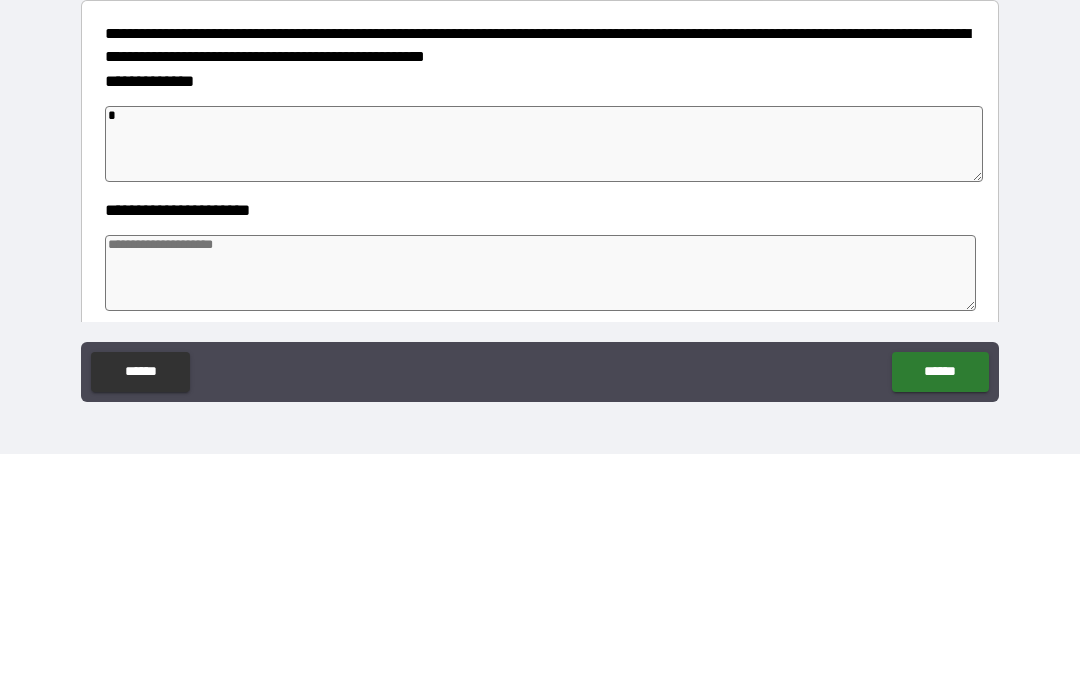 type on "*" 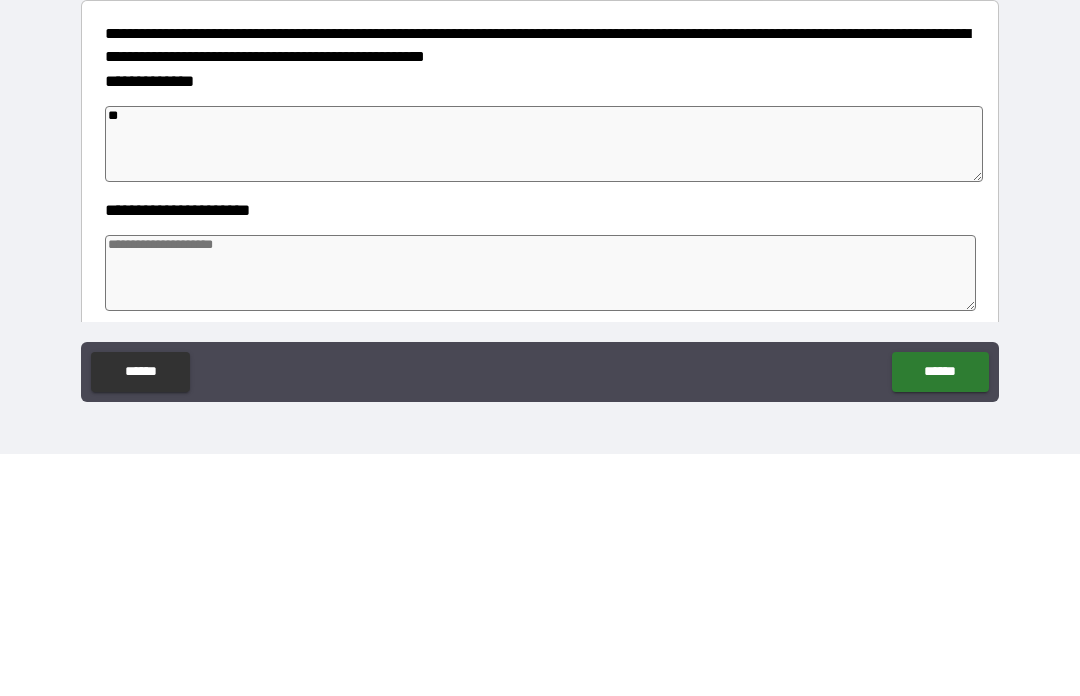 type on "*" 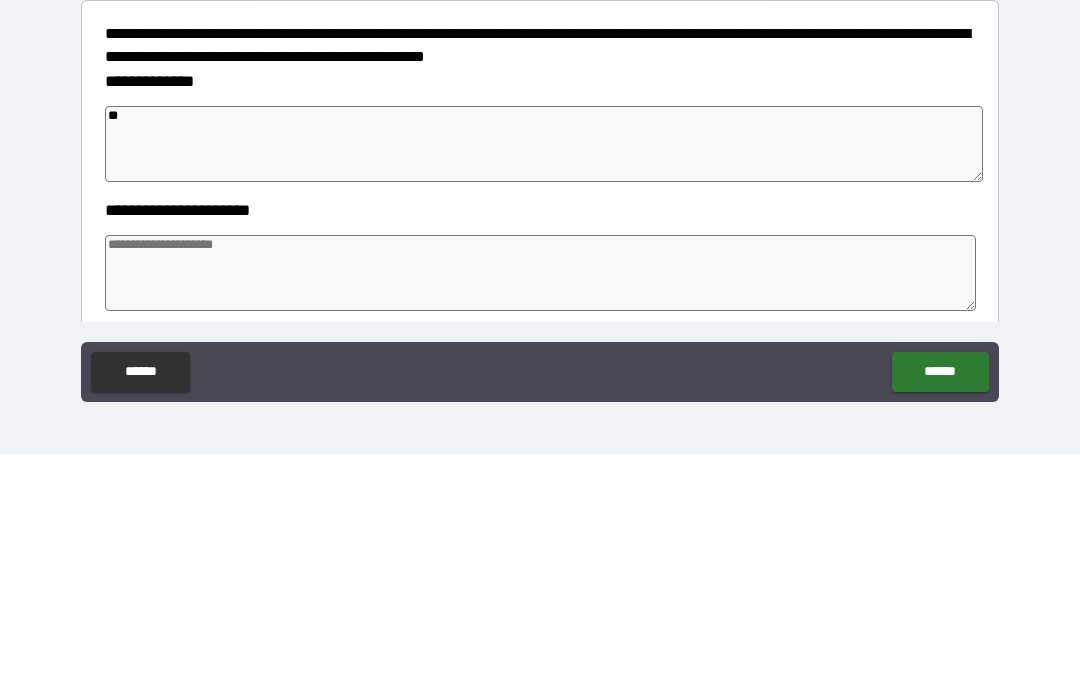 type on "***" 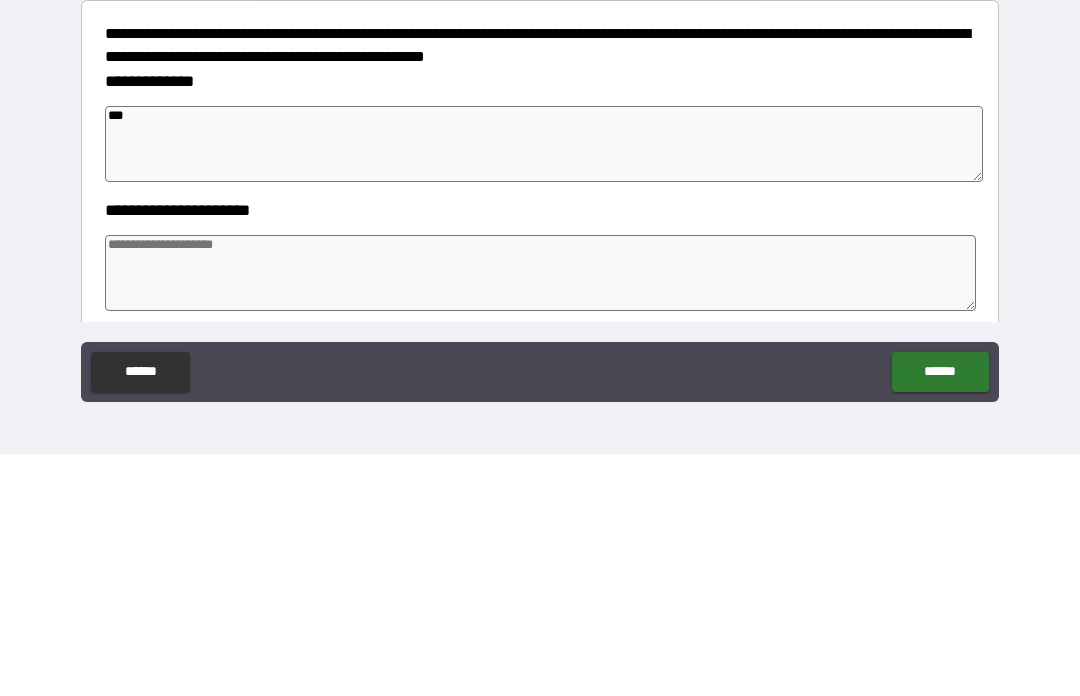 type on "*" 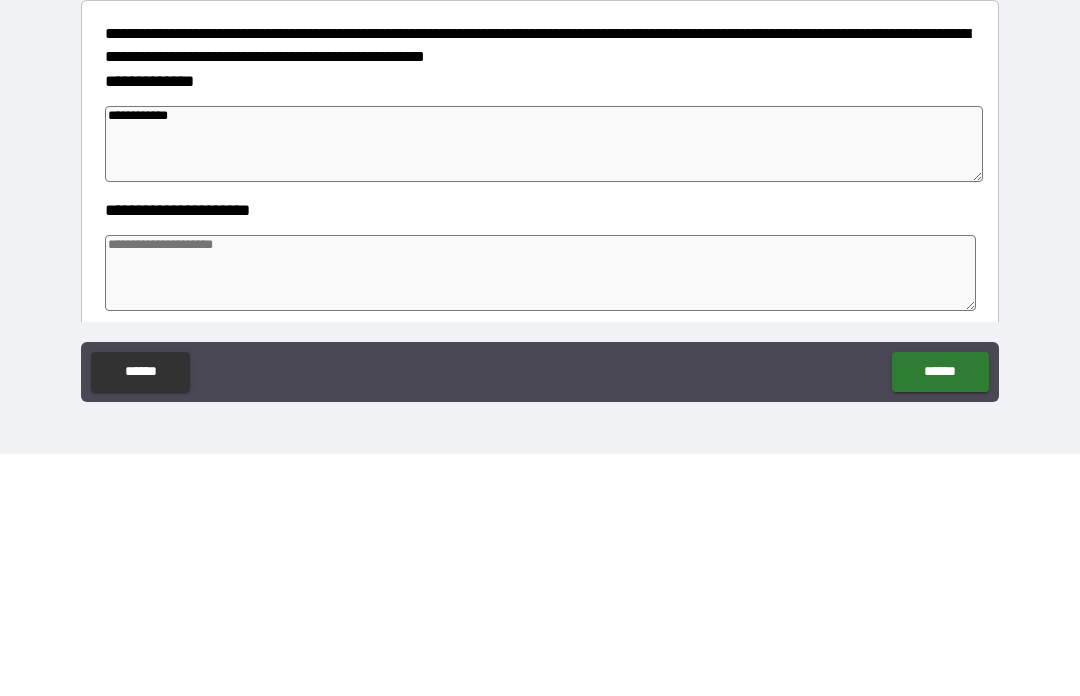 type on "**********" 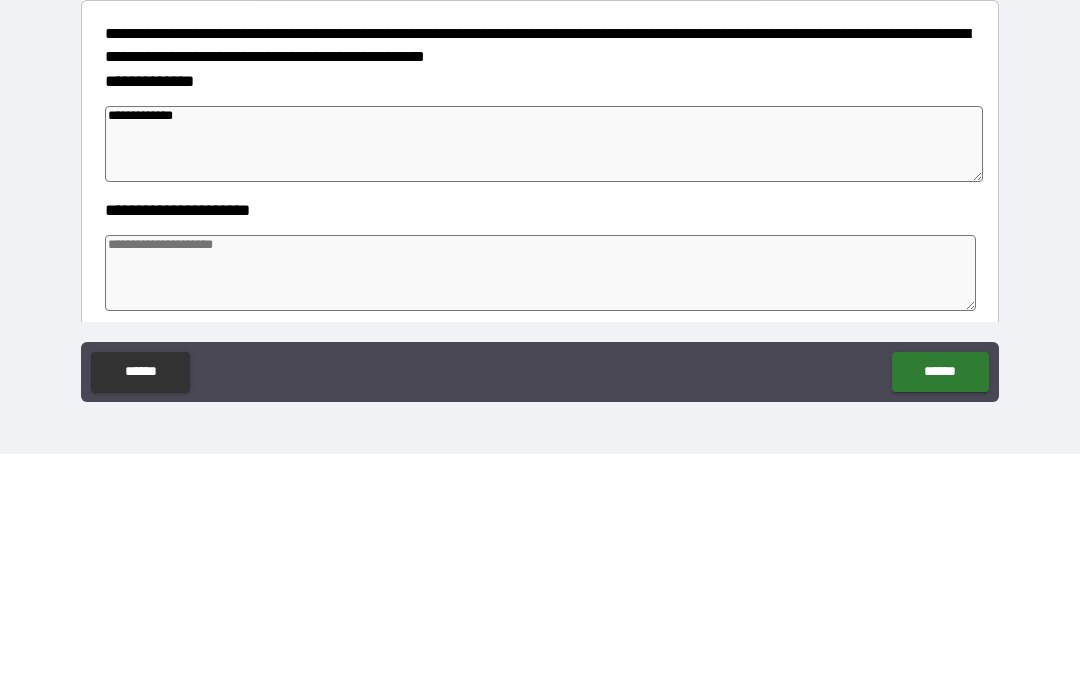 type on "*" 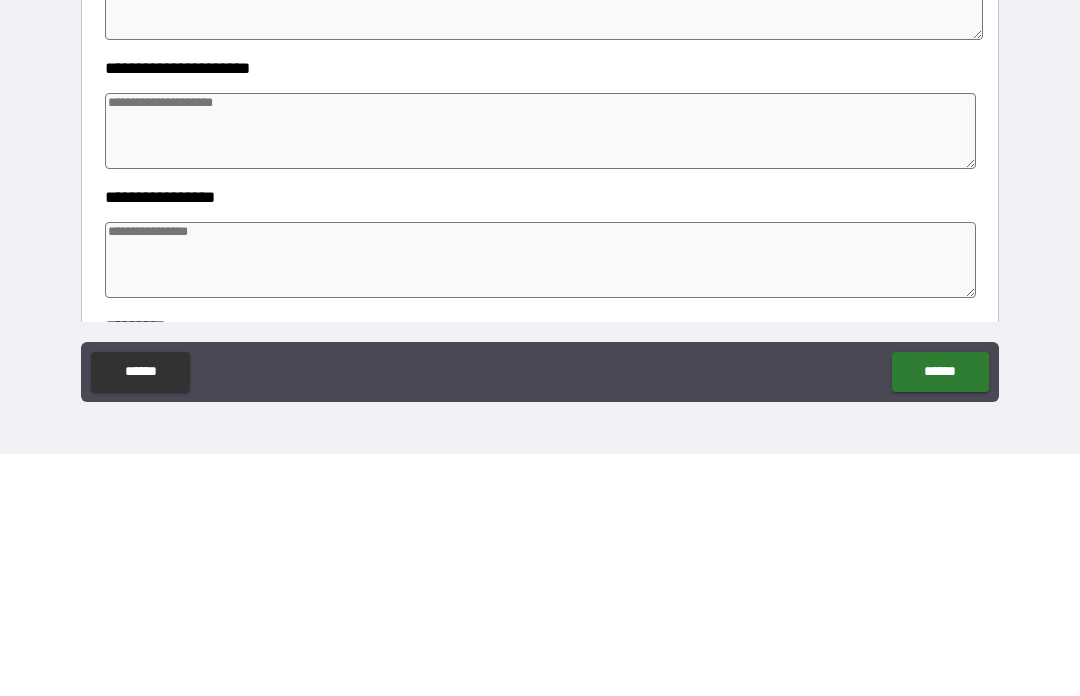 scroll, scrollTop: 198, scrollLeft: 0, axis: vertical 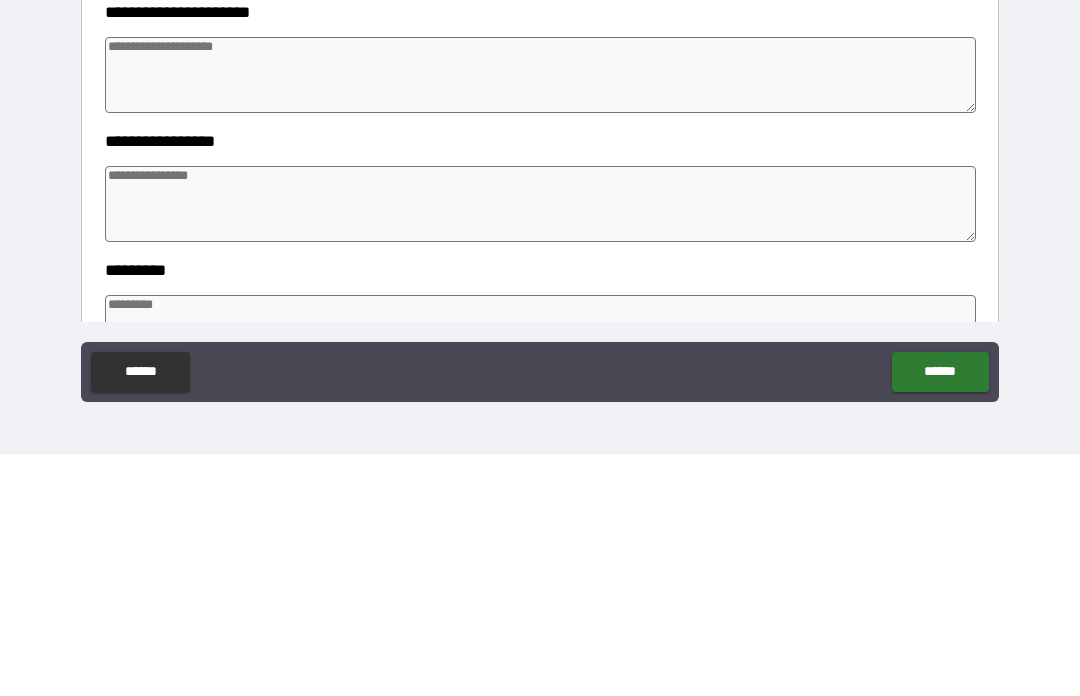 click at bounding box center [540, 446] 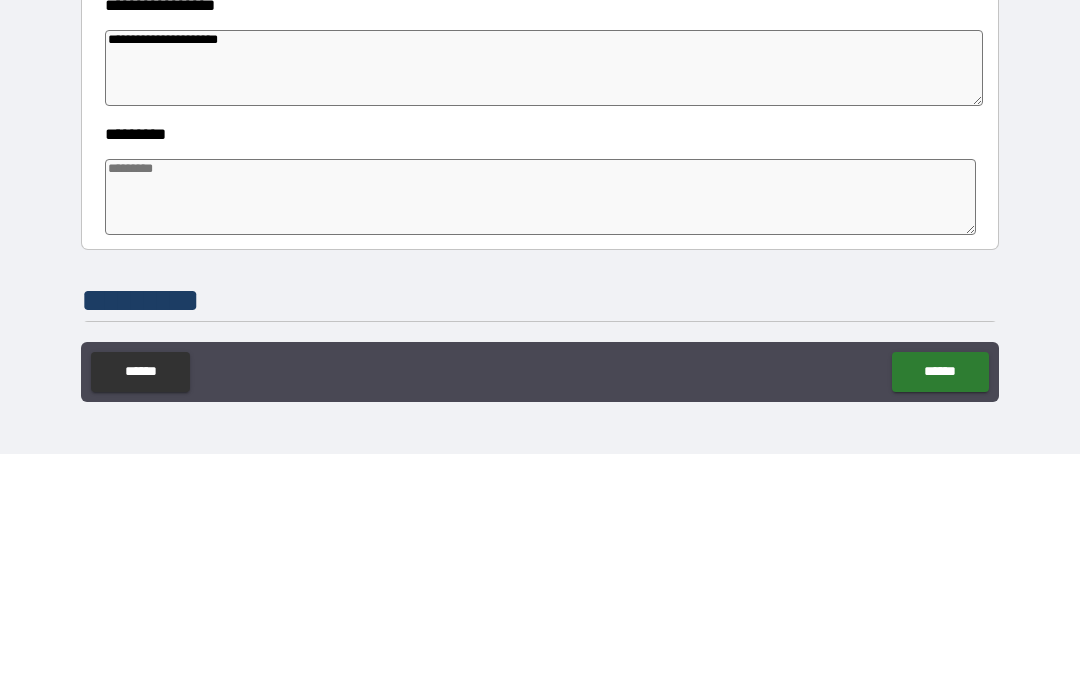 scroll, scrollTop: 400, scrollLeft: 0, axis: vertical 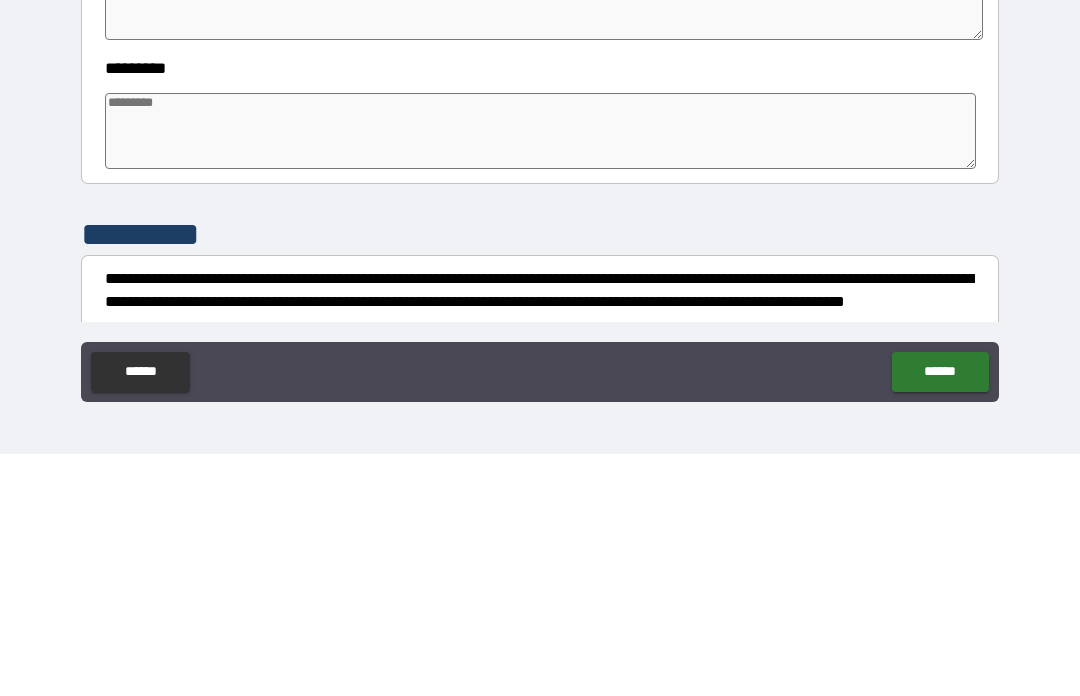 click at bounding box center (540, 373) 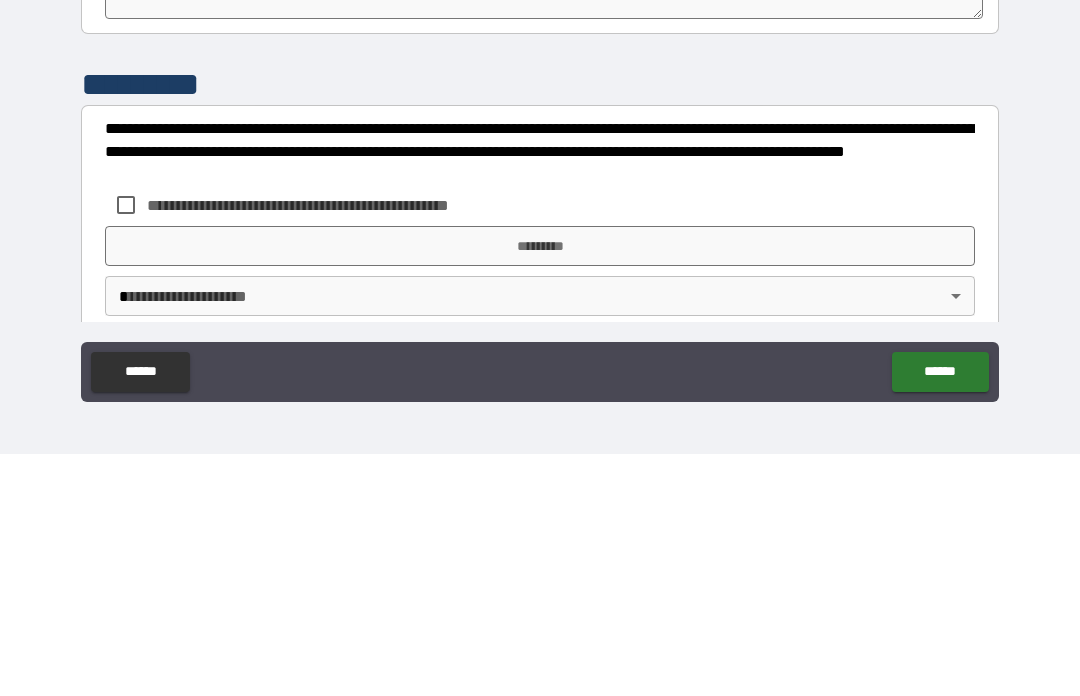 scroll, scrollTop: 568, scrollLeft: 0, axis: vertical 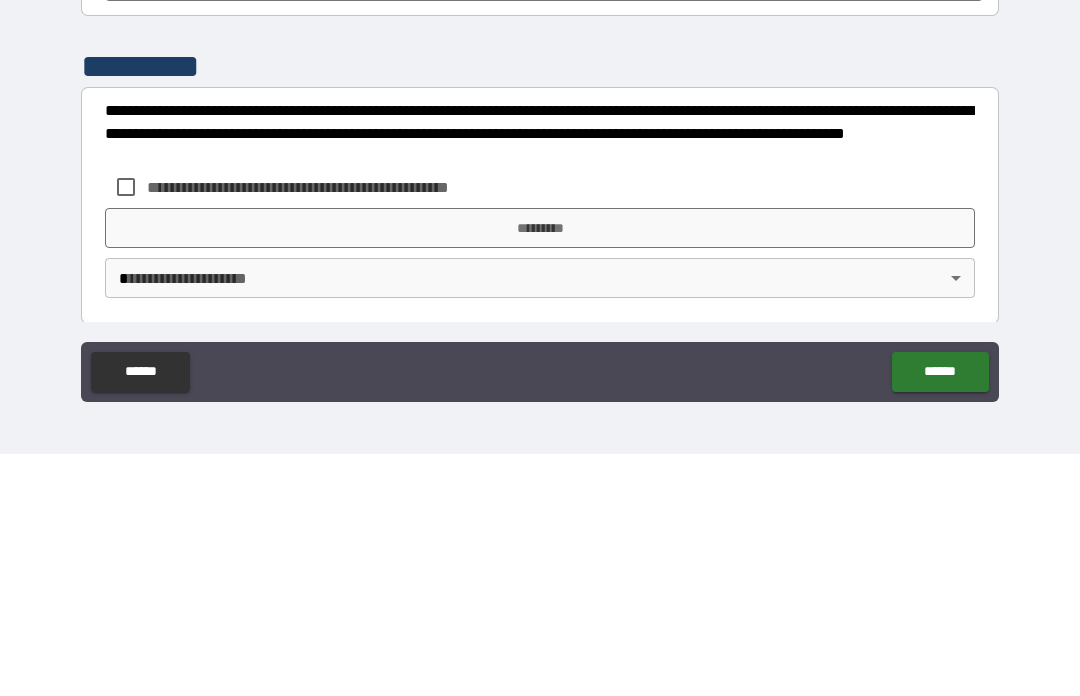 click on "**********" at bounding box center [331, 429] 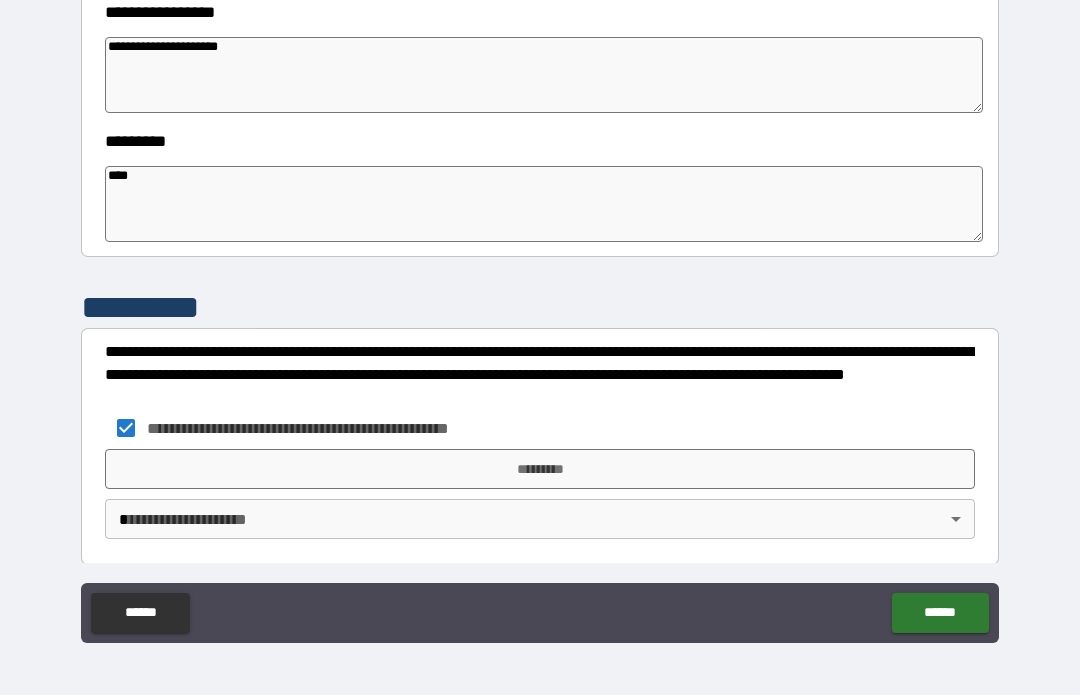 click on "*********" at bounding box center [540, 470] 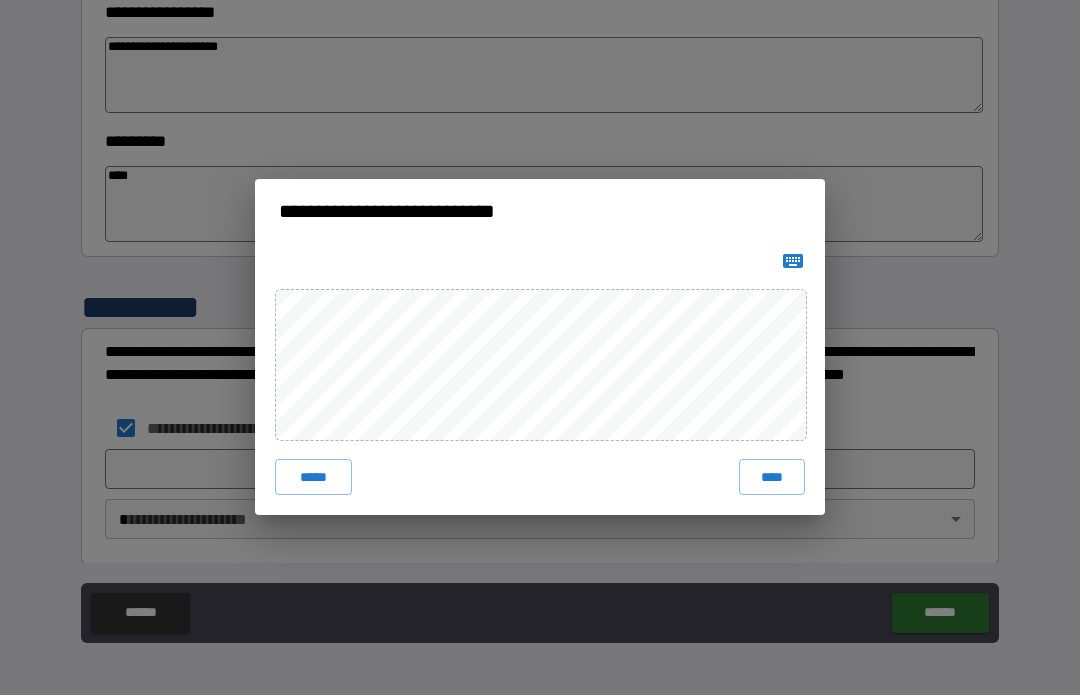 click on "****" at bounding box center (772, 478) 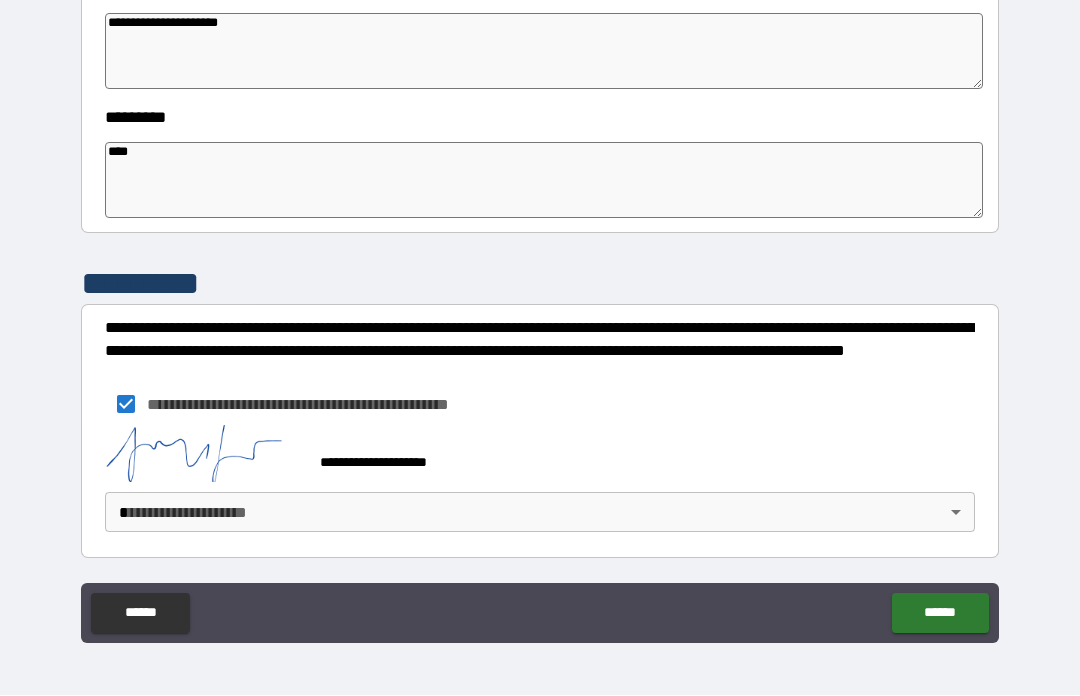 scroll, scrollTop: 592, scrollLeft: 0, axis: vertical 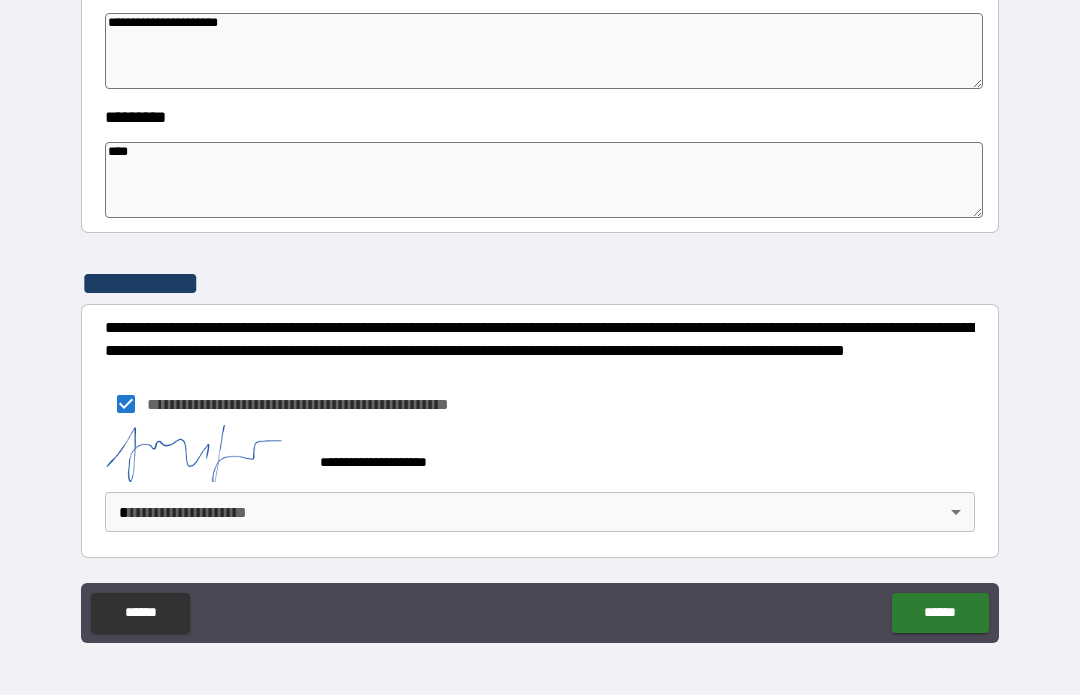 click on "[FIRST] [LAST] [CITY] [STATE] [ZIP] [STREET] [NUMBER] [COUNTRY] [ADDRESS] [PHONE] [EMAIL]" at bounding box center (540, 313) 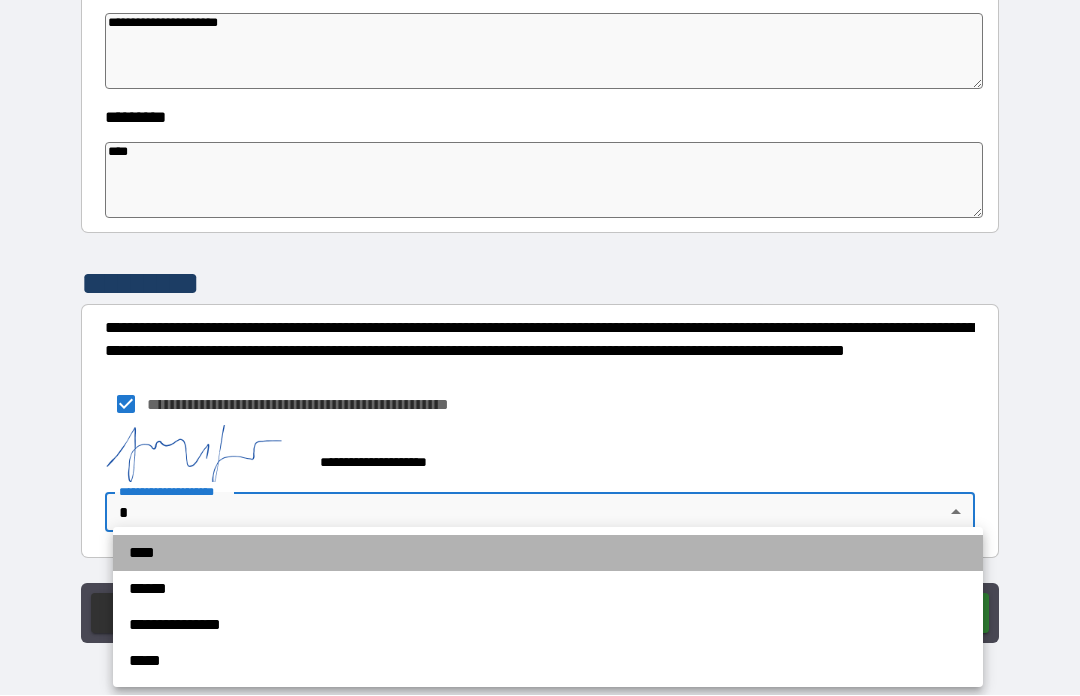 click on "****" at bounding box center [548, 554] 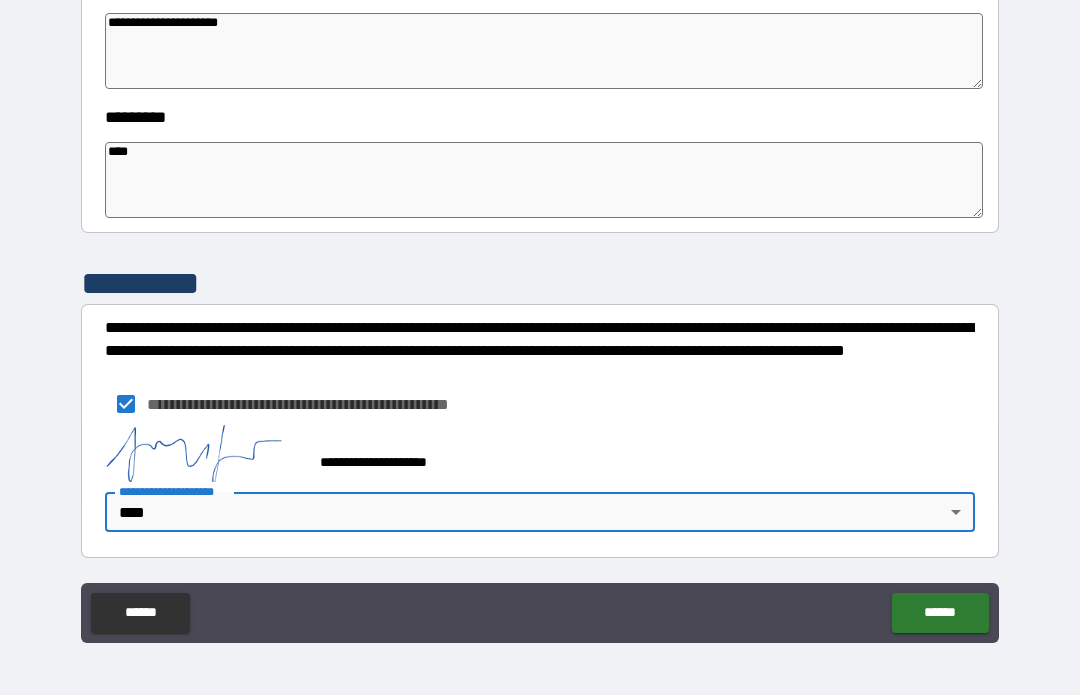 click on "******" at bounding box center (940, 614) 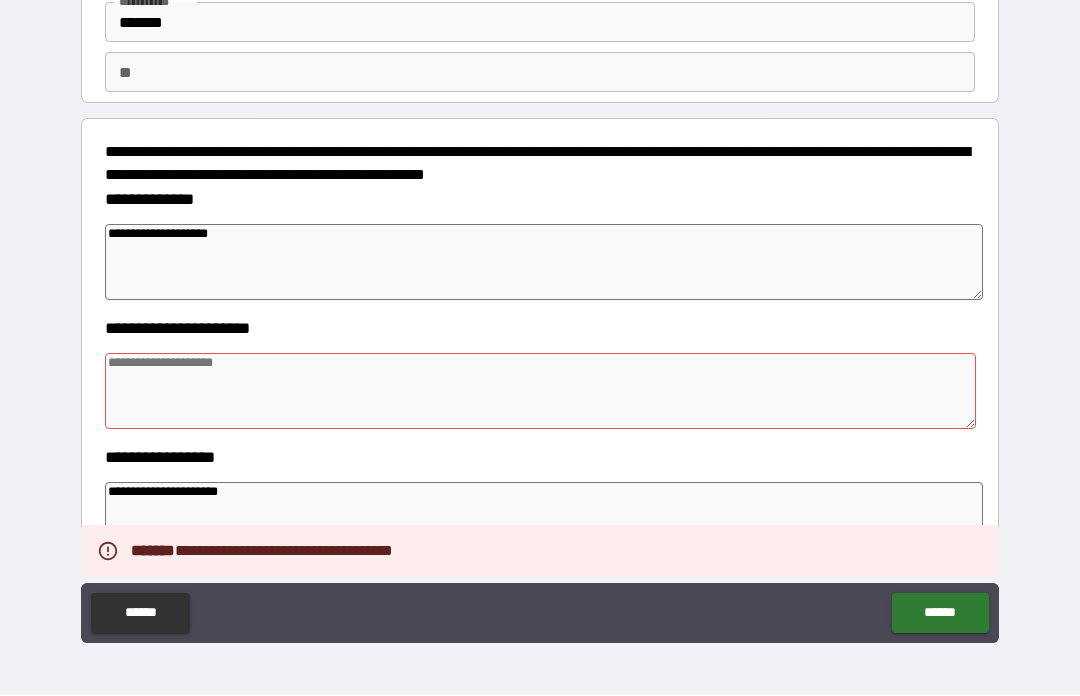 scroll, scrollTop: 57, scrollLeft: 0, axis: vertical 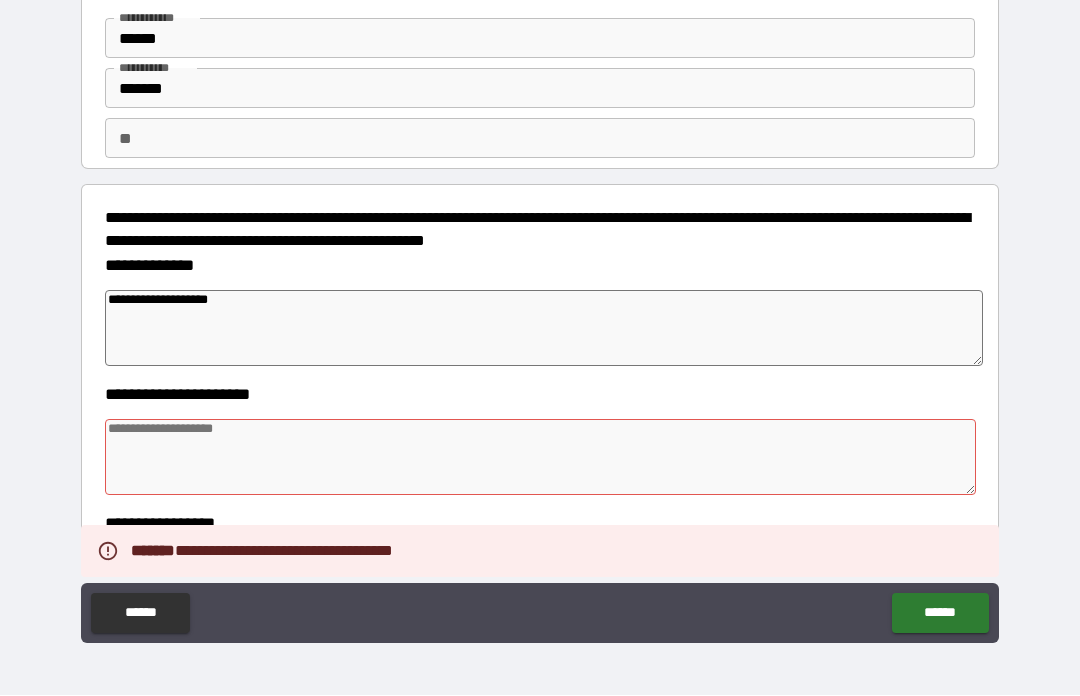 click at bounding box center (540, 458) 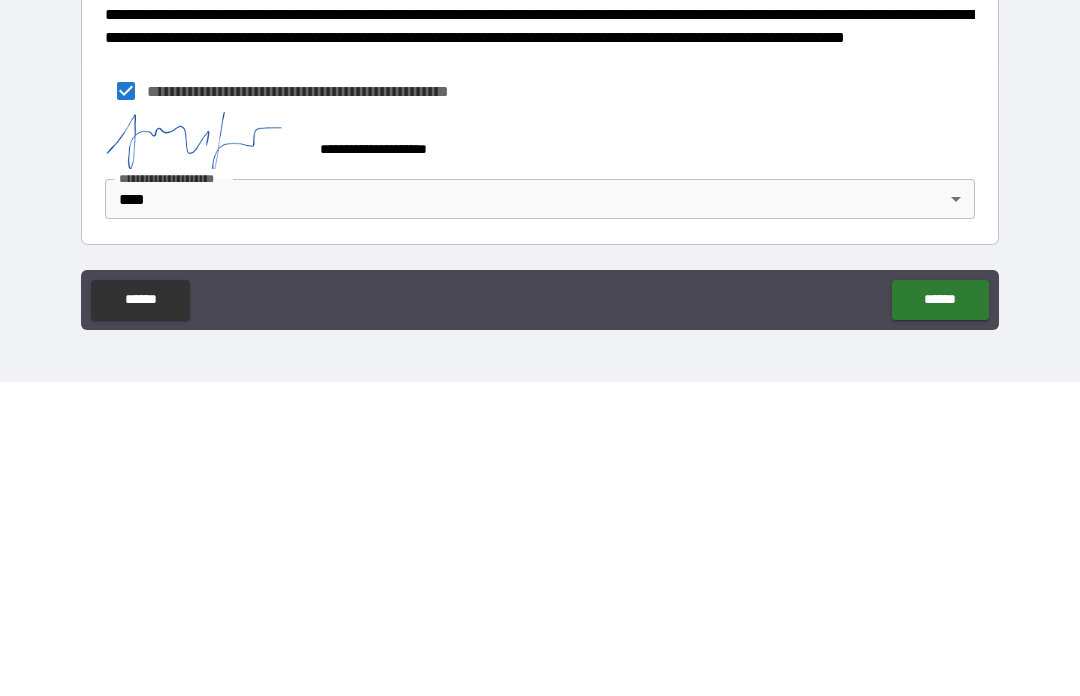 scroll, scrollTop: 592, scrollLeft: 0, axis: vertical 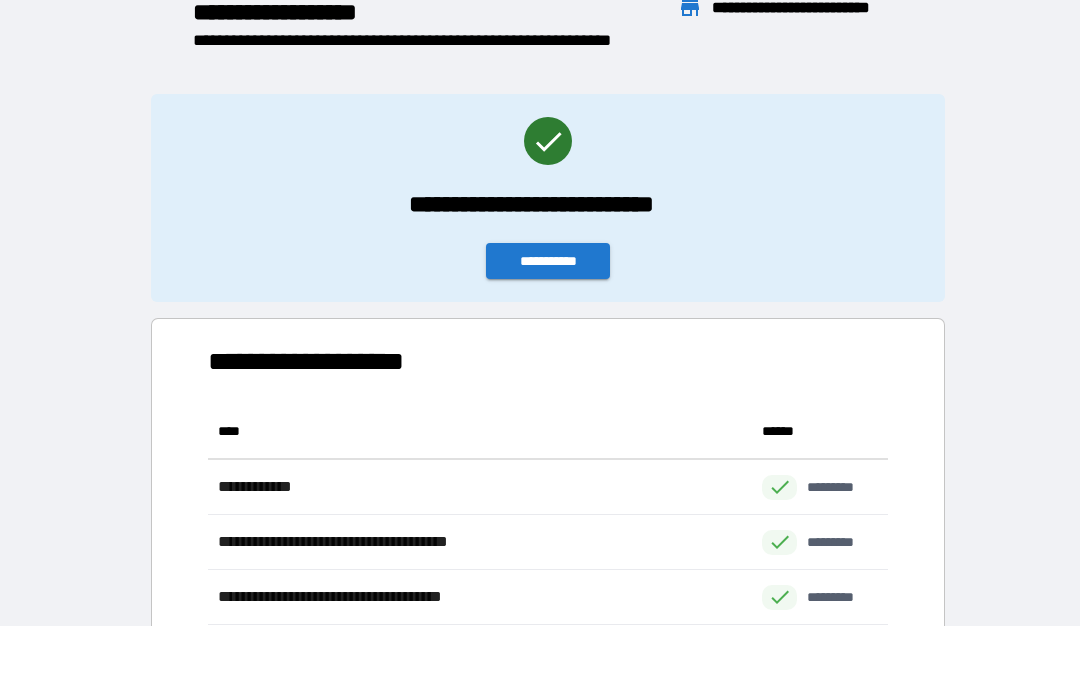 click on "**********" at bounding box center (548, 262) 